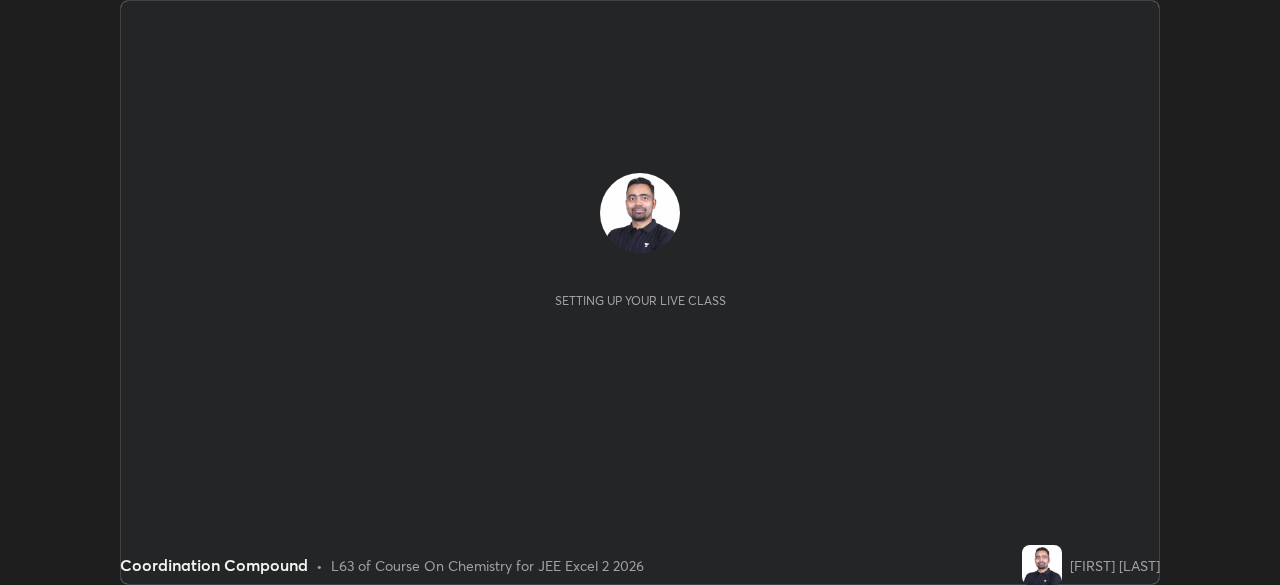 scroll, scrollTop: 0, scrollLeft: 0, axis: both 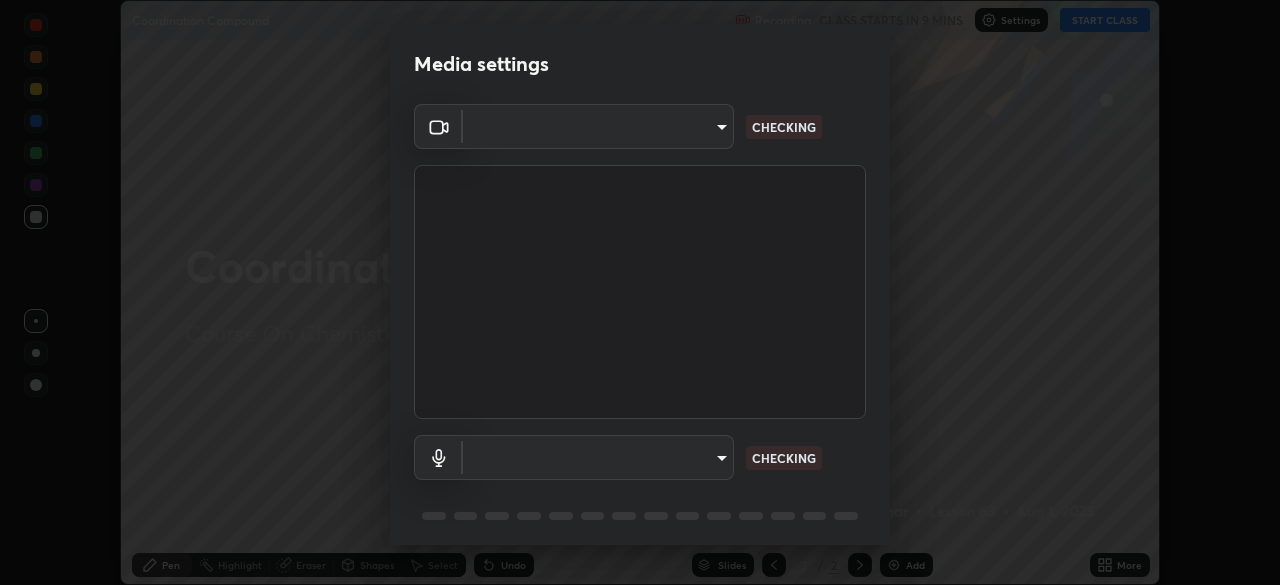 type on "[HASH]" 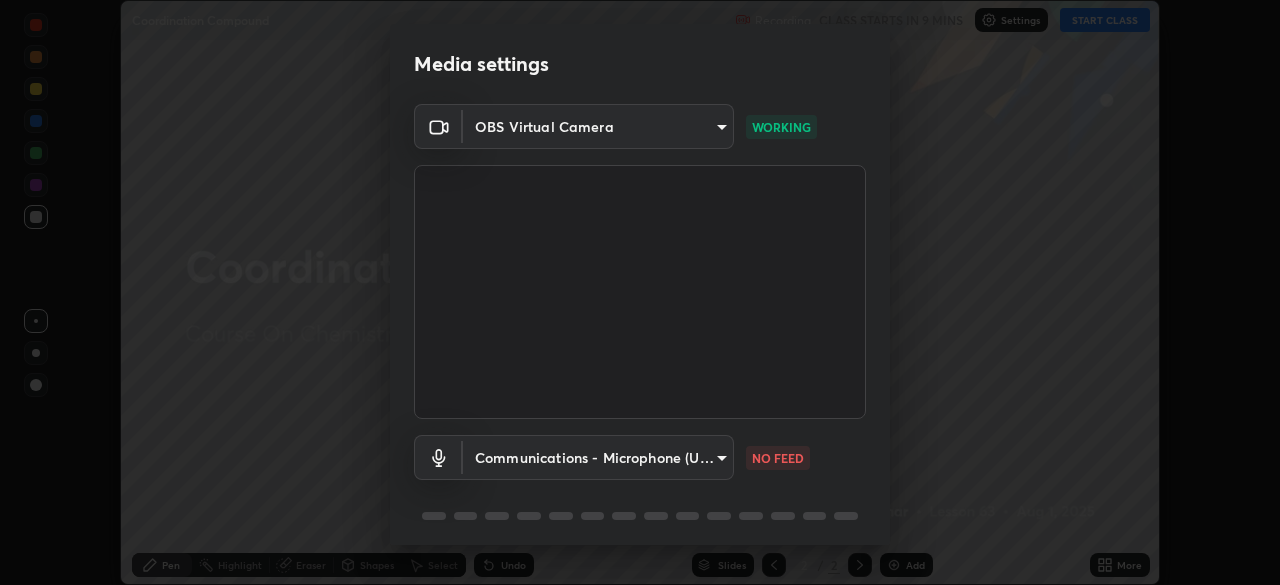 click on "Erase all Coordination Compound Recording CLASS STARTS IN 9 MINS Settings START CLASS Setting up your live class Coordination Compound • L63 of Course On Chemistry for JEE Excel 2 2026 [FIRST] [LAST] Pen Highlight Eraser Shapes Select Undo Slides 2 / 2 Add More No doubts shared Encourage your learners to ask a doubt for better clarity Report an issue Reason for reporting Buffering Chat not working Audio - Video sync issue Educator video quality low ​ Attach an image Report Media settings OBS Virtual Camera [HASH] WORKING Communications - Microphone (USB PnP Sound Device) communications NO FEED 1 / 5 Next" at bounding box center (640, 292) 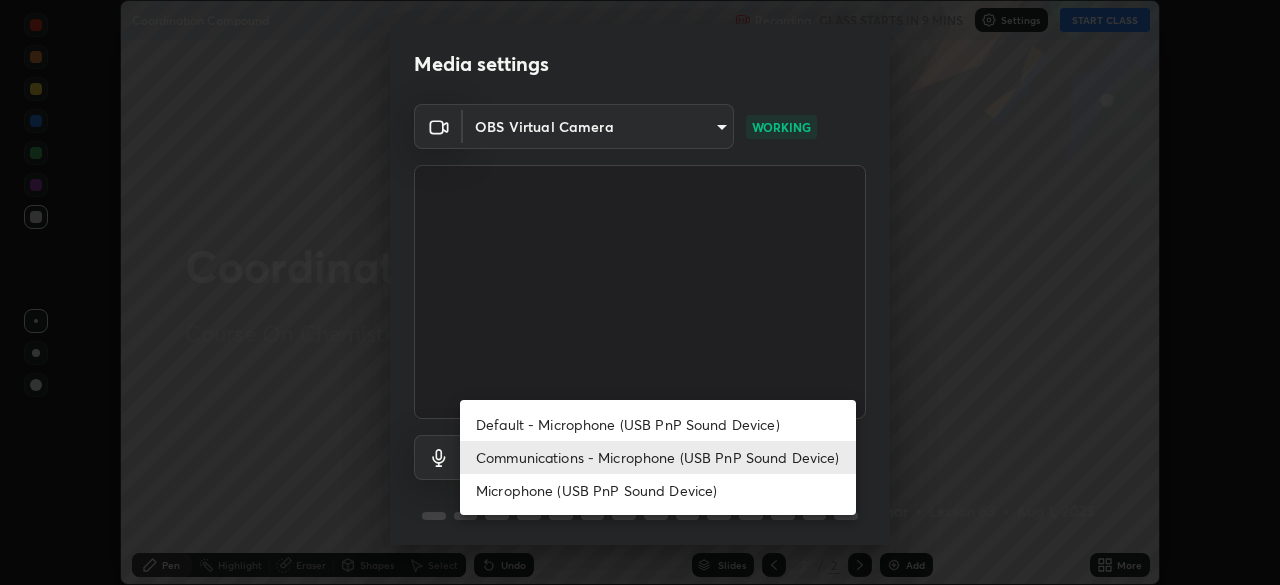 click on "Default - Microphone (USB PnP Sound Device)" at bounding box center (658, 424) 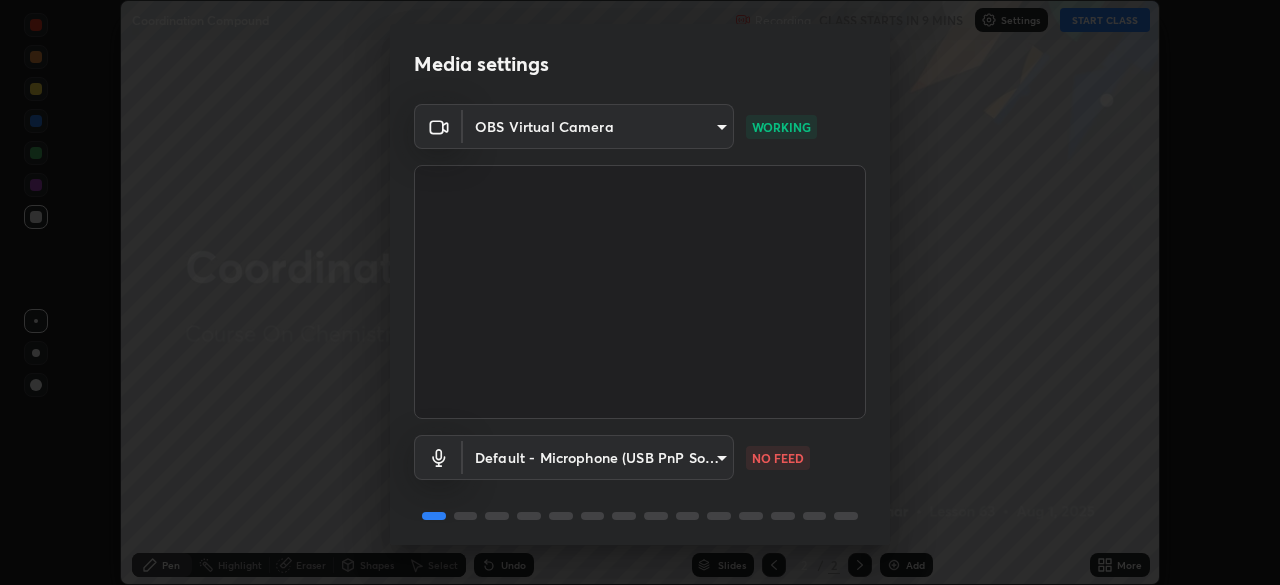 click on "Erase all Coordination Compound Recording CLASS STARTS IN 9 MINS Settings START CLASS Setting up your live class Coordination Compound • L63 of Course On Chemistry for JEE Excel 2 2026 [FIRST] [LAST] Pen Highlight Eraser Shapes Select Undo Slides 2 / 2 Add More No doubts shared Encourage your learners to ask a doubt for better clarity Report an issue Reason for reporting Buffering Chat not working Audio - Video sync issue Educator video quality low ​ Attach an image Report Media settings OBS Virtual Camera [HASH] WORKING Default - Microphone (USB PnP Sound Device) default NO FEED 1 / 5 Next" at bounding box center [640, 292] 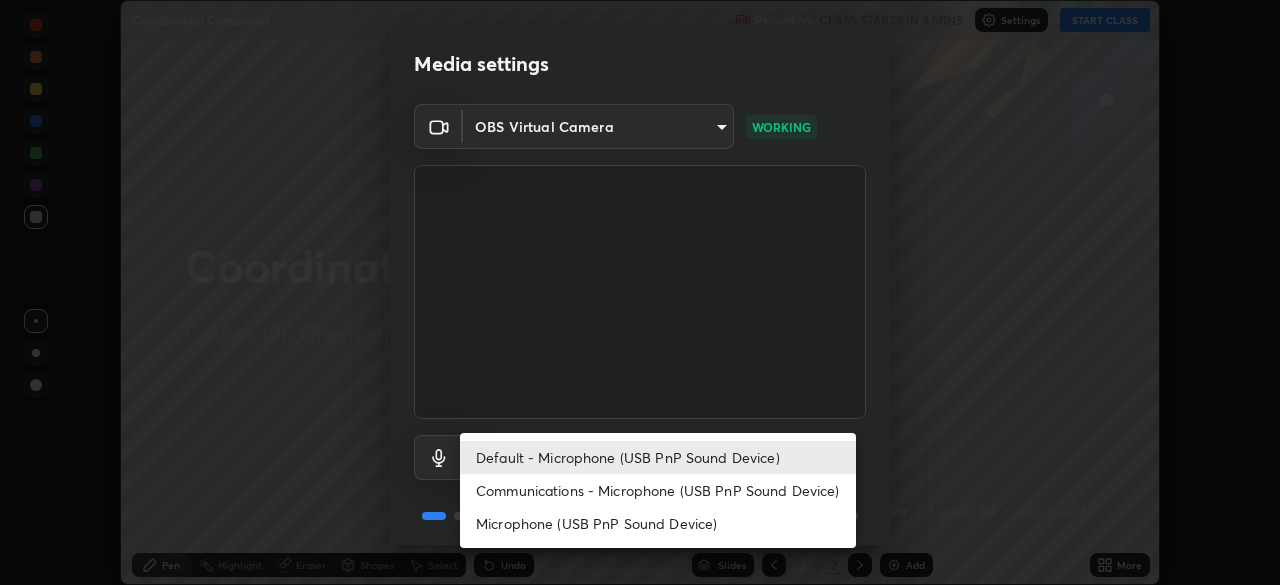 click on "Communications - Microphone (USB PnP Sound Device)" at bounding box center [658, 490] 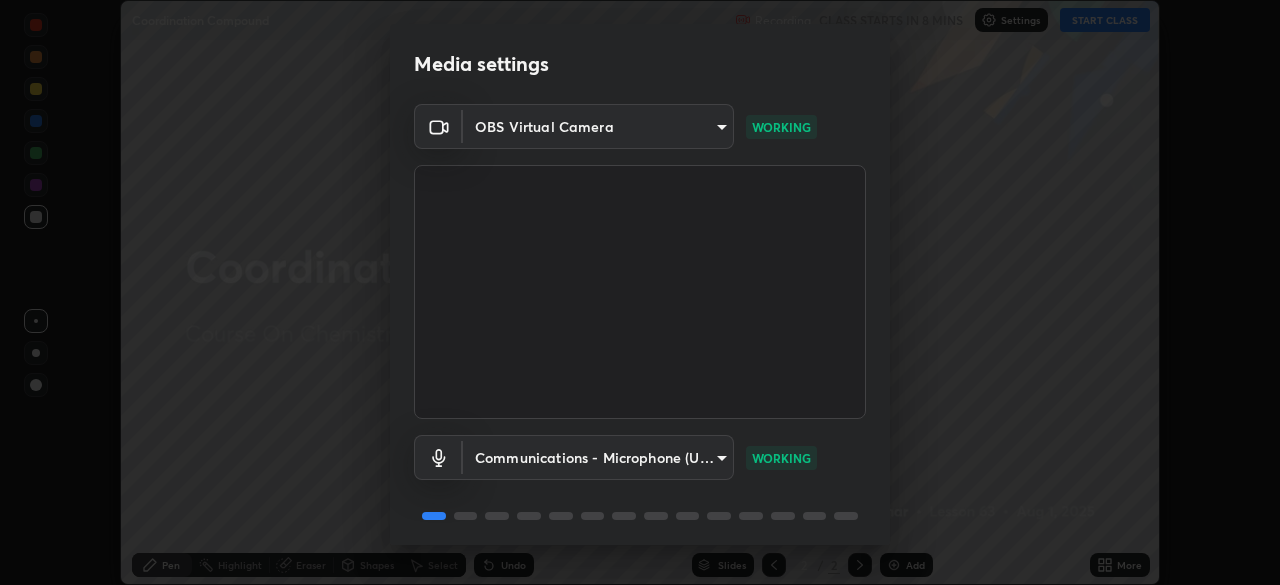 scroll, scrollTop: 71, scrollLeft: 0, axis: vertical 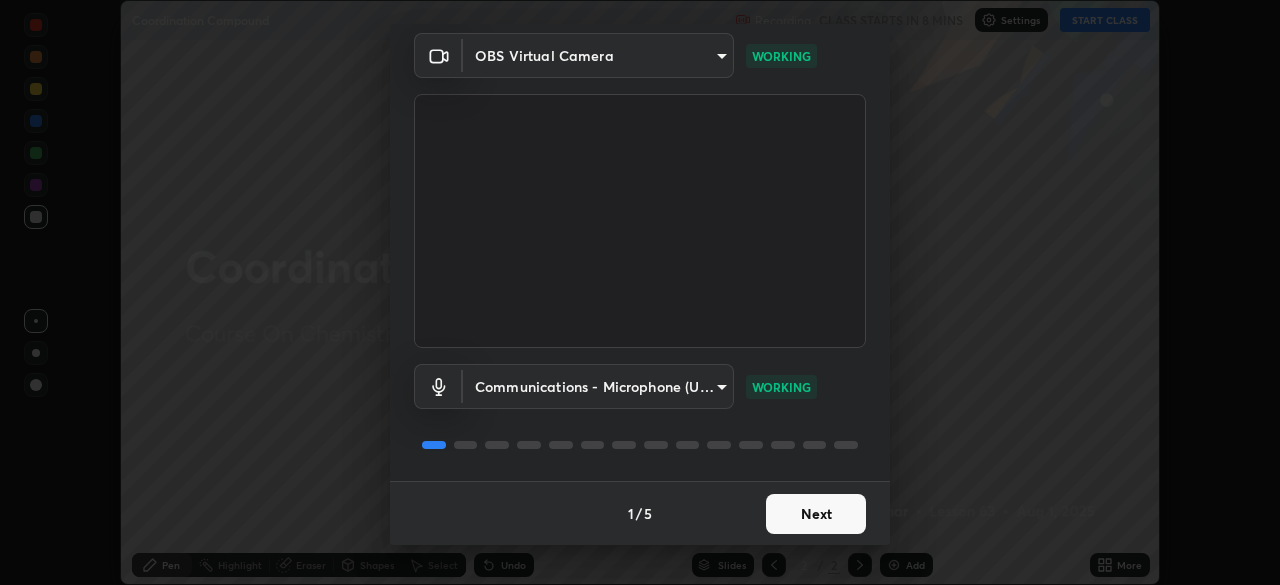 click on "Next" at bounding box center (816, 514) 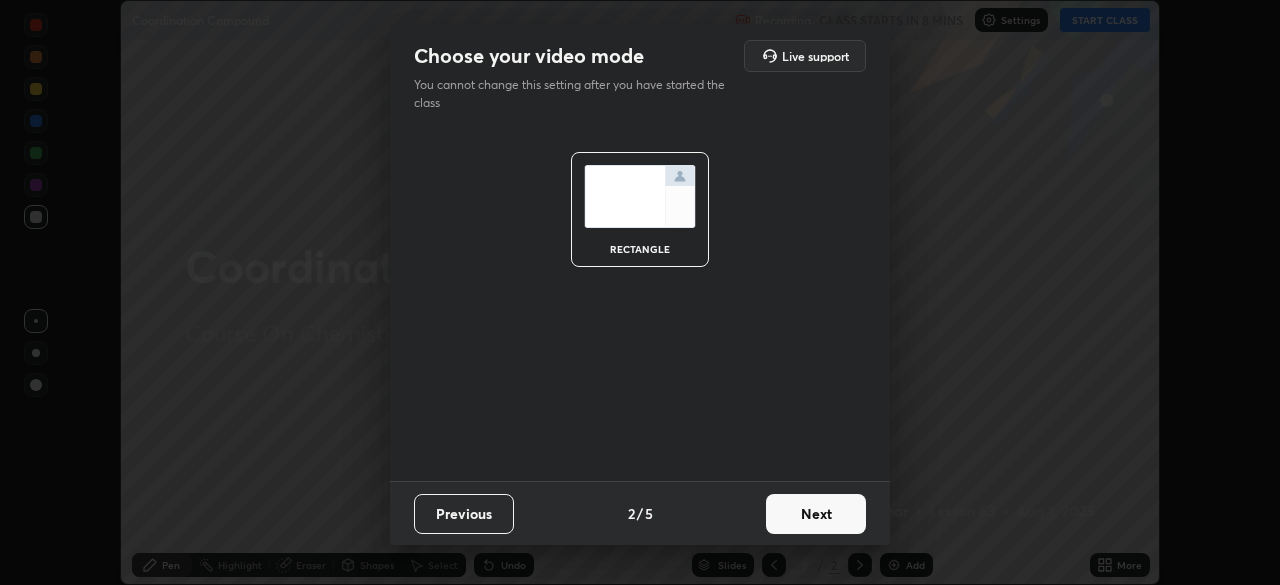 scroll, scrollTop: 0, scrollLeft: 0, axis: both 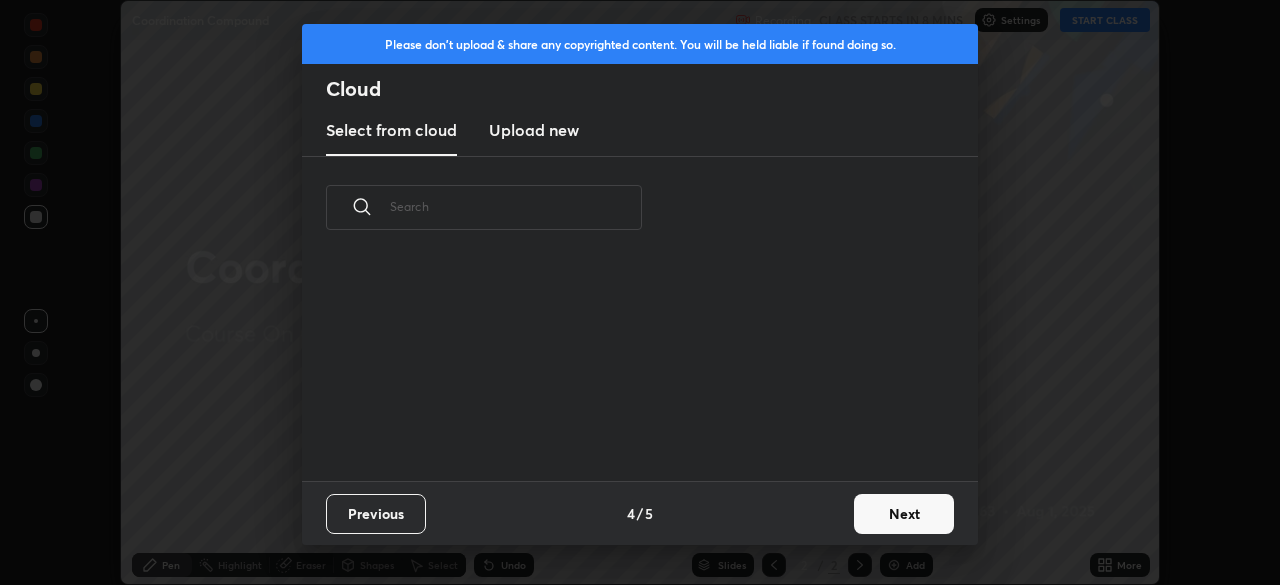 click on "Next" at bounding box center (904, 514) 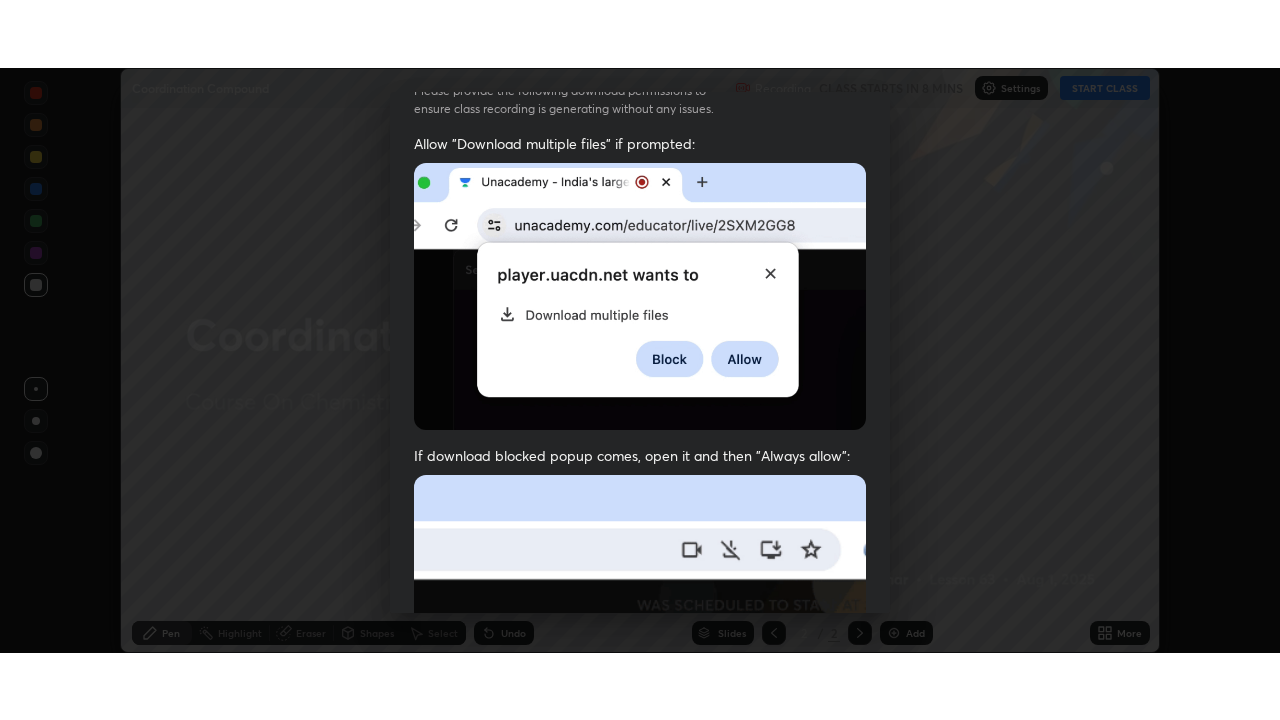 scroll, scrollTop: 479, scrollLeft: 0, axis: vertical 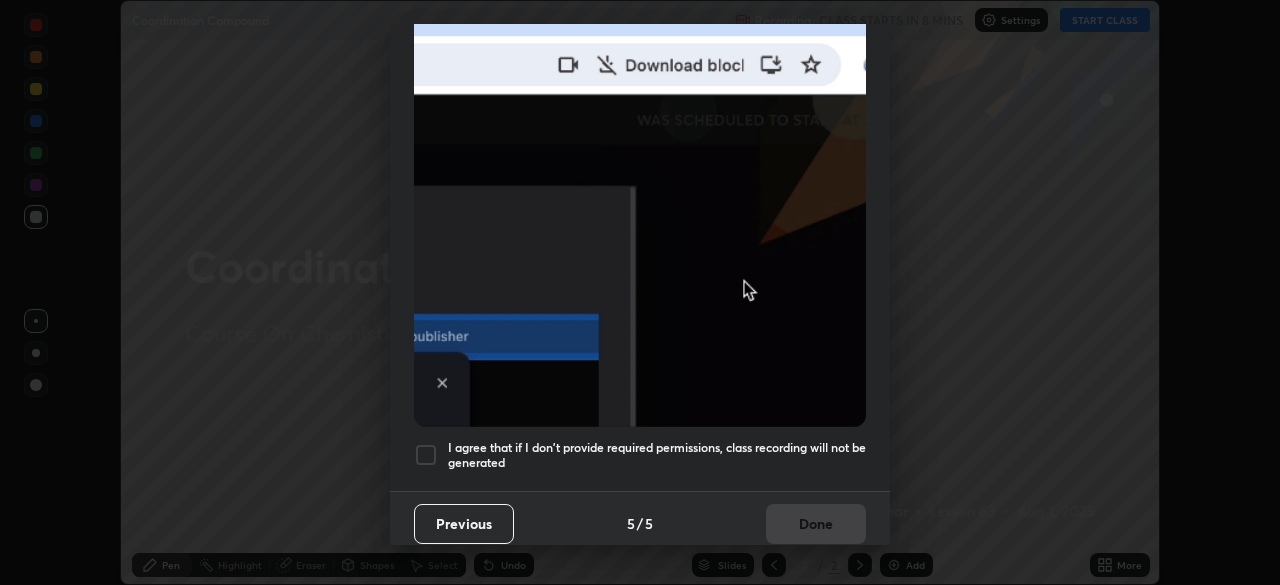 click at bounding box center [426, 455] 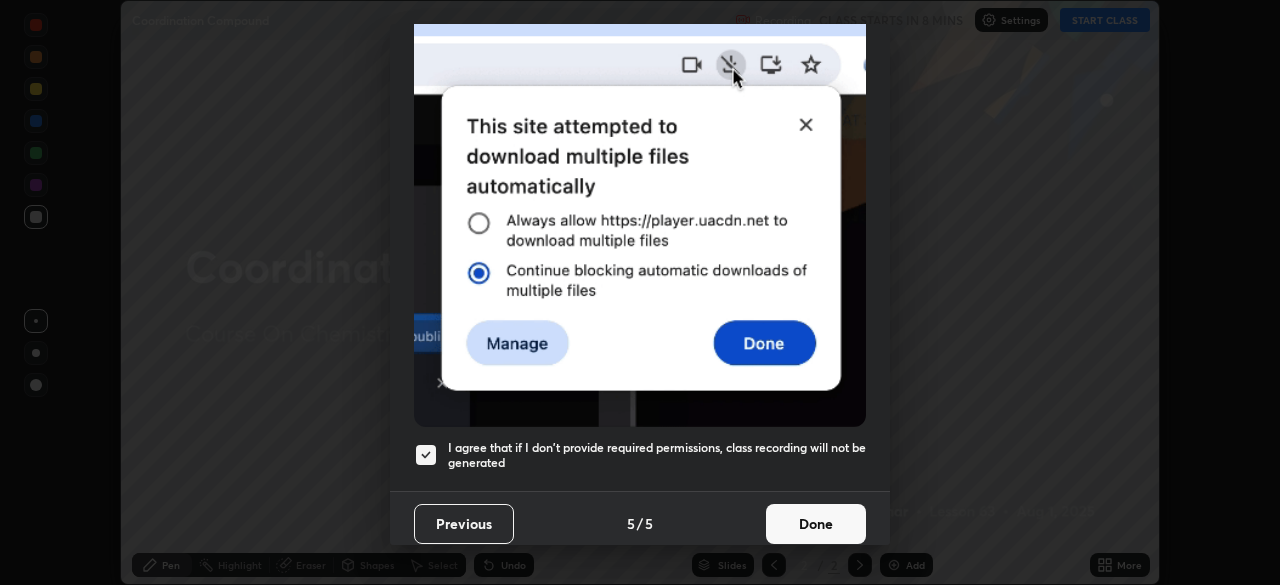 click on "Done" at bounding box center (816, 524) 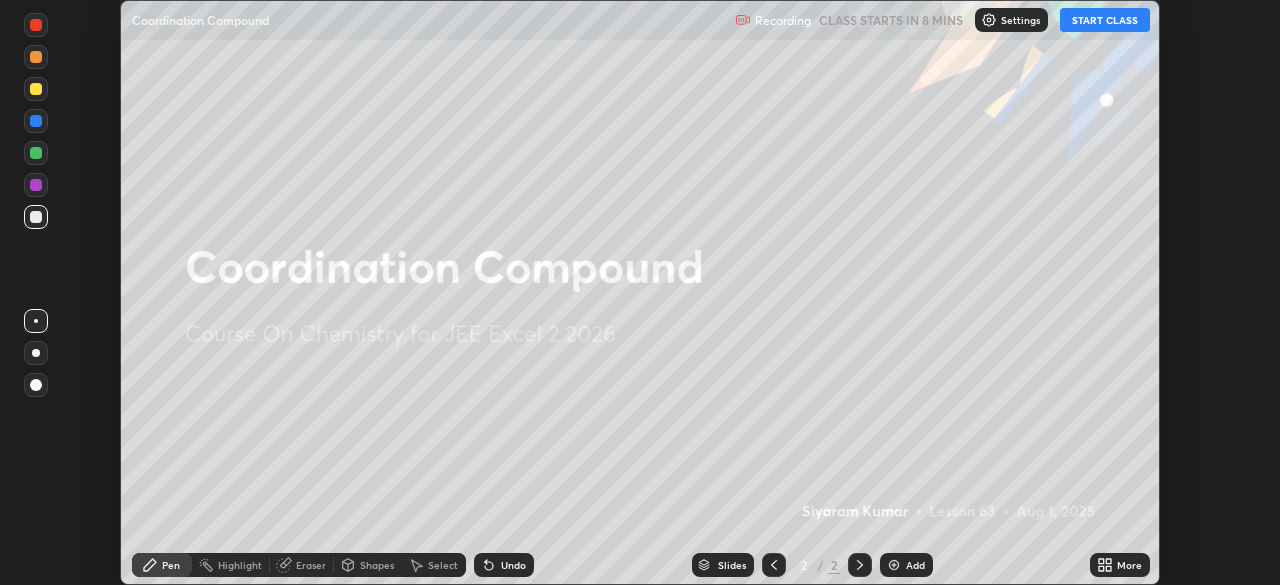 click on "START CLASS" at bounding box center (1105, 20) 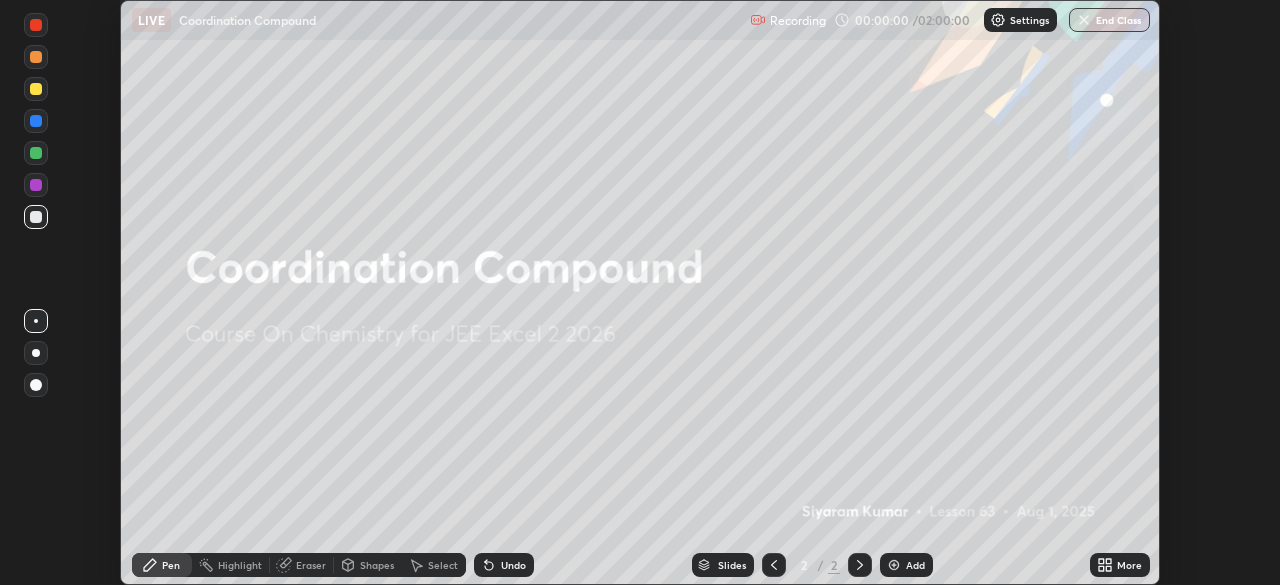 click on "More" at bounding box center (1120, 565) 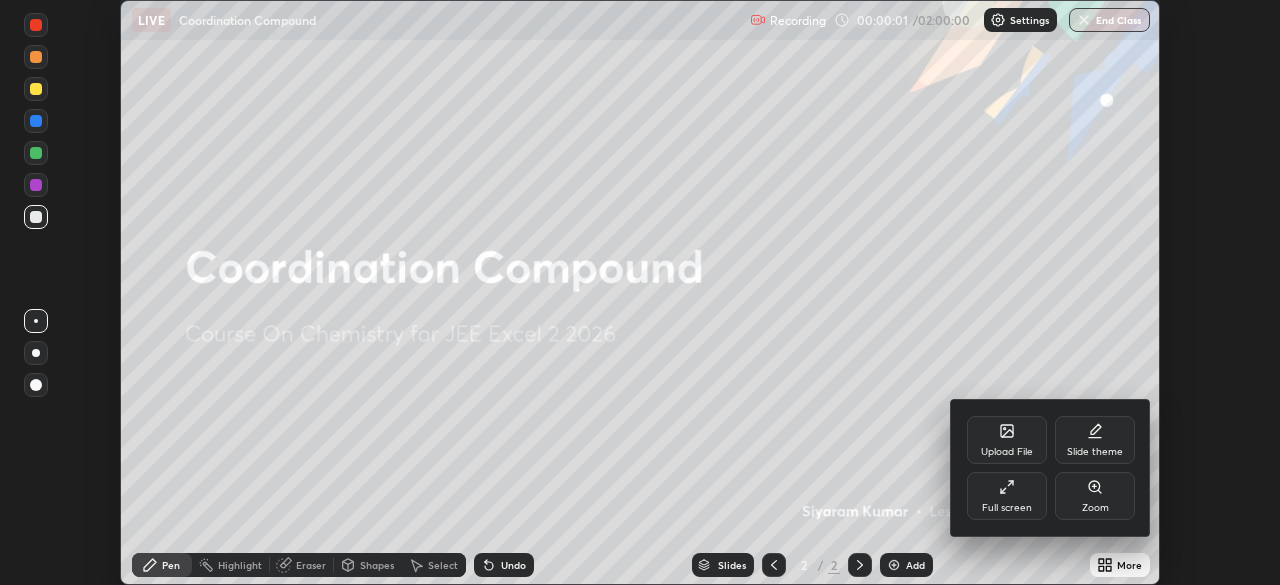 click 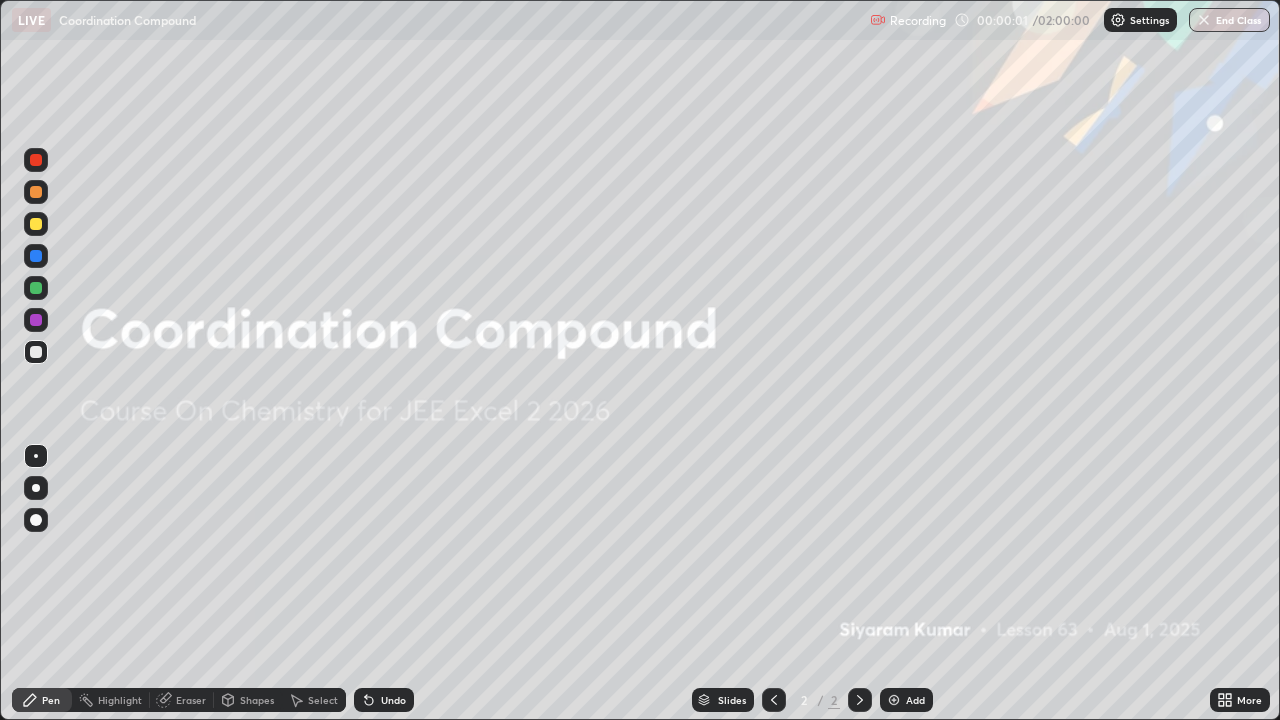 scroll, scrollTop: 99280, scrollLeft: 98720, axis: both 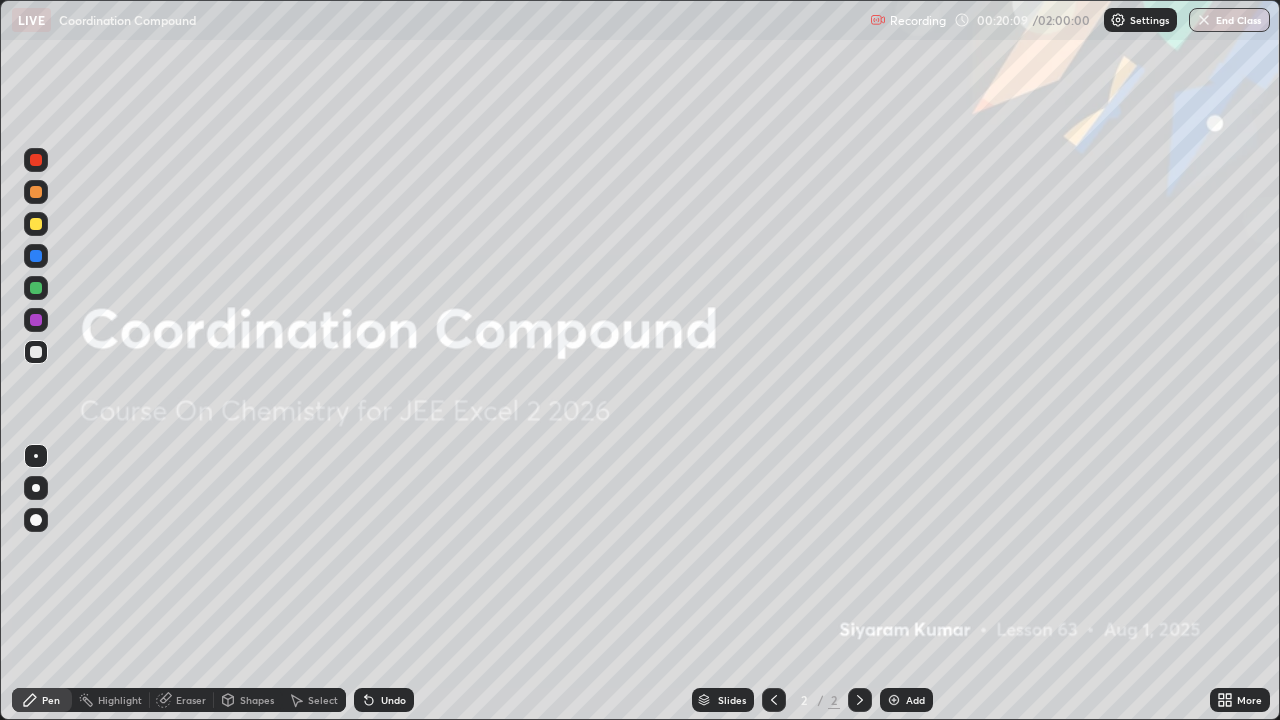 click 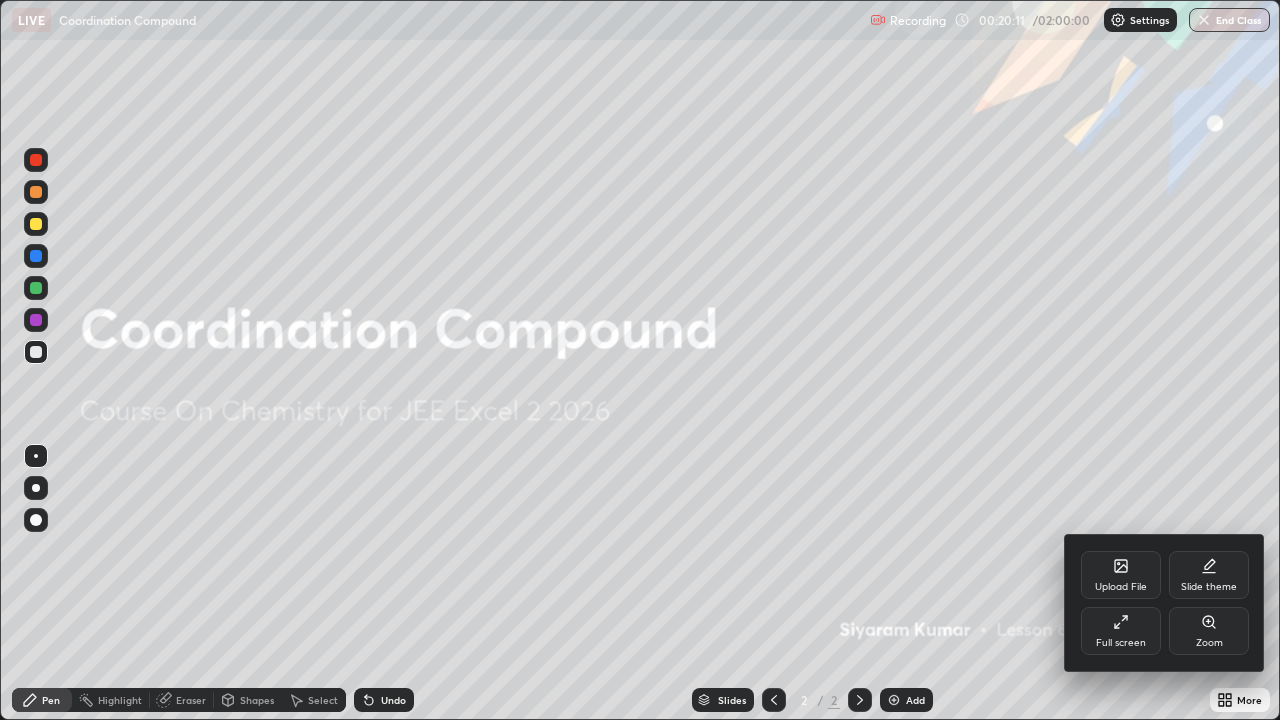 click on "Upload File" at bounding box center (1121, 575) 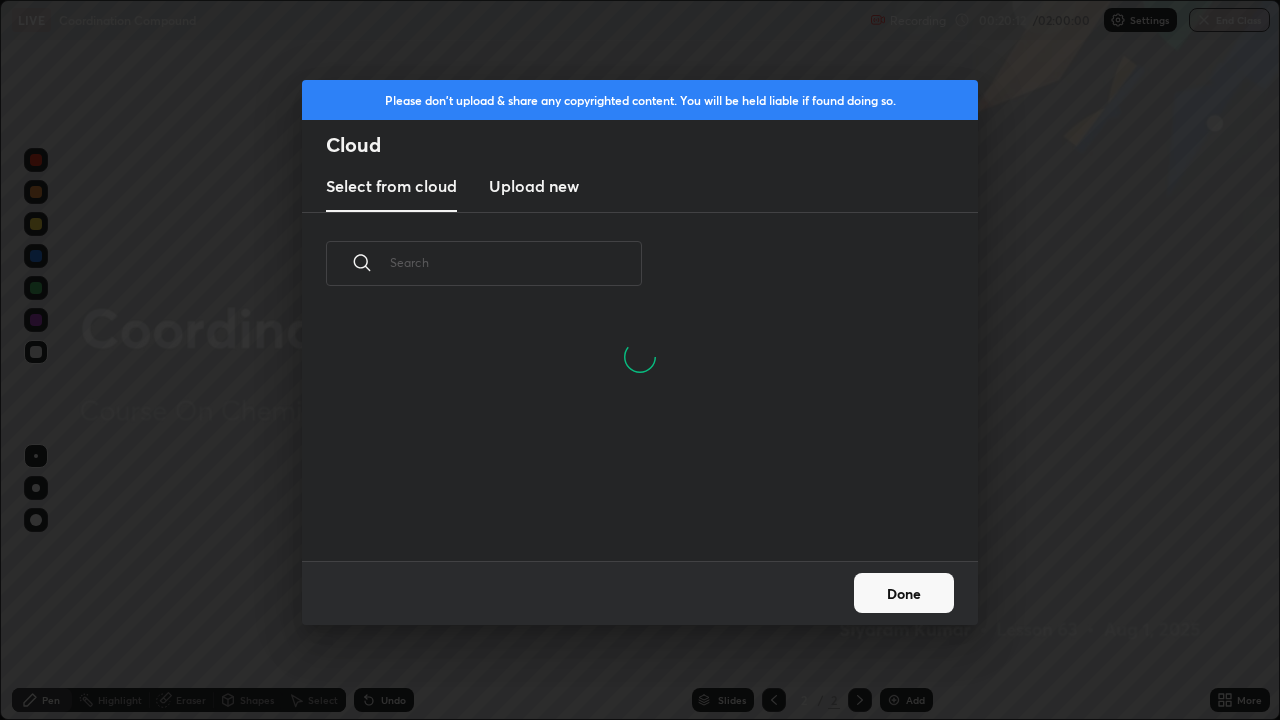 scroll, scrollTop: 7, scrollLeft: 11, axis: both 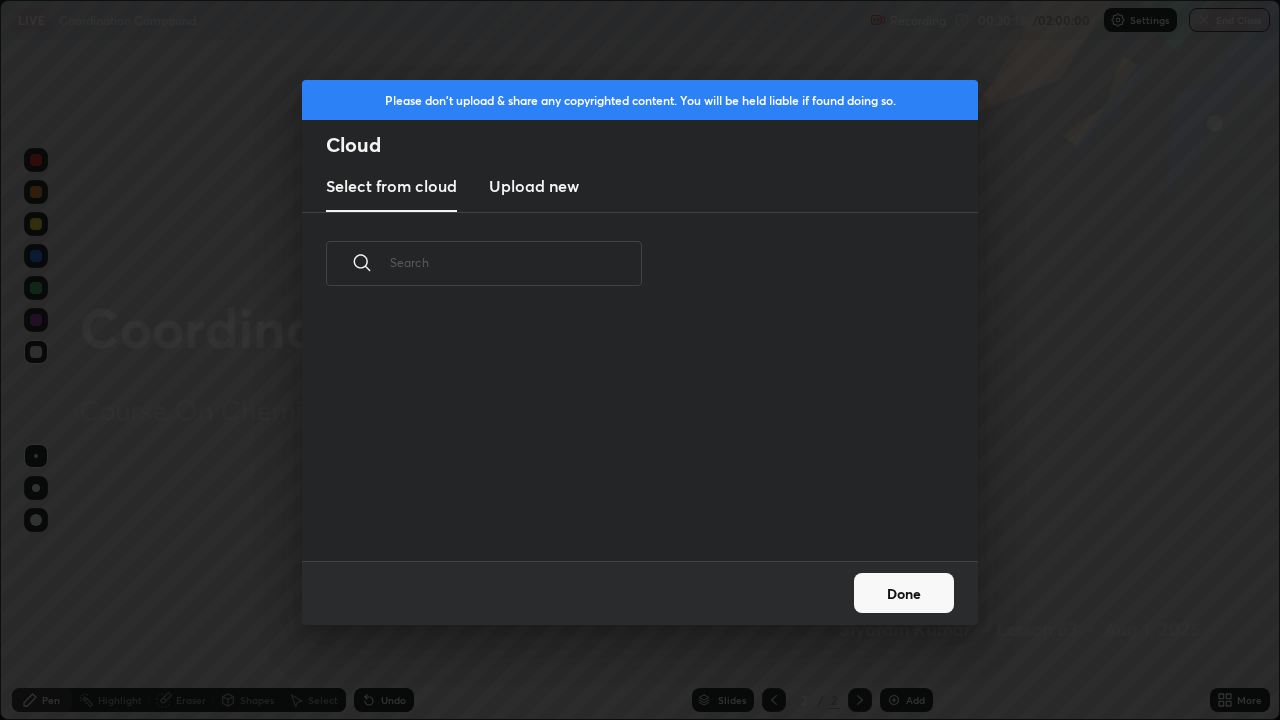 click on "Done" at bounding box center (904, 593) 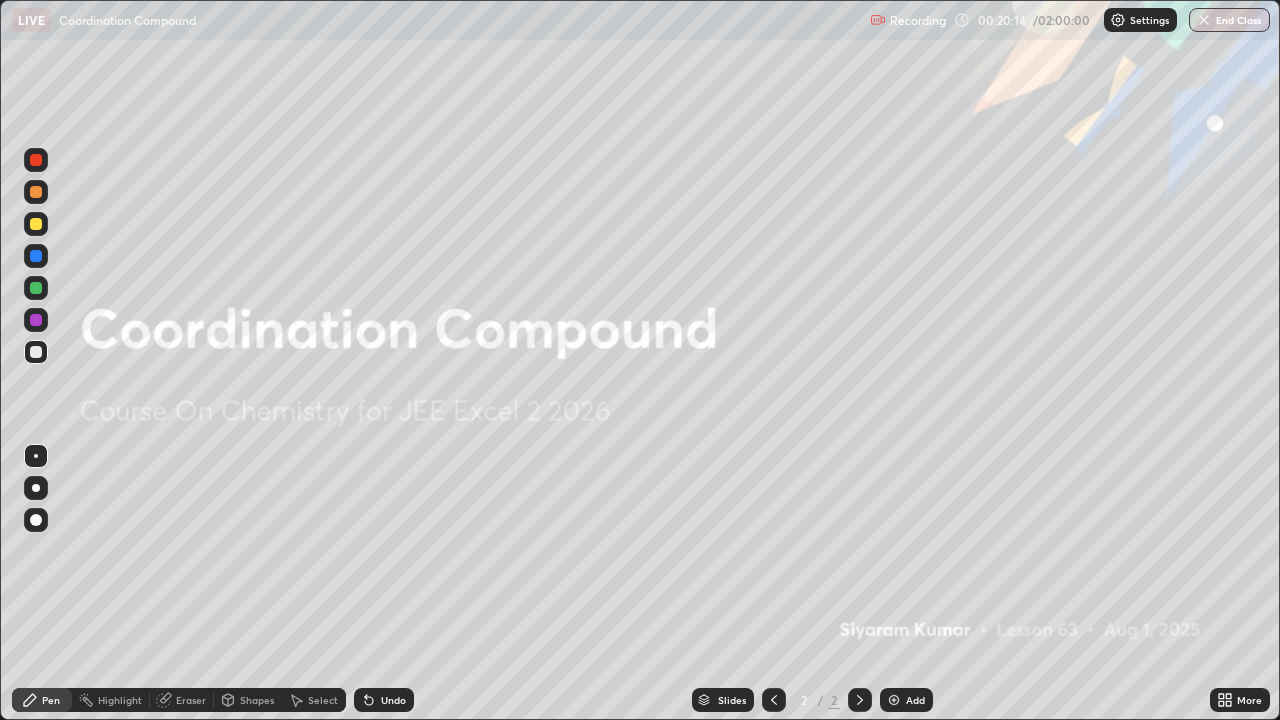 click 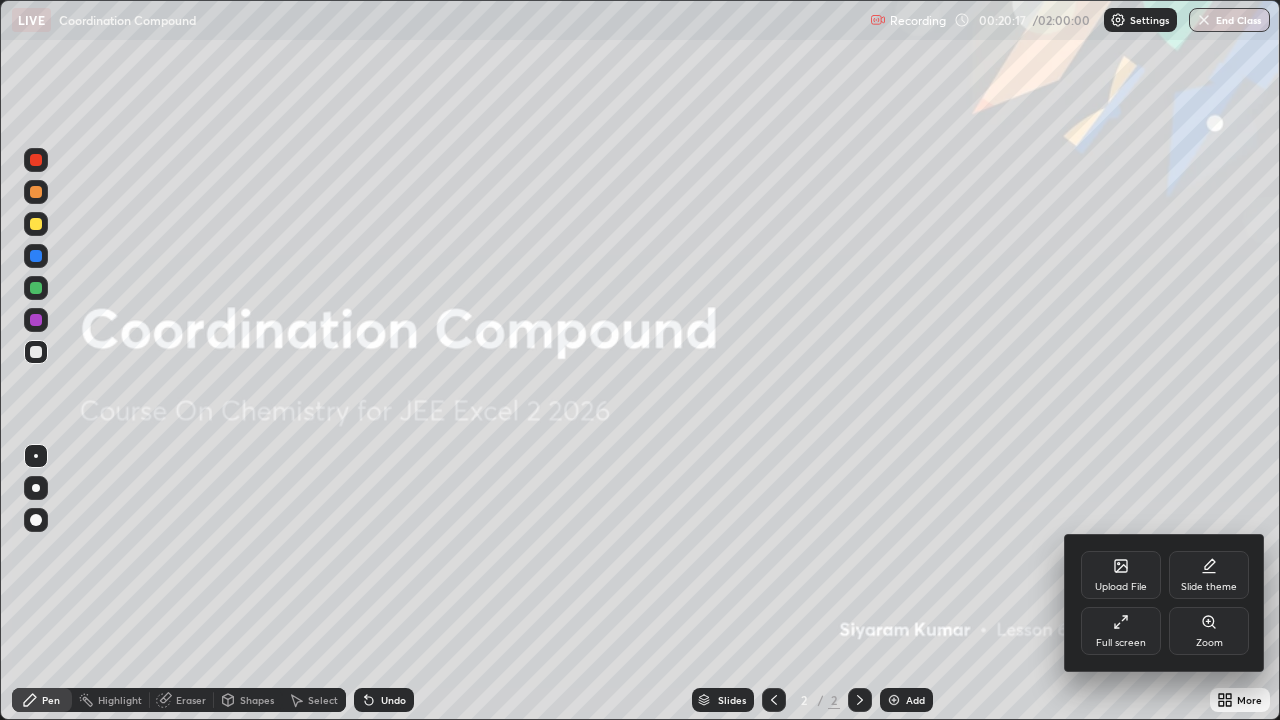 click on "Full screen" at bounding box center [1121, 631] 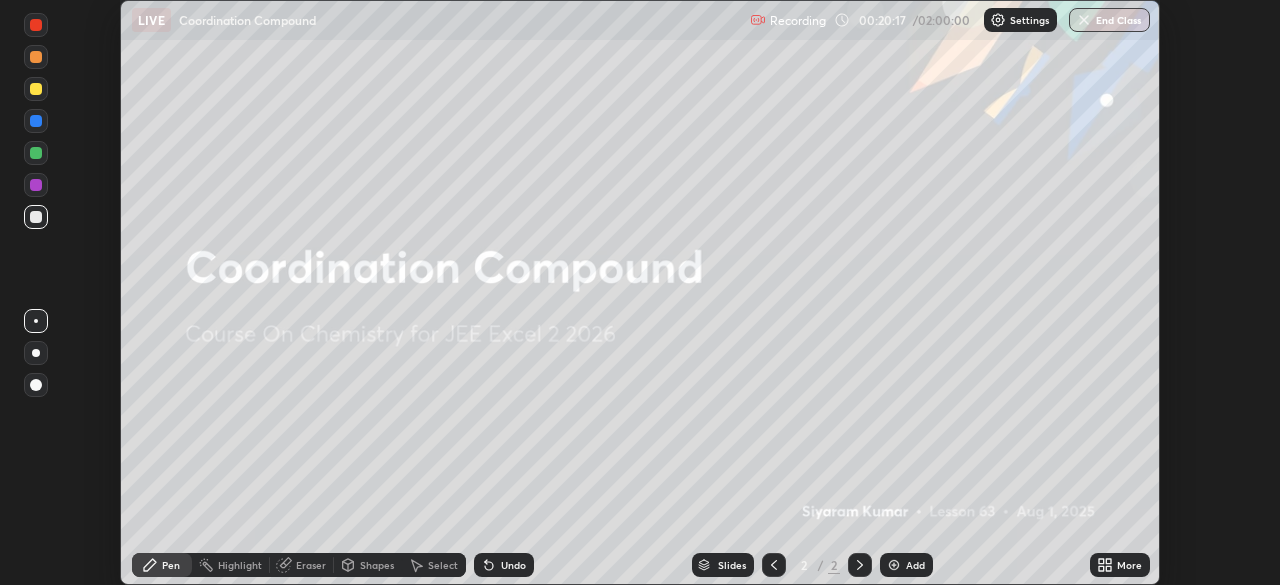 scroll, scrollTop: 585, scrollLeft: 1280, axis: both 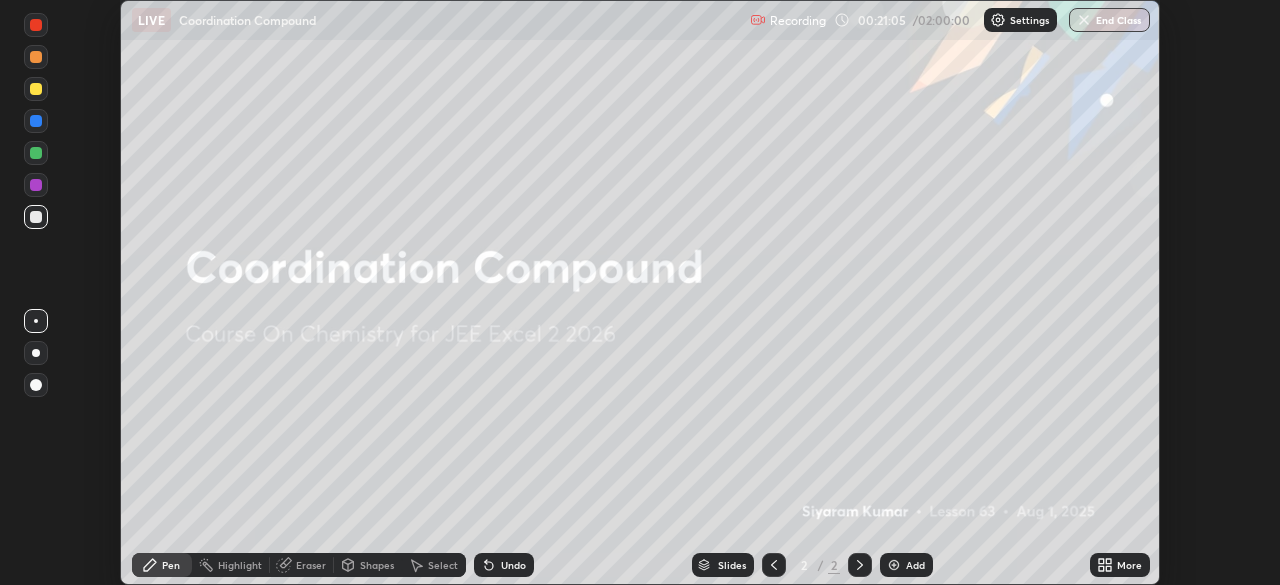 click 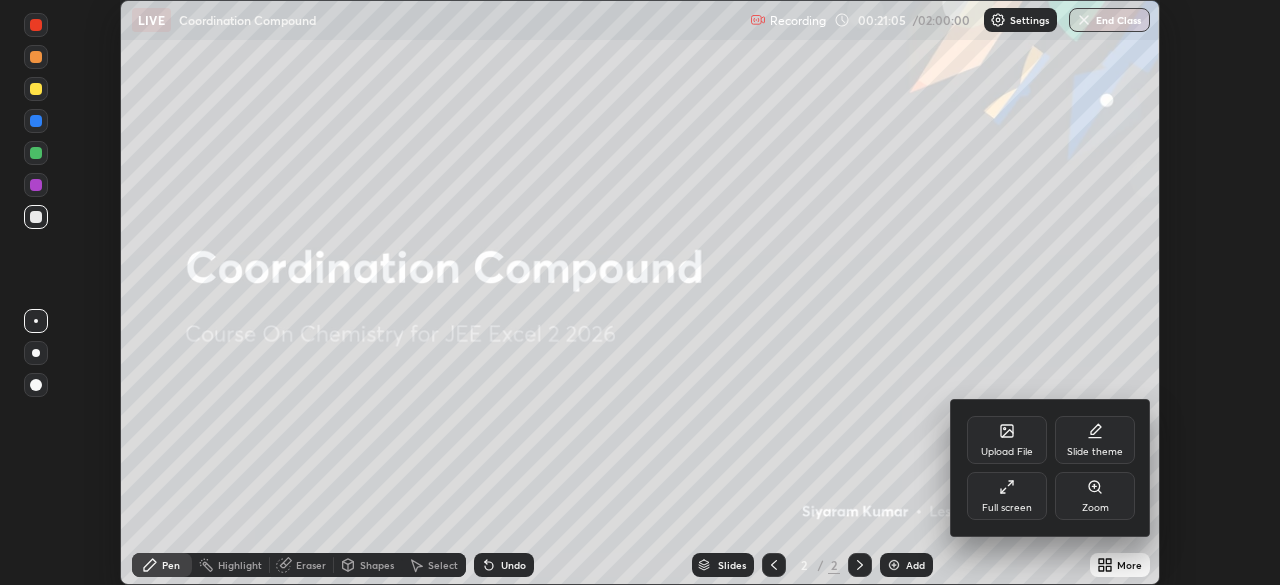 click 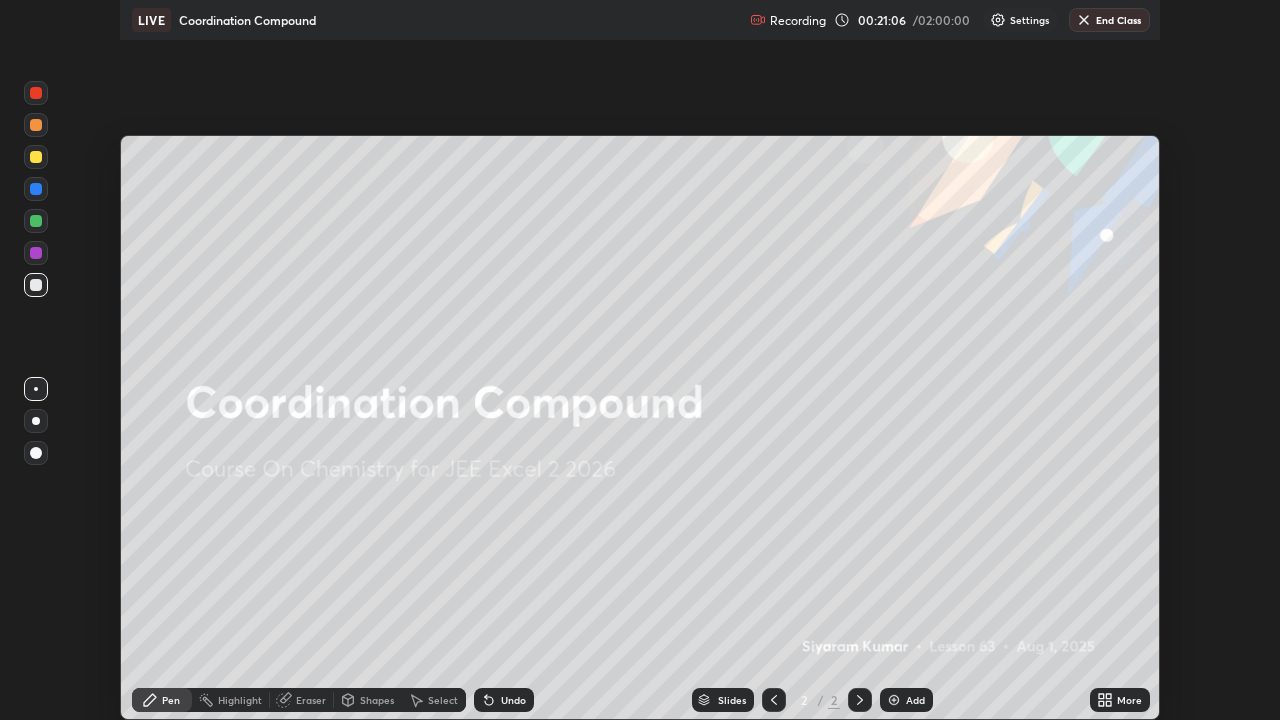 scroll, scrollTop: 99280, scrollLeft: 98720, axis: both 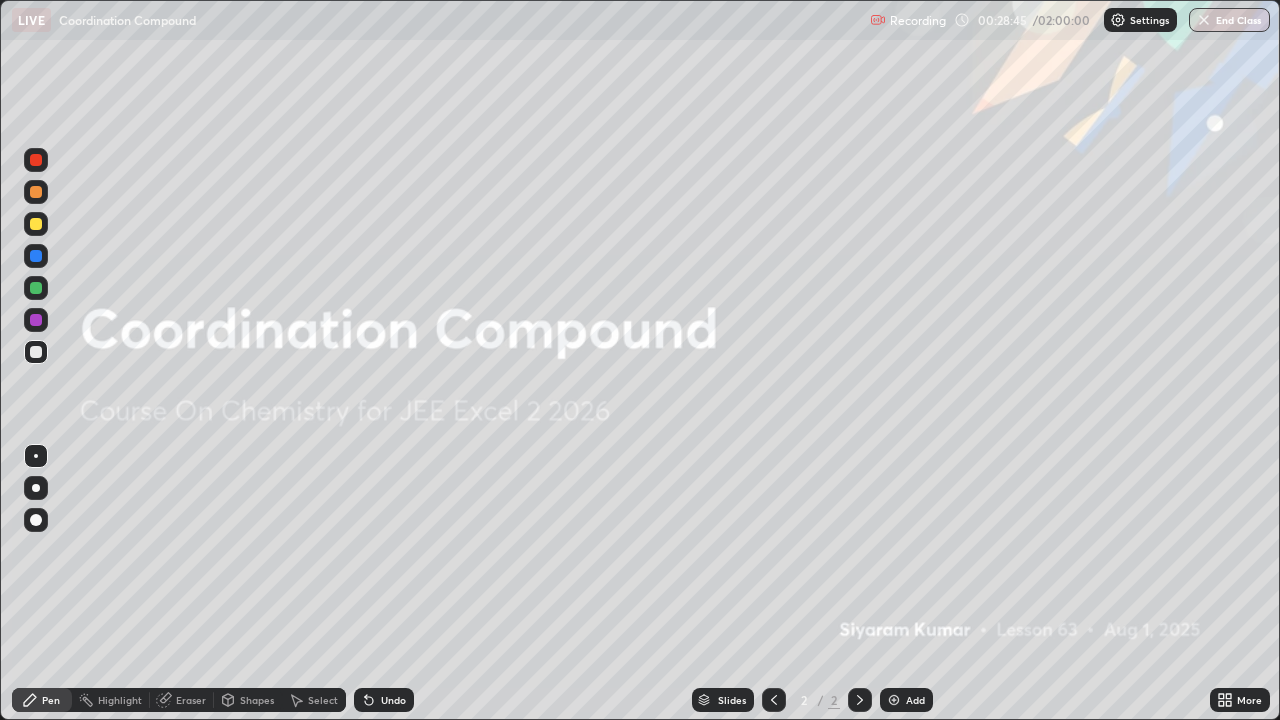 click on "Add" at bounding box center (915, 700) 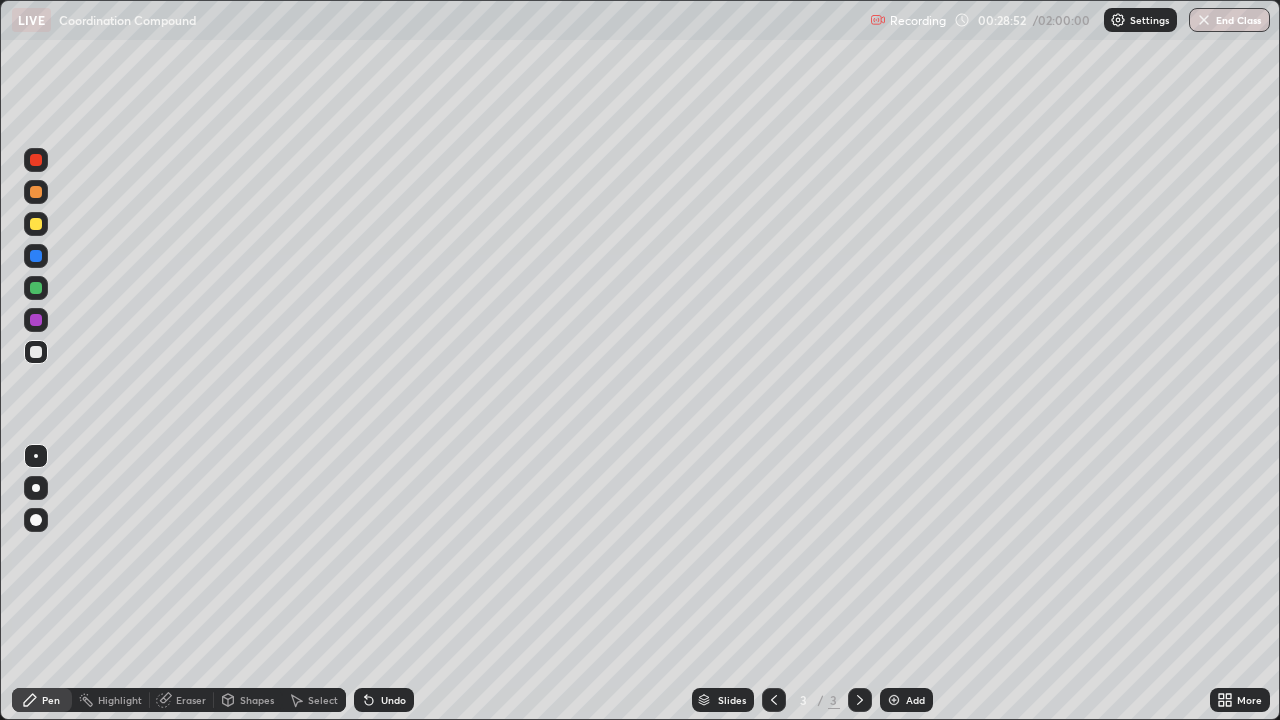 click at bounding box center (36, 224) 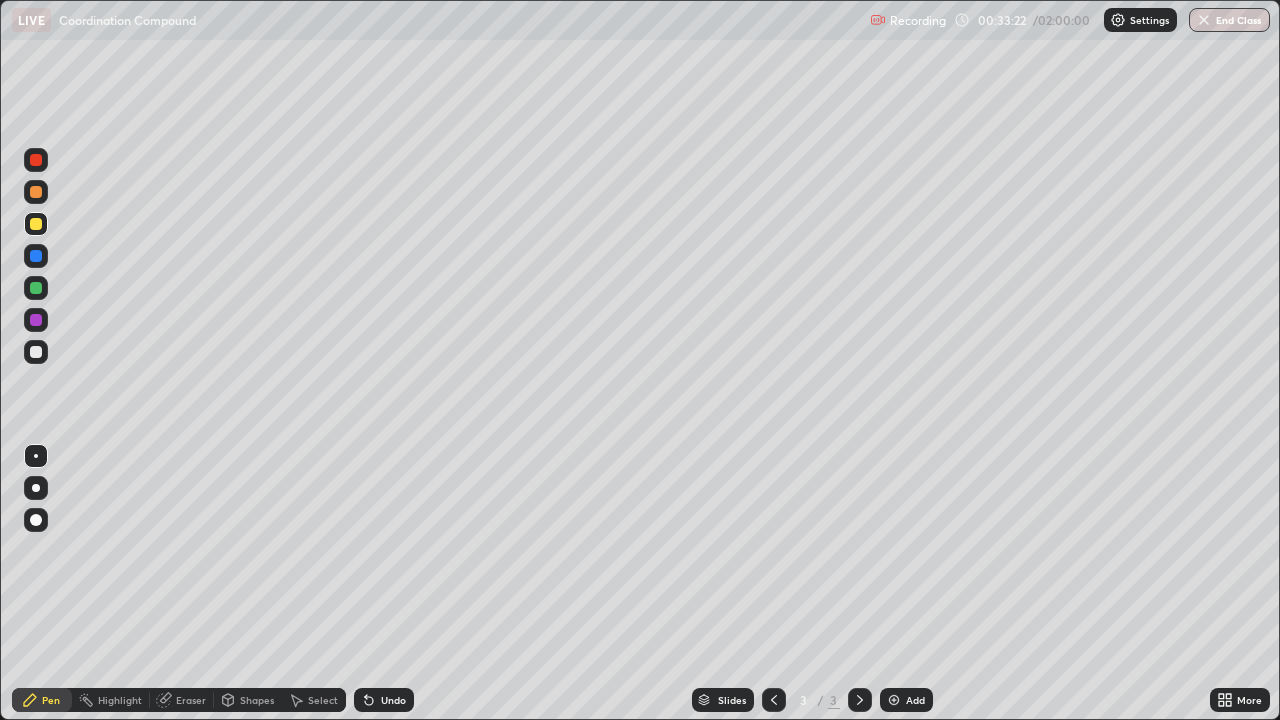 click at bounding box center [894, 700] 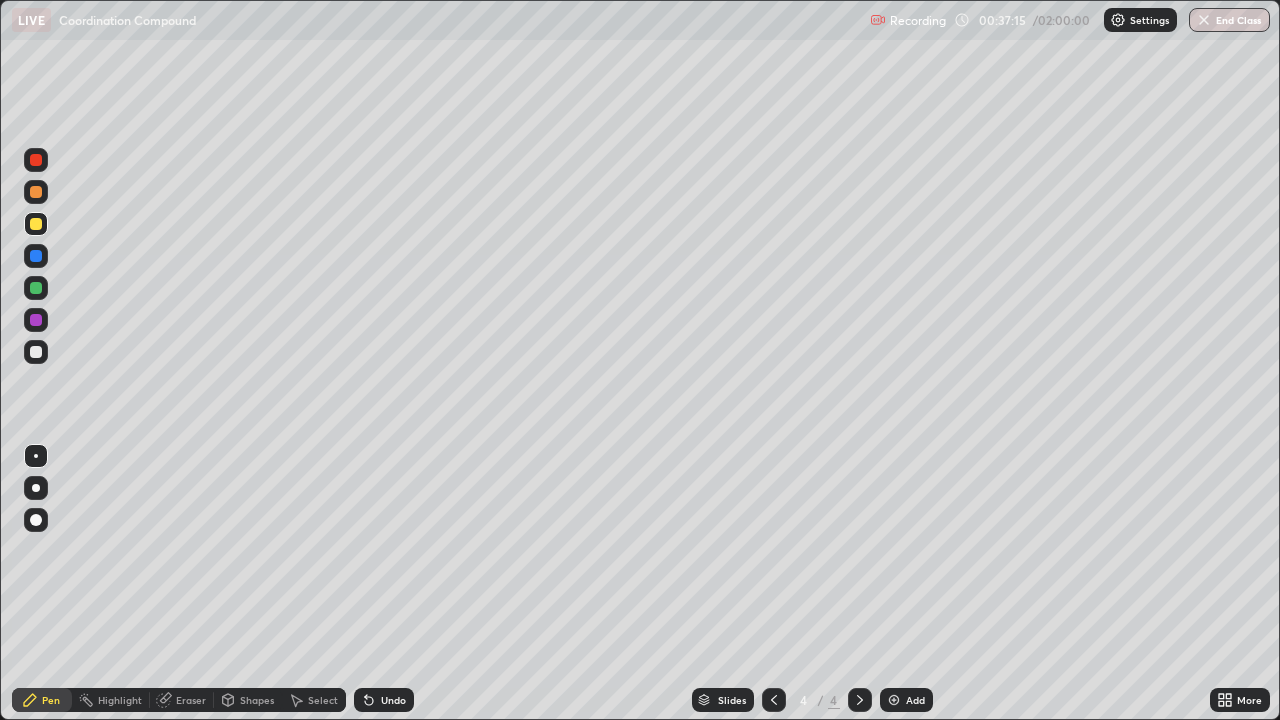 click on "Add" at bounding box center (915, 700) 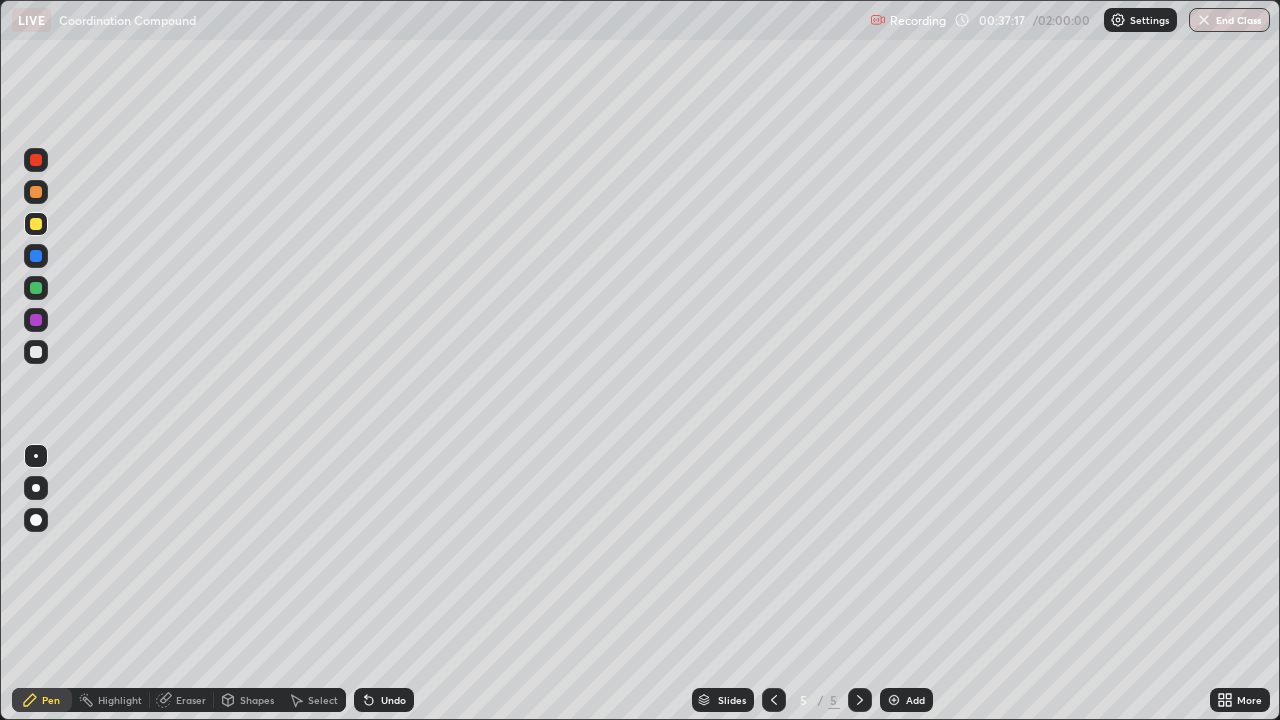 click 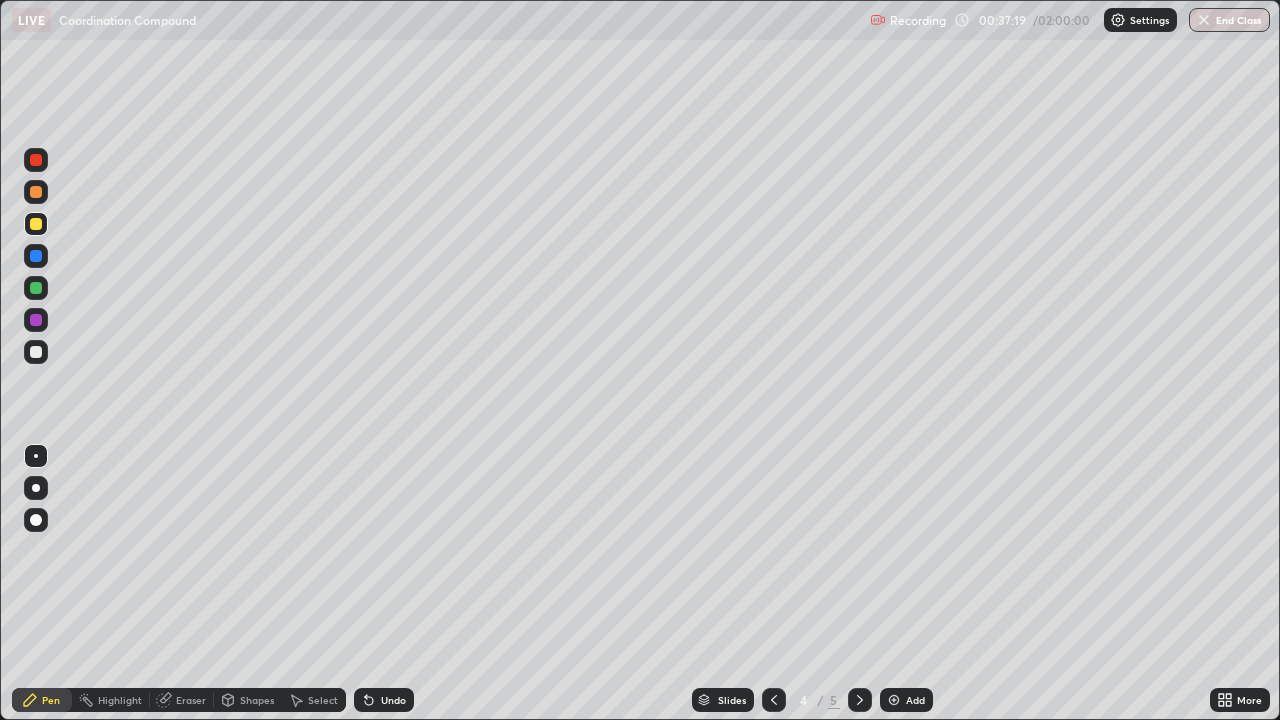 click at bounding box center [36, 352] 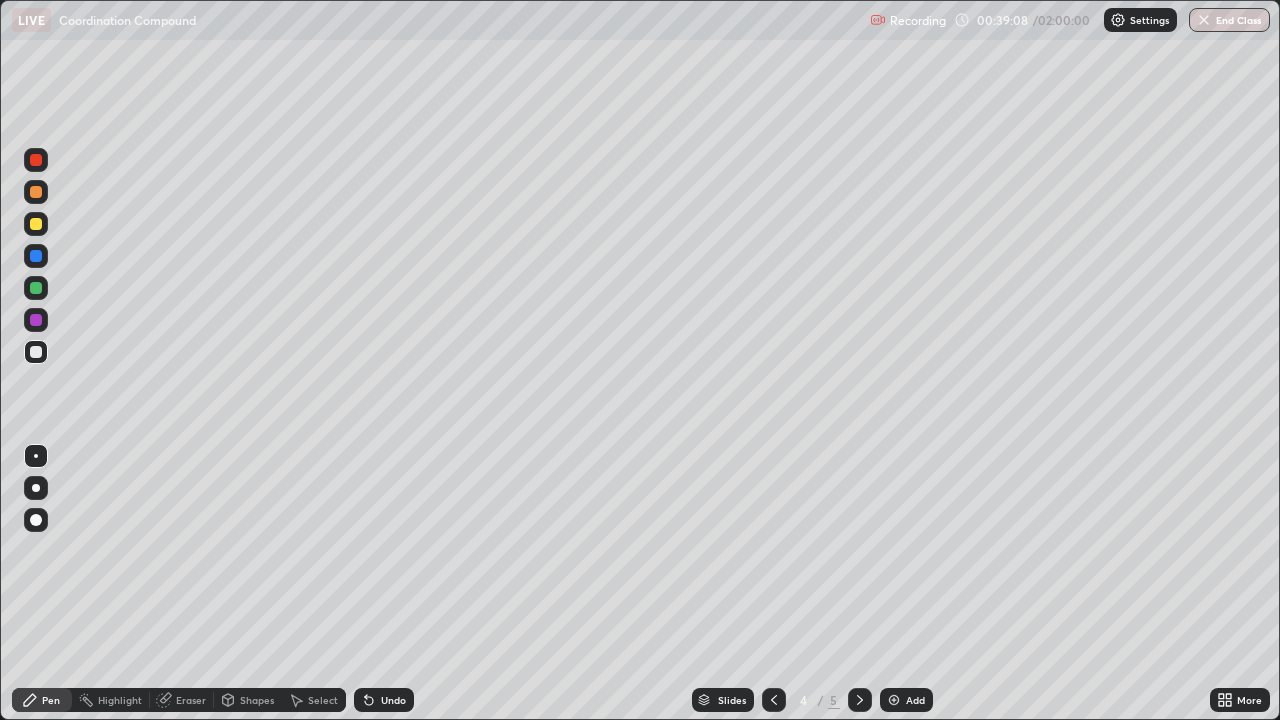 click at bounding box center [36, 192] 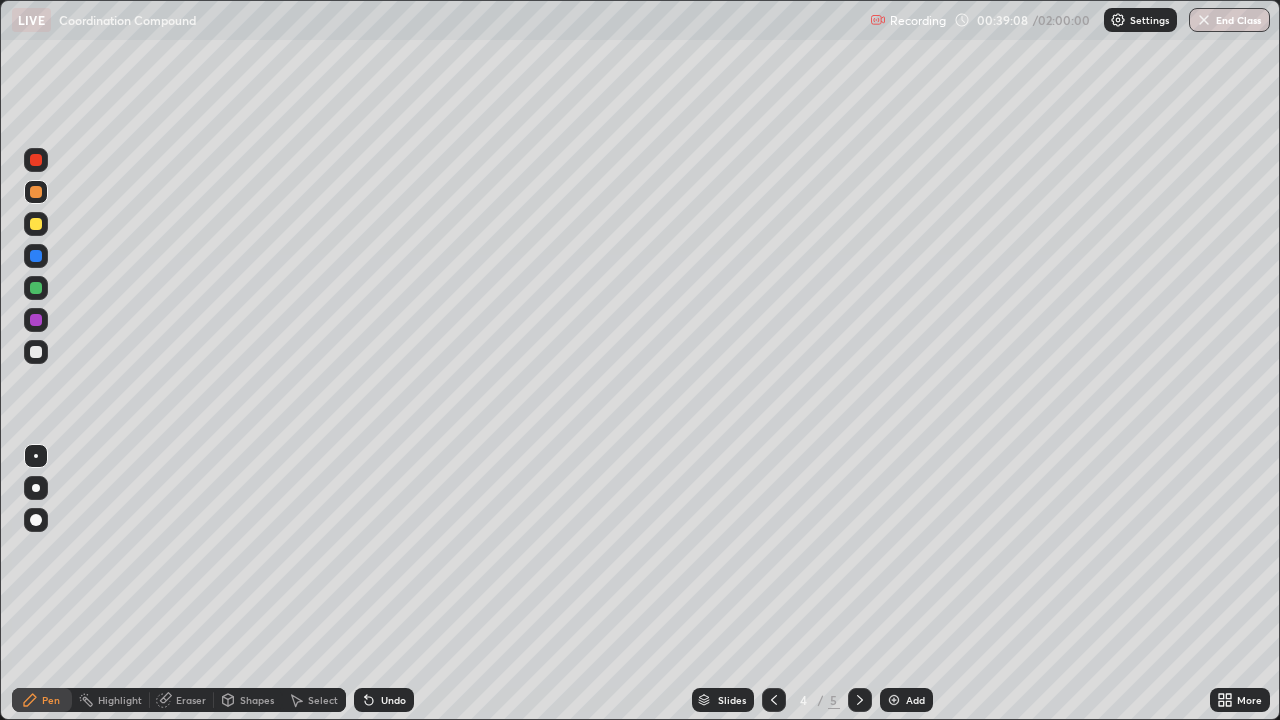 click at bounding box center (36, 192) 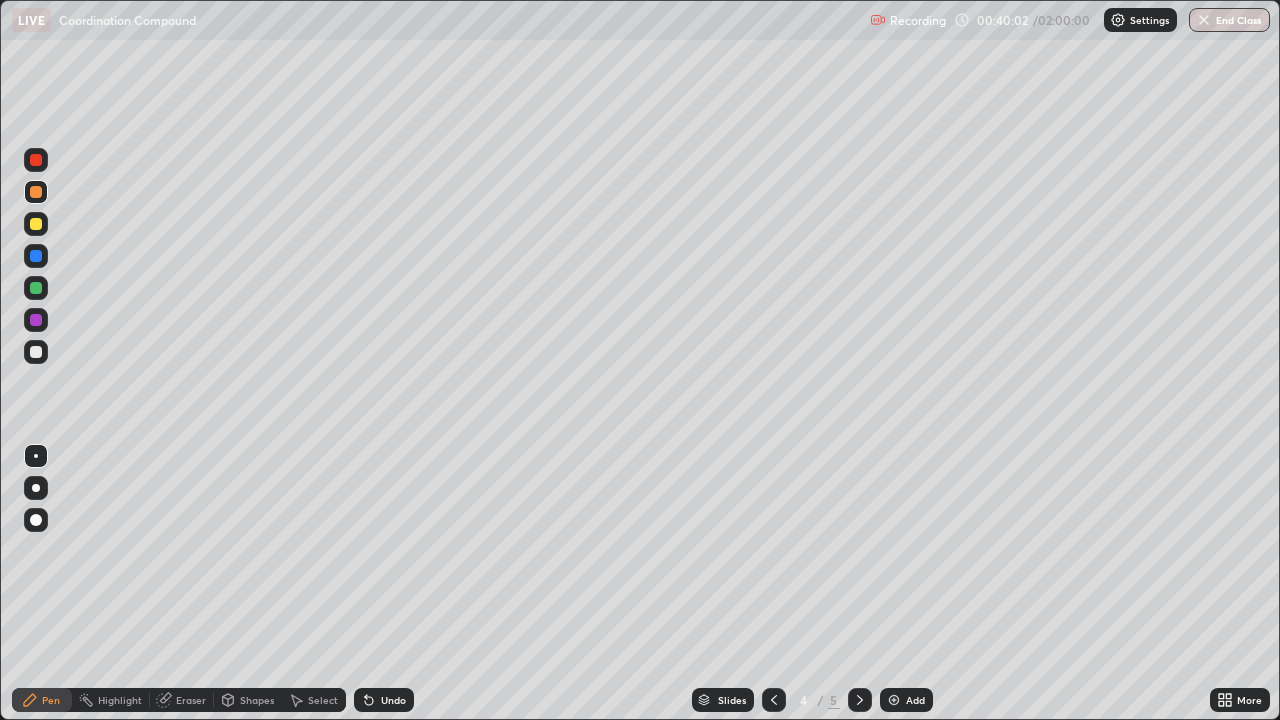 click at bounding box center (36, 224) 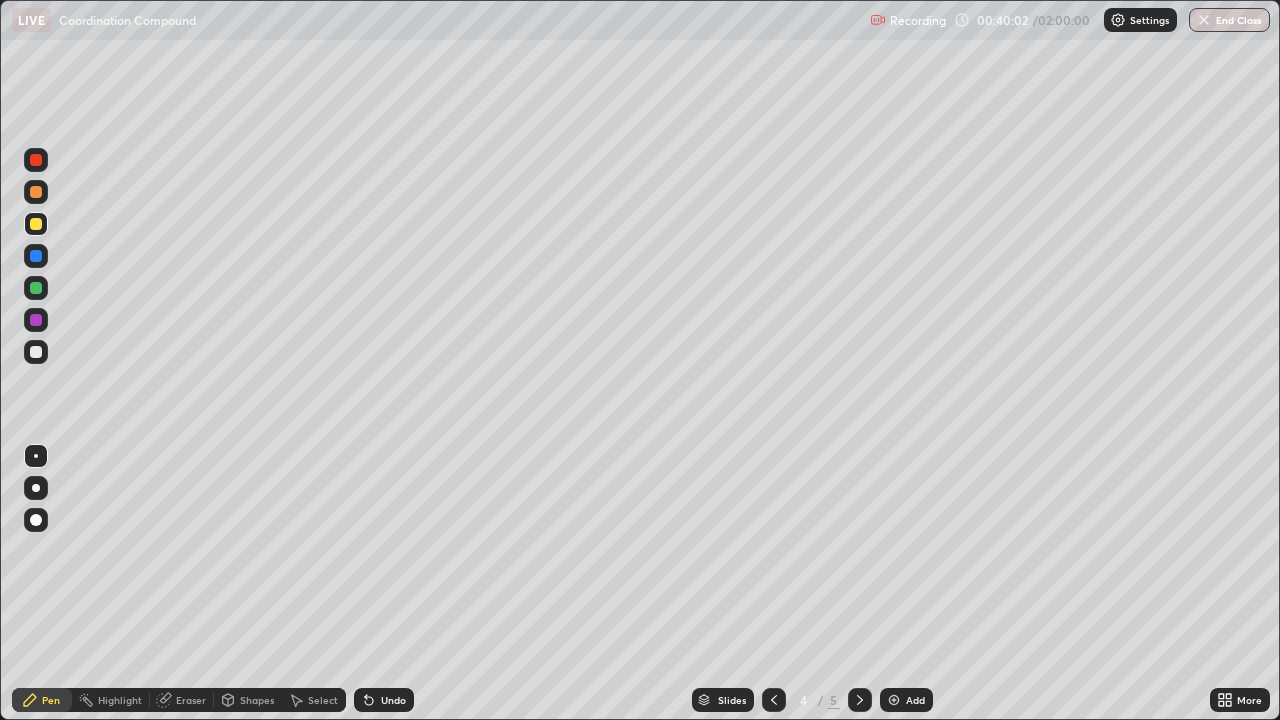 click at bounding box center (36, 224) 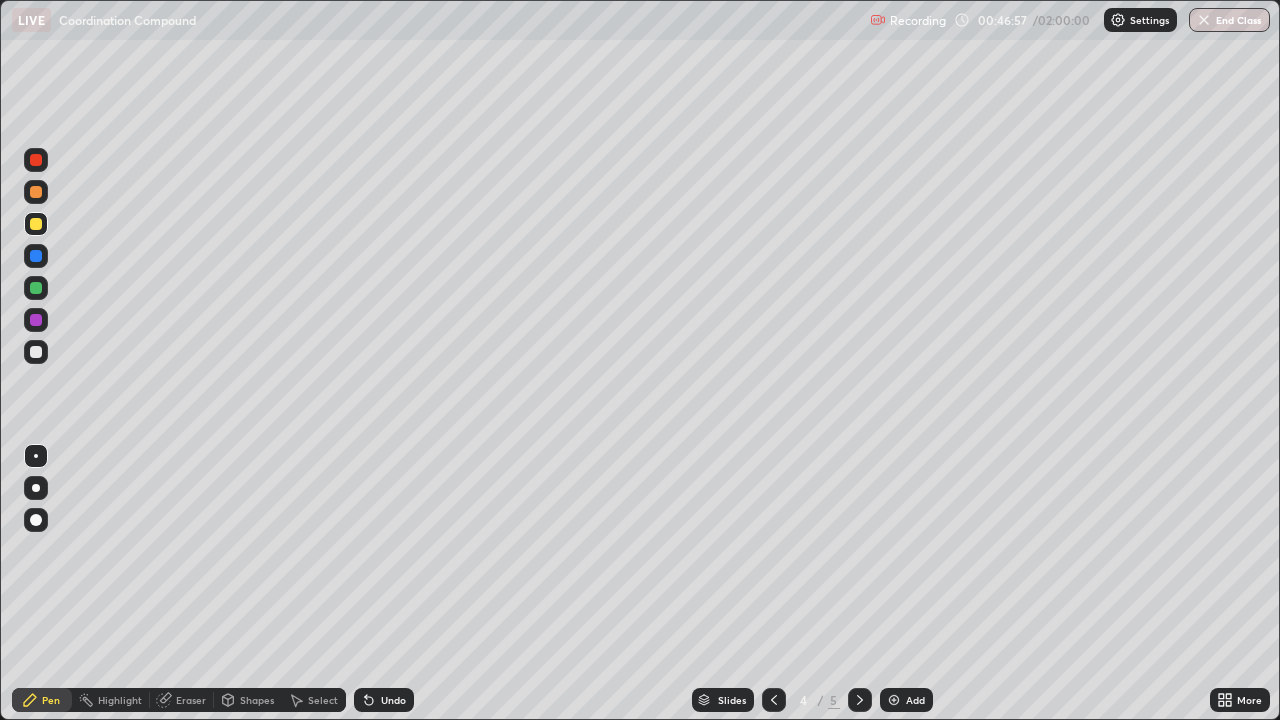 click at bounding box center [36, 352] 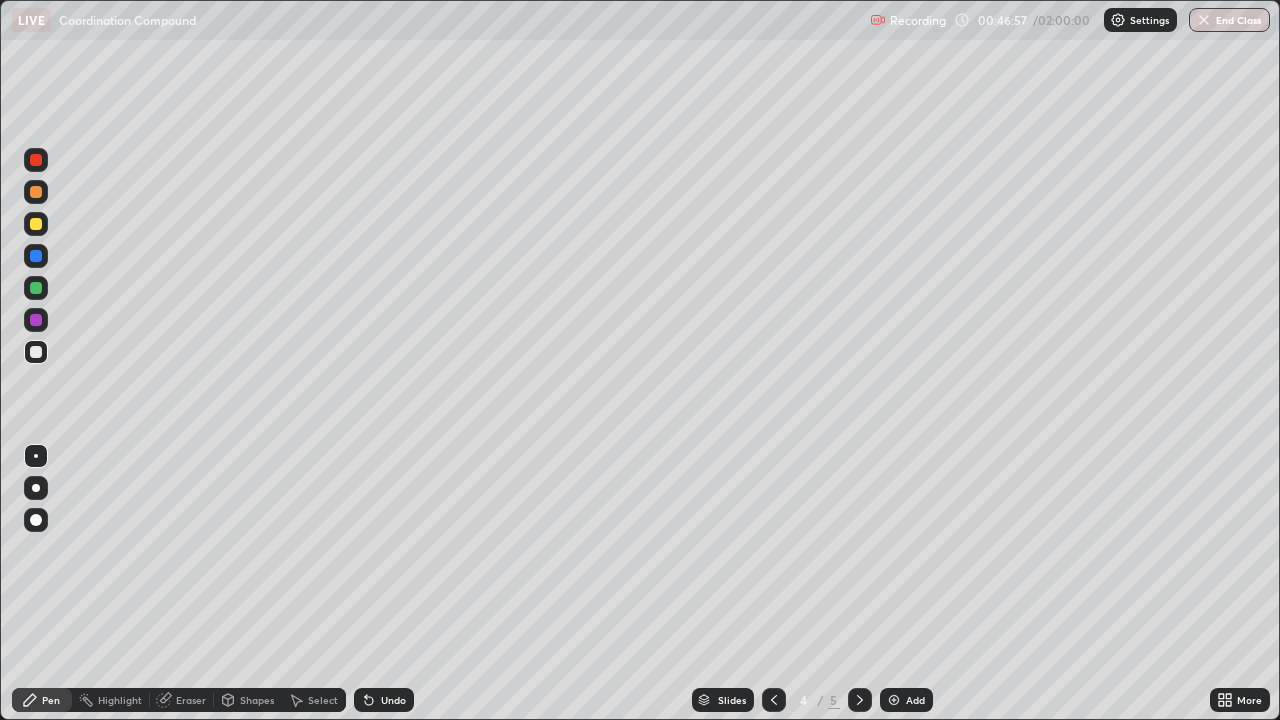 click at bounding box center (36, 352) 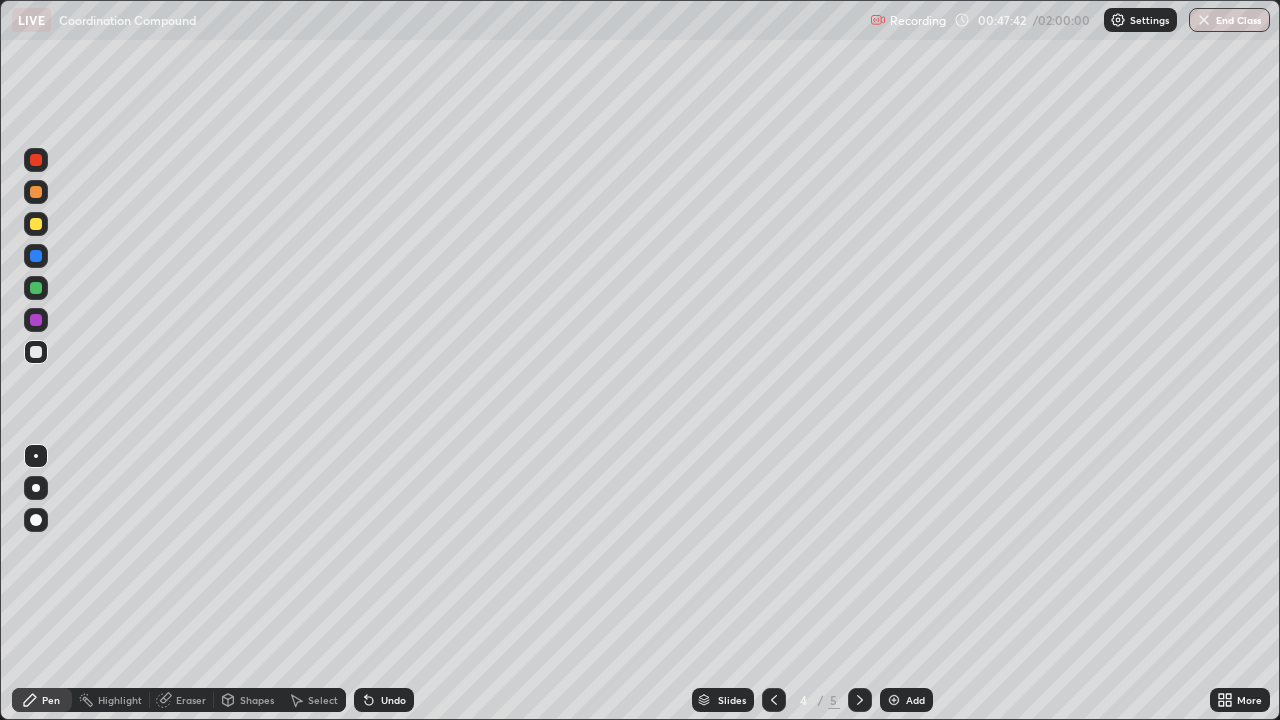 click on "Add" at bounding box center (915, 700) 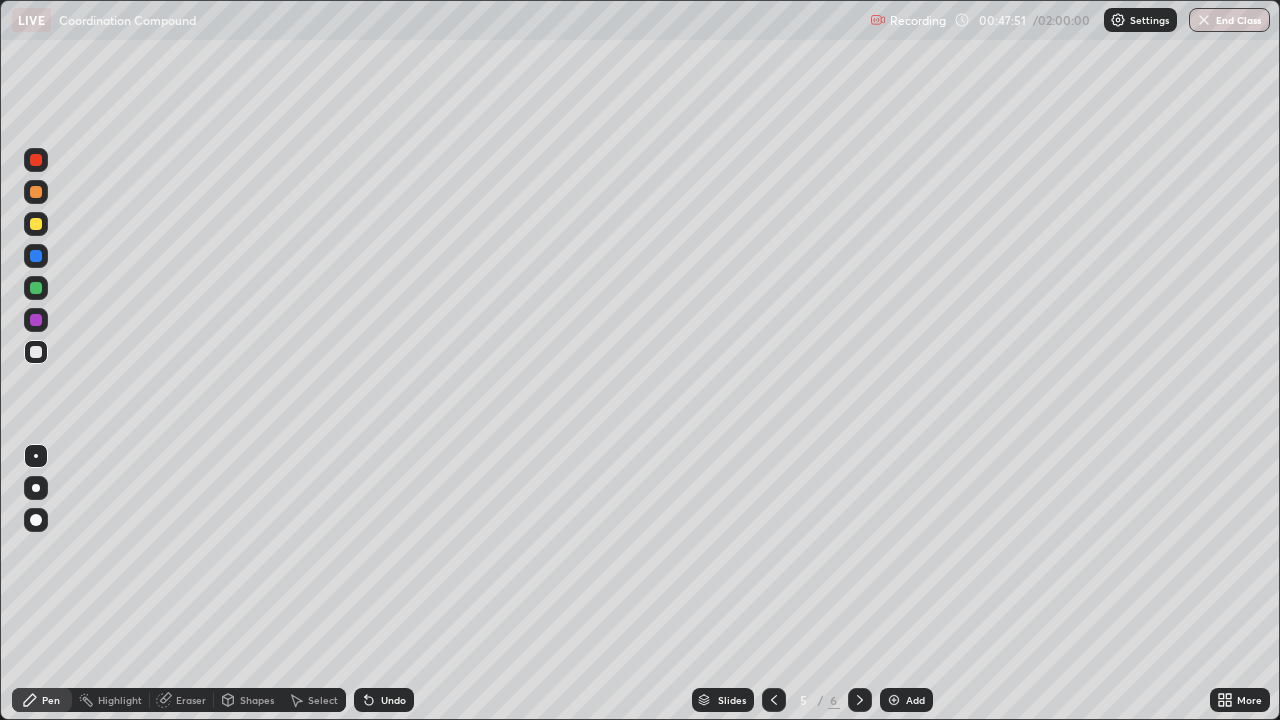 click at bounding box center [36, 160] 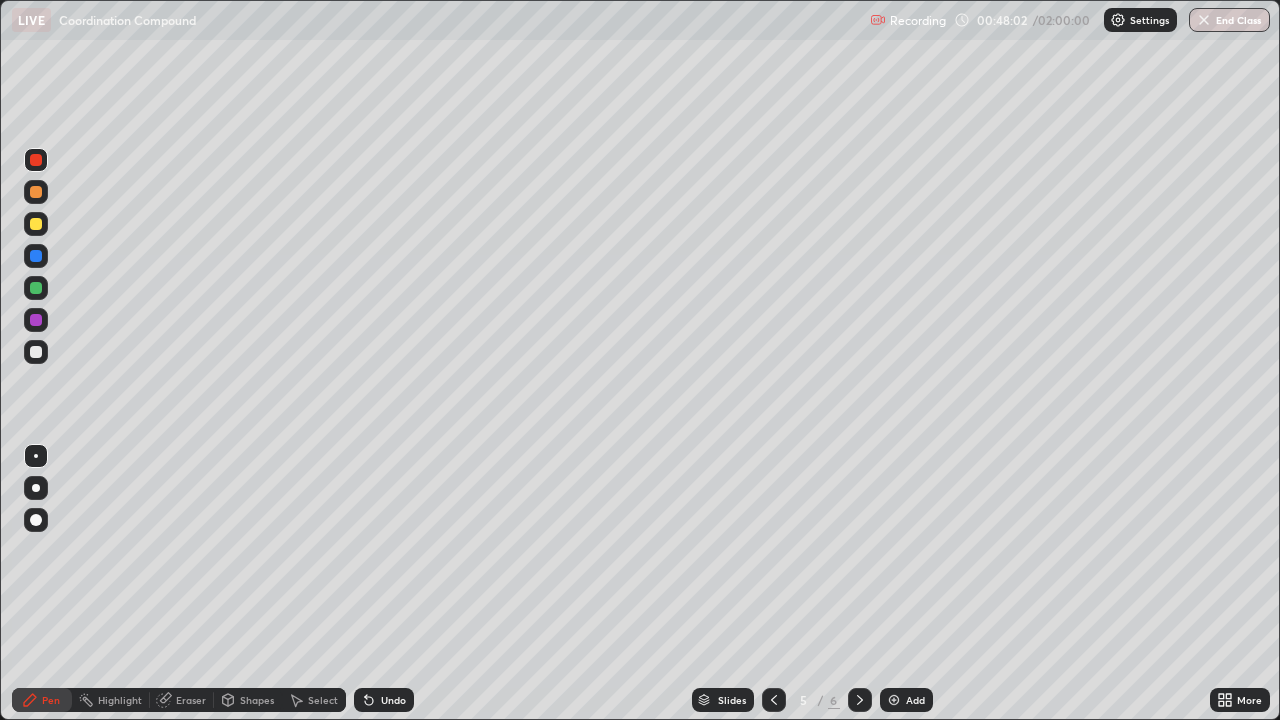 click at bounding box center (36, 352) 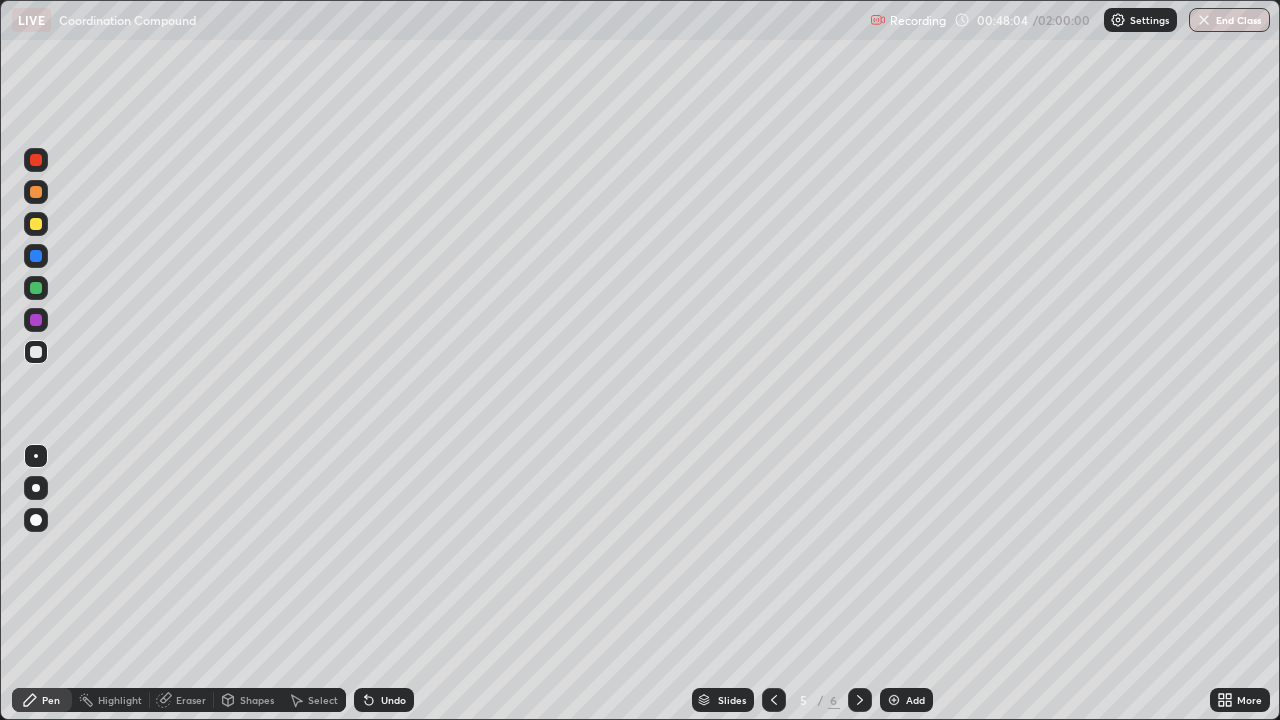 click at bounding box center (36, 224) 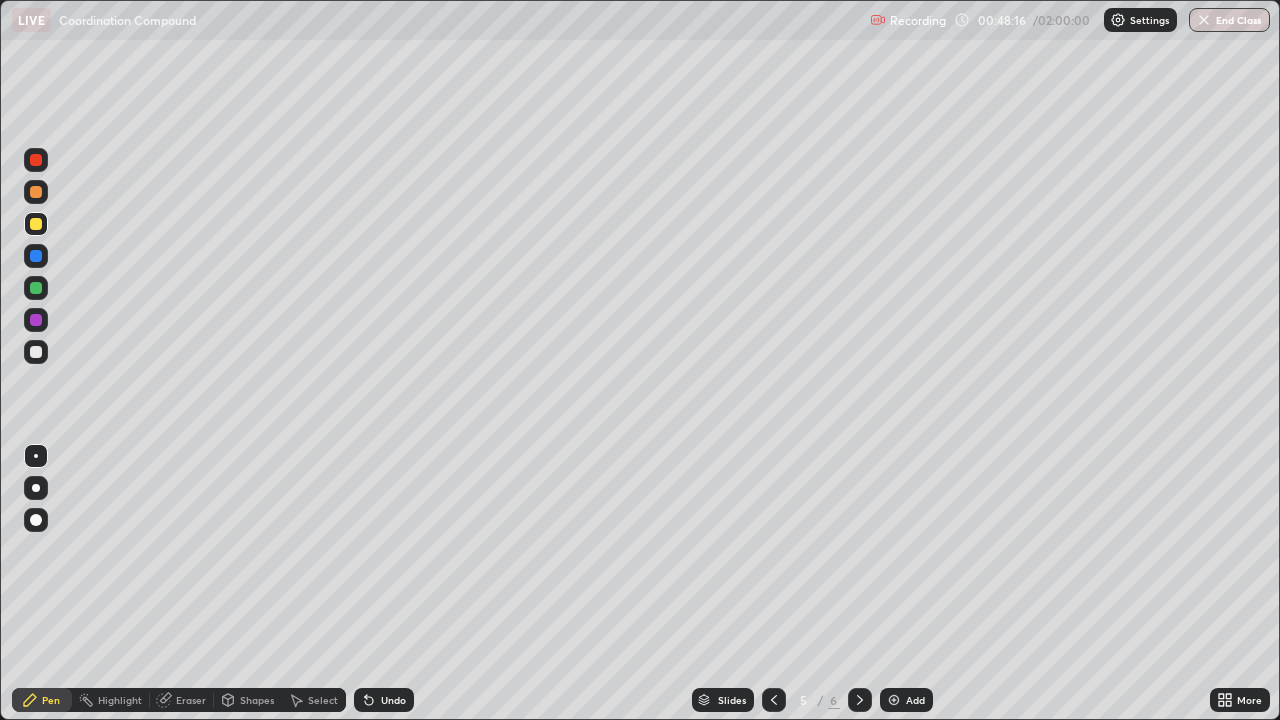 click at bounding box center [36, 352] 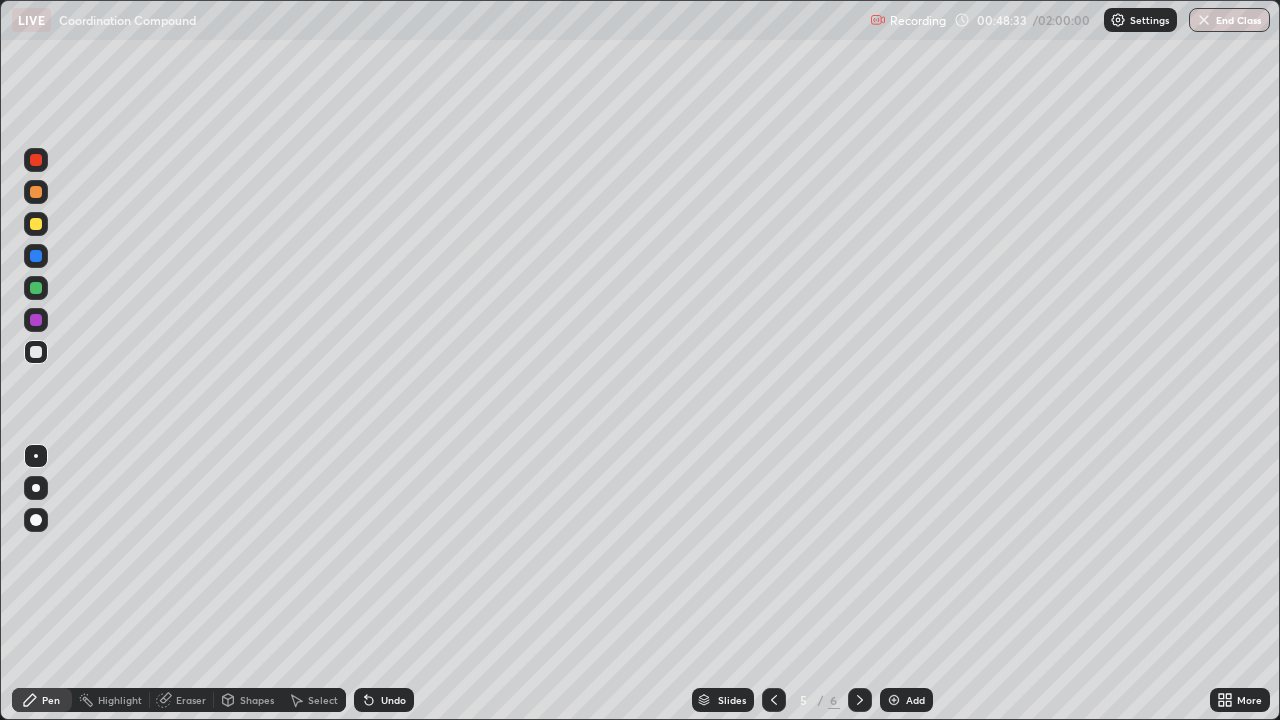 click at bounding box center (36, 160) 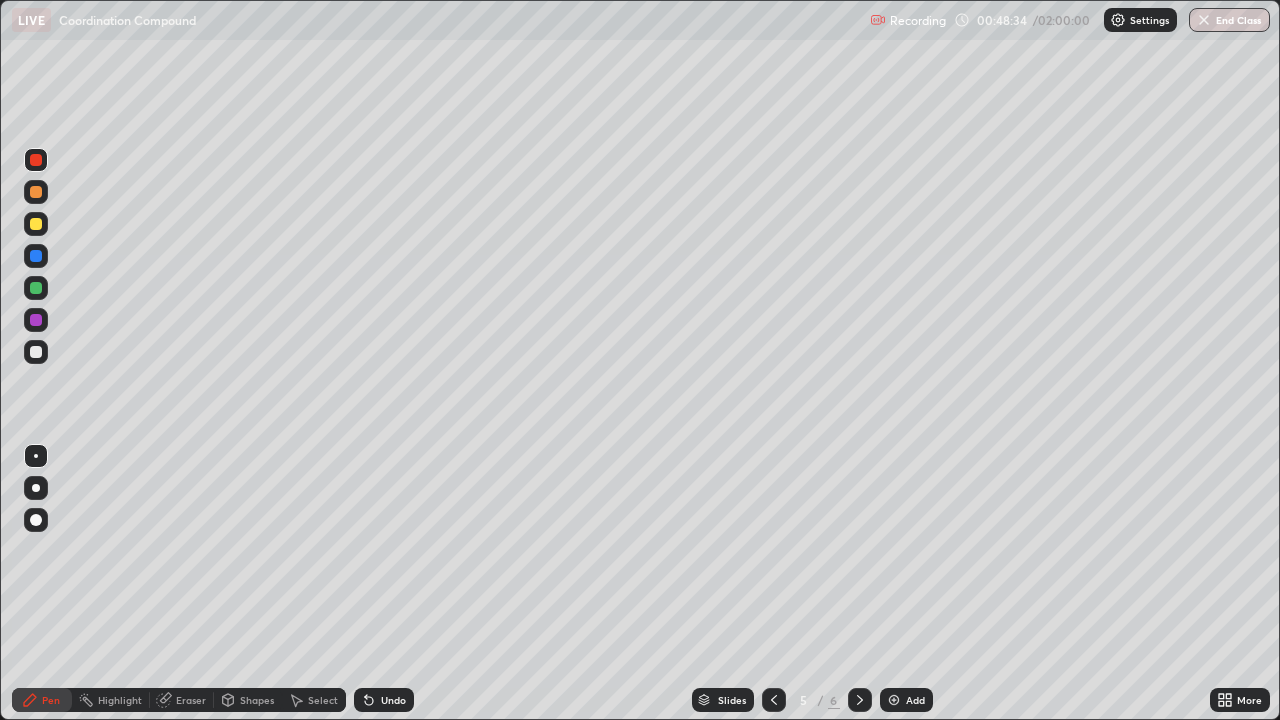 click at bounding box center (36, 192) 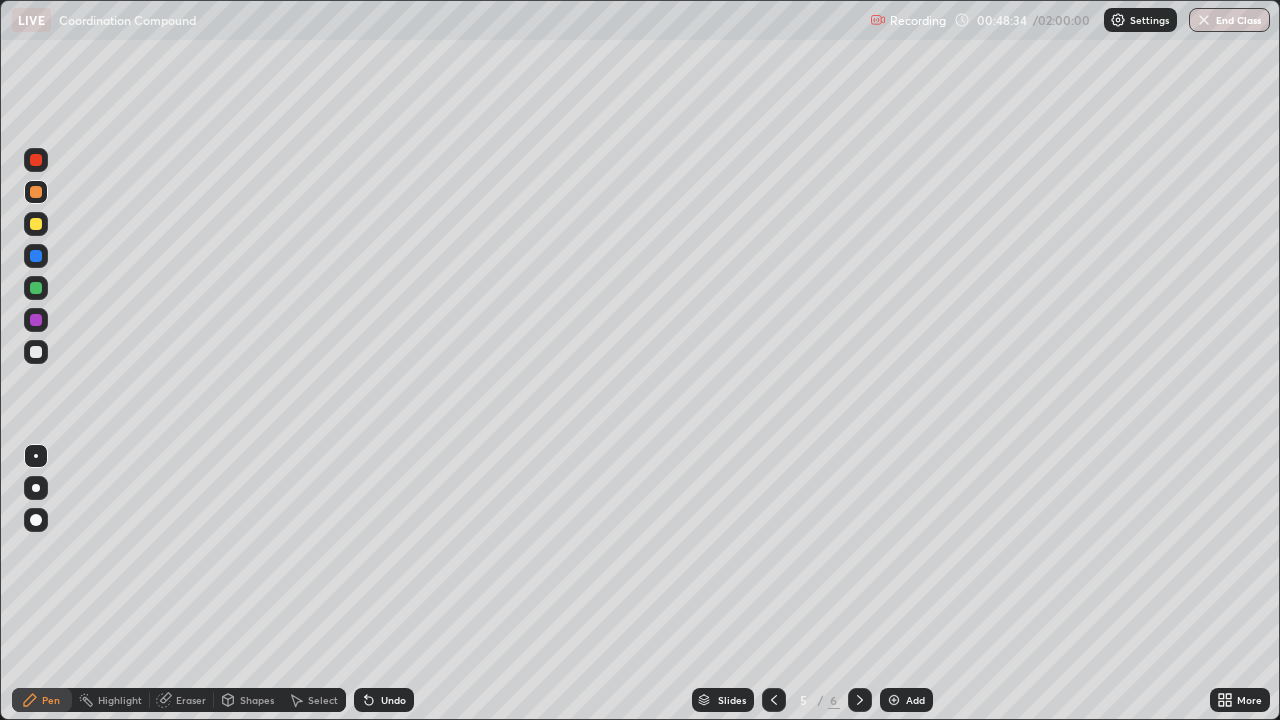 click at bounding box center [36, 224] 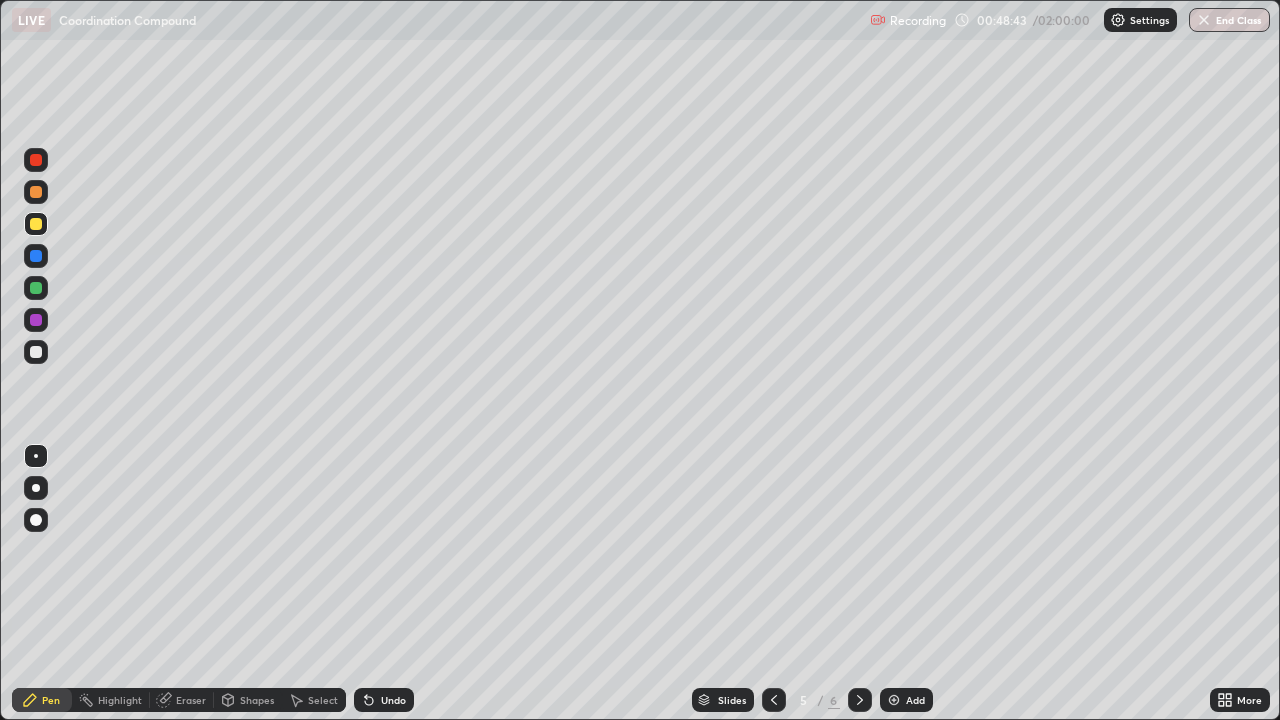 click on "Undo" at bounding box center [393, 700] 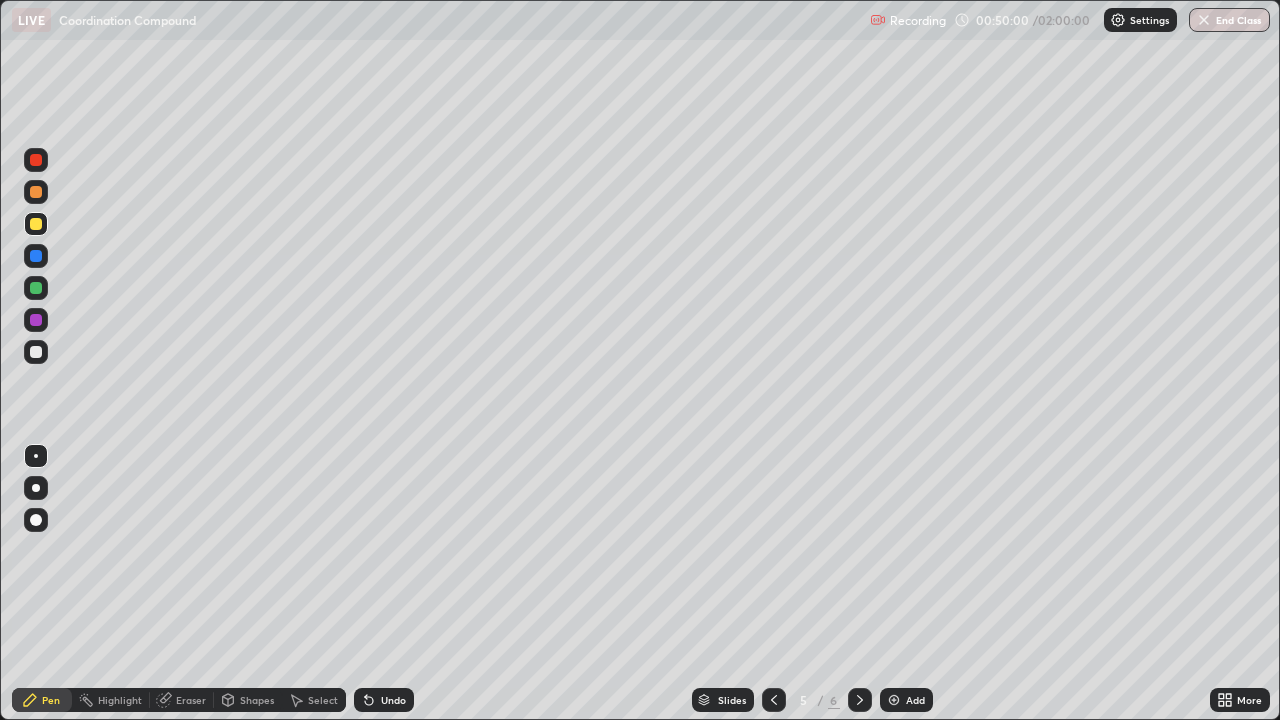 click on "Undo" at bounding box center [393, 700] 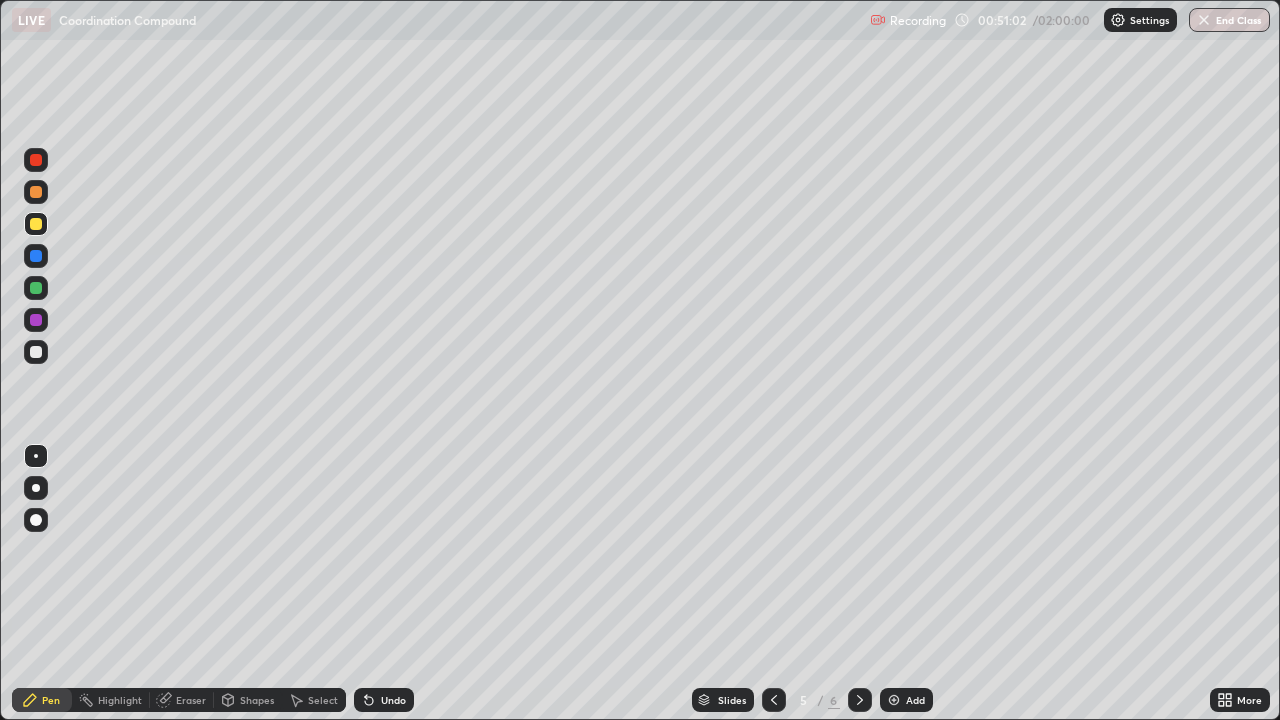 click 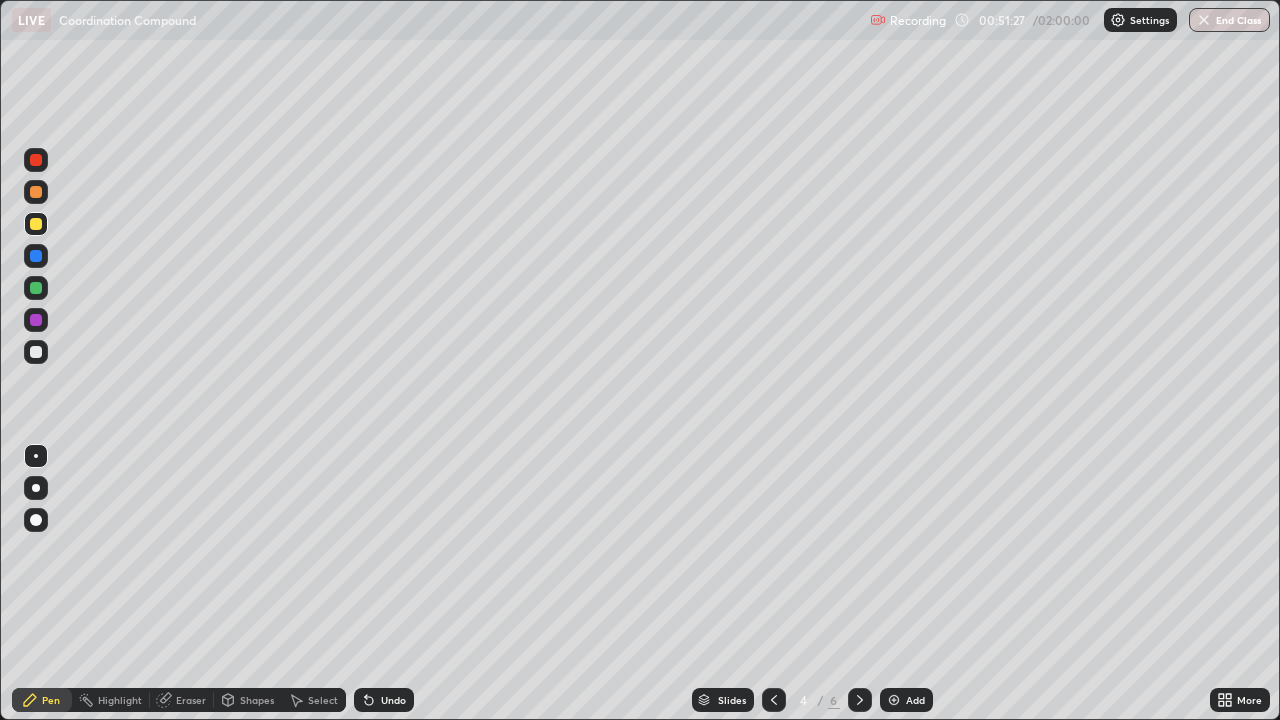 click 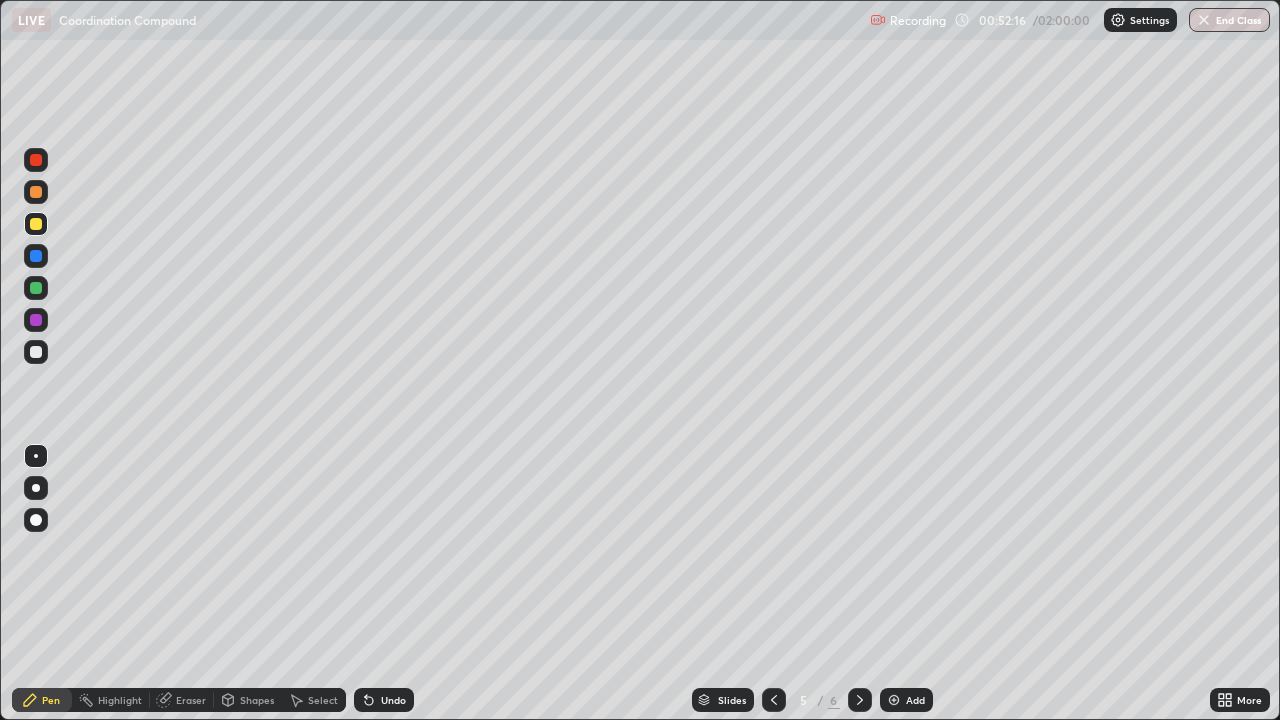 click on "Add" at bounding box center [915, 700] 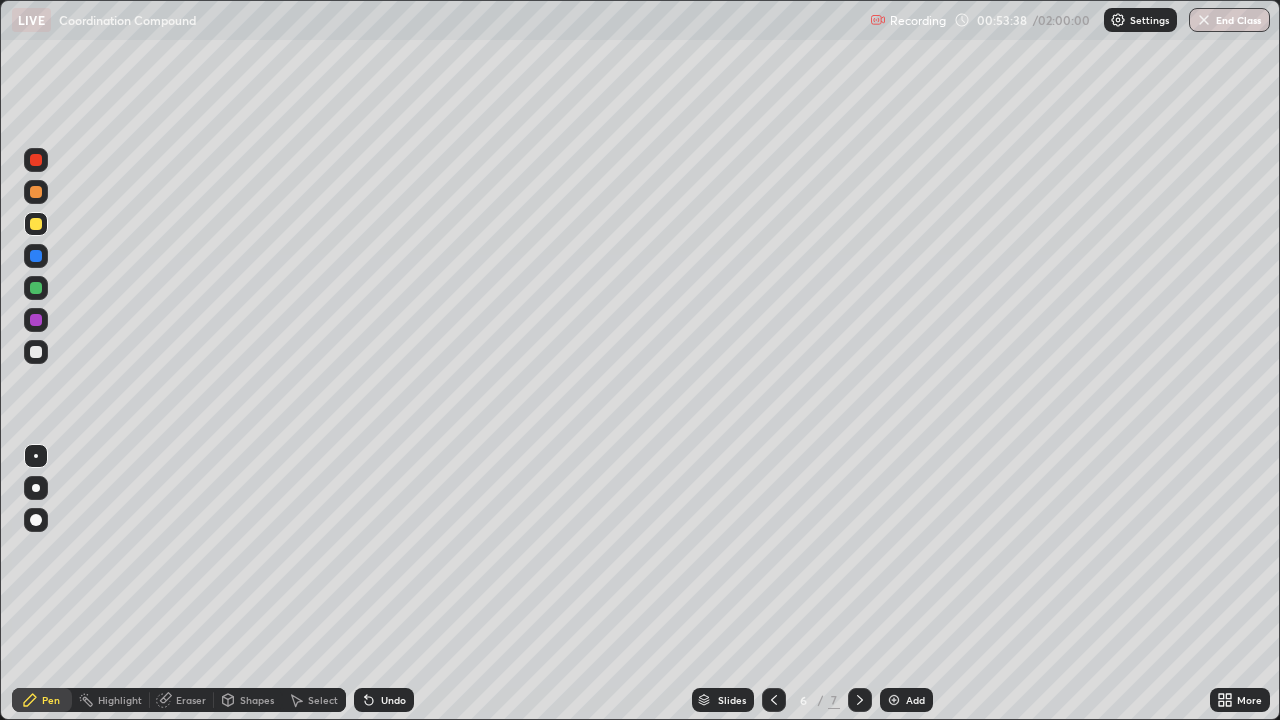 click 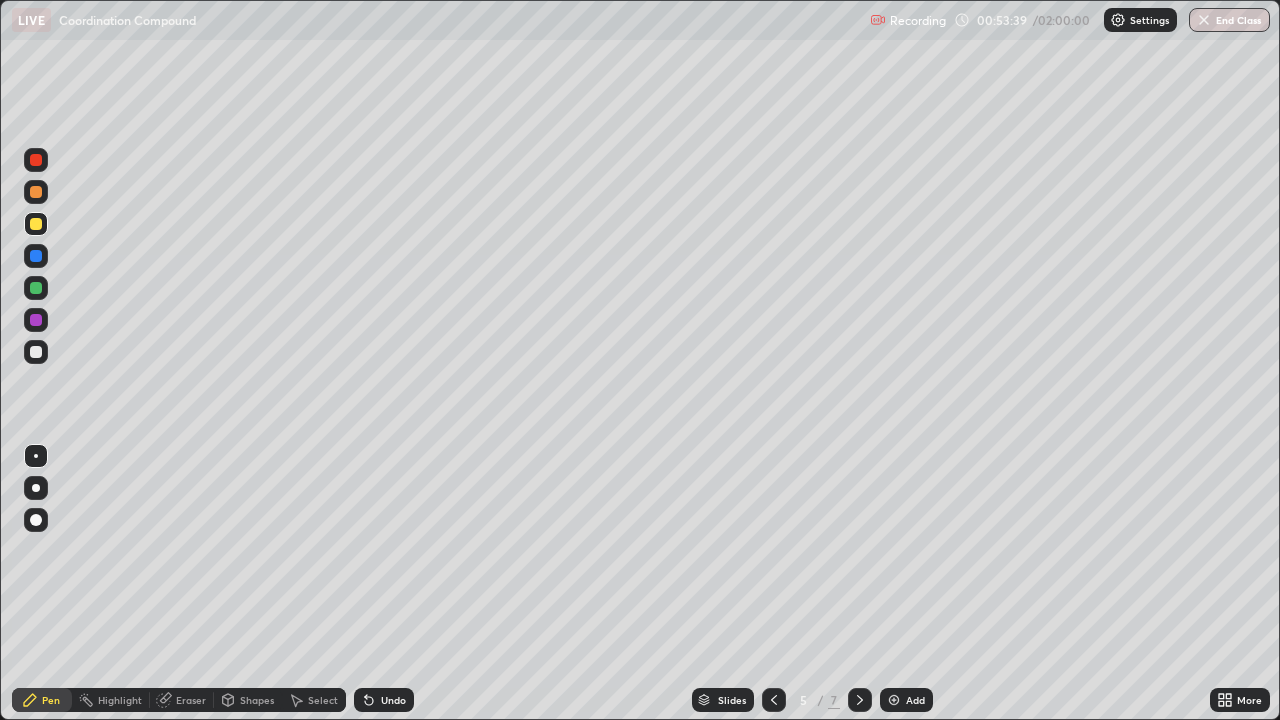 click 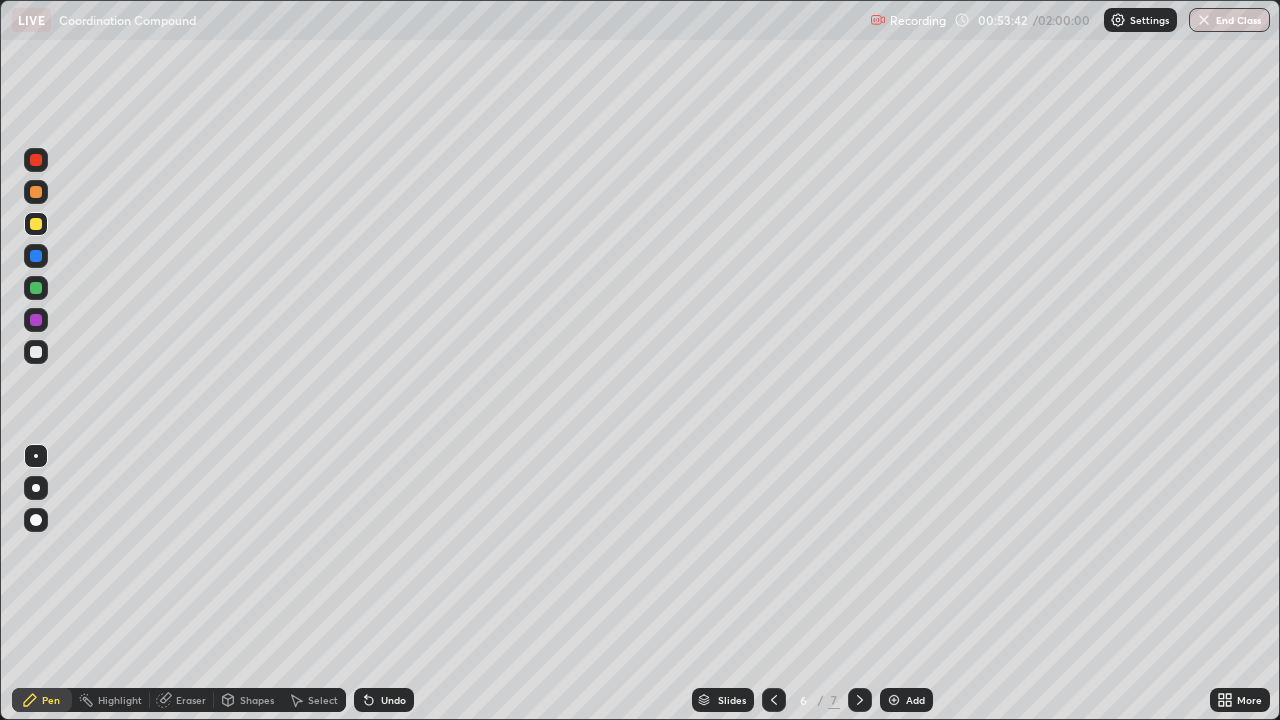 click at bounding box center (36, 160) 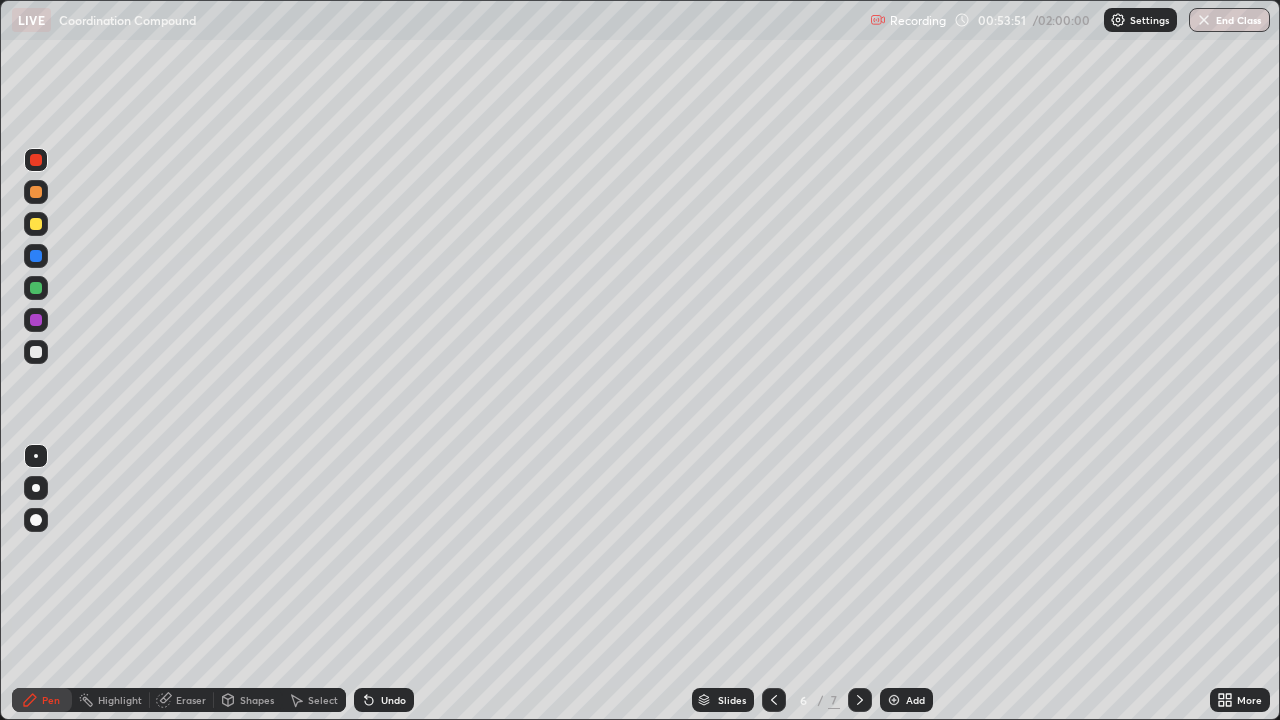 click at bounding box center (36, 224) 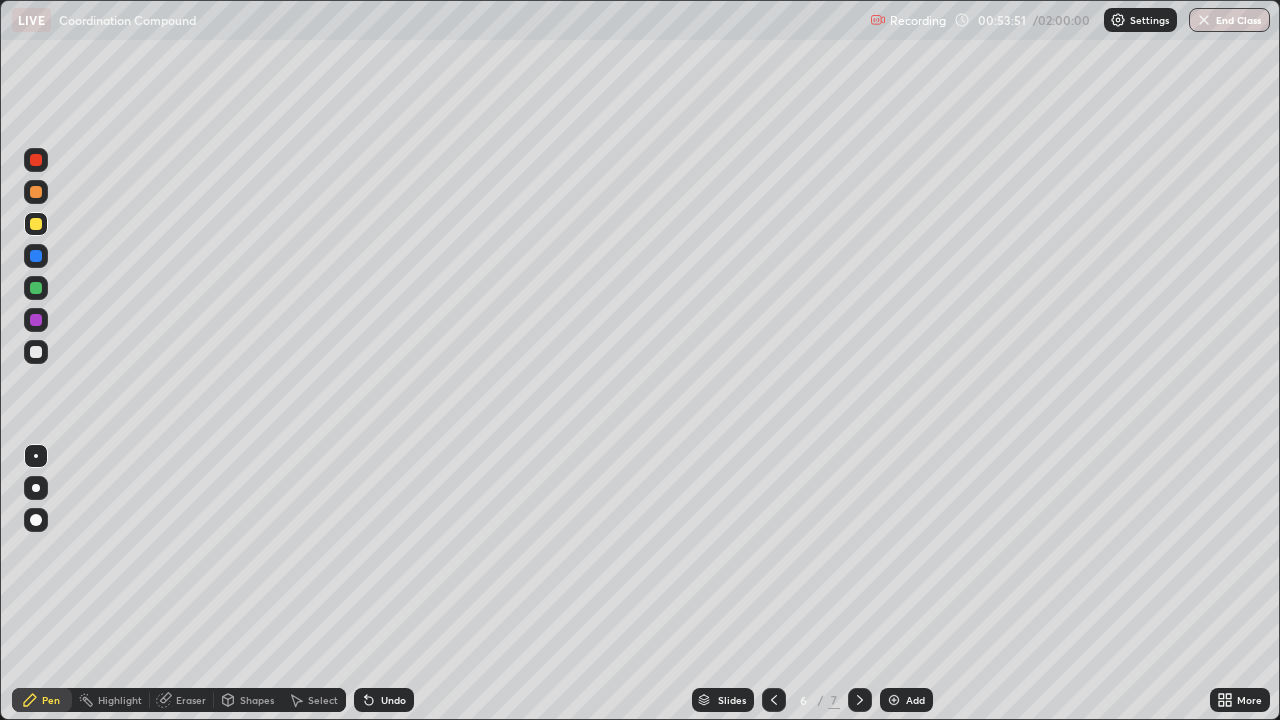 click at bounding box center (36, 224) 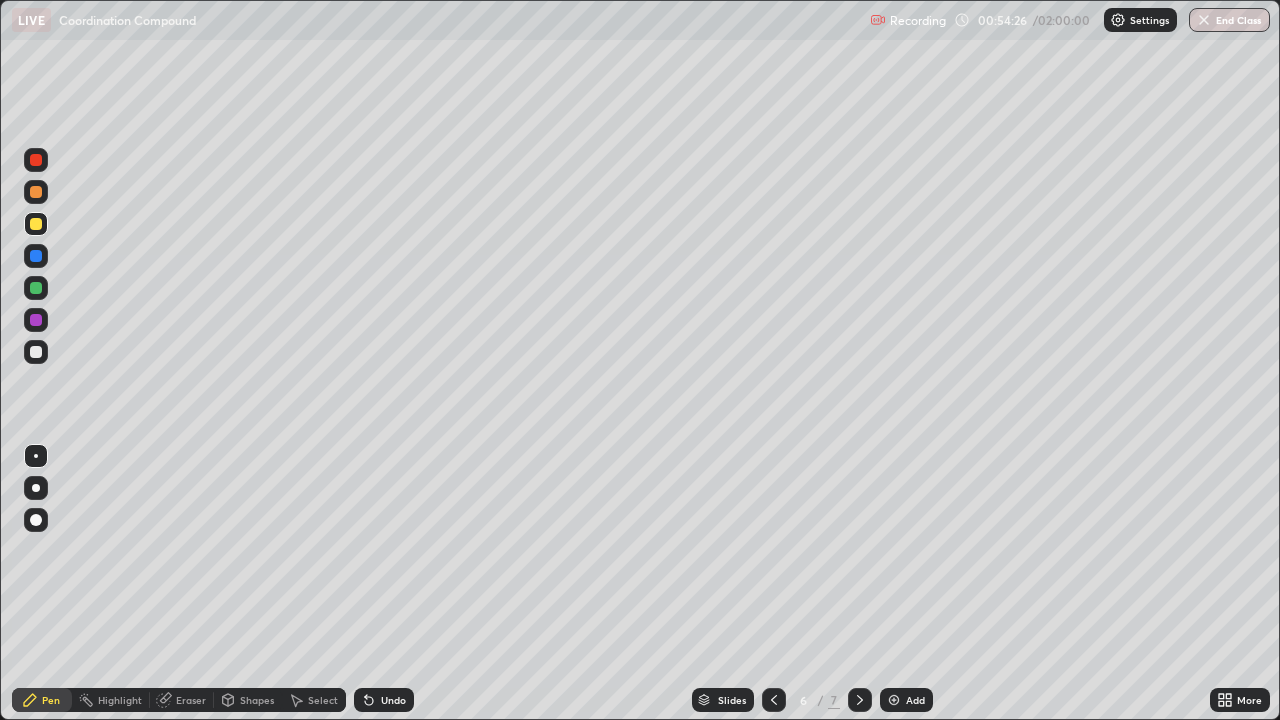 click 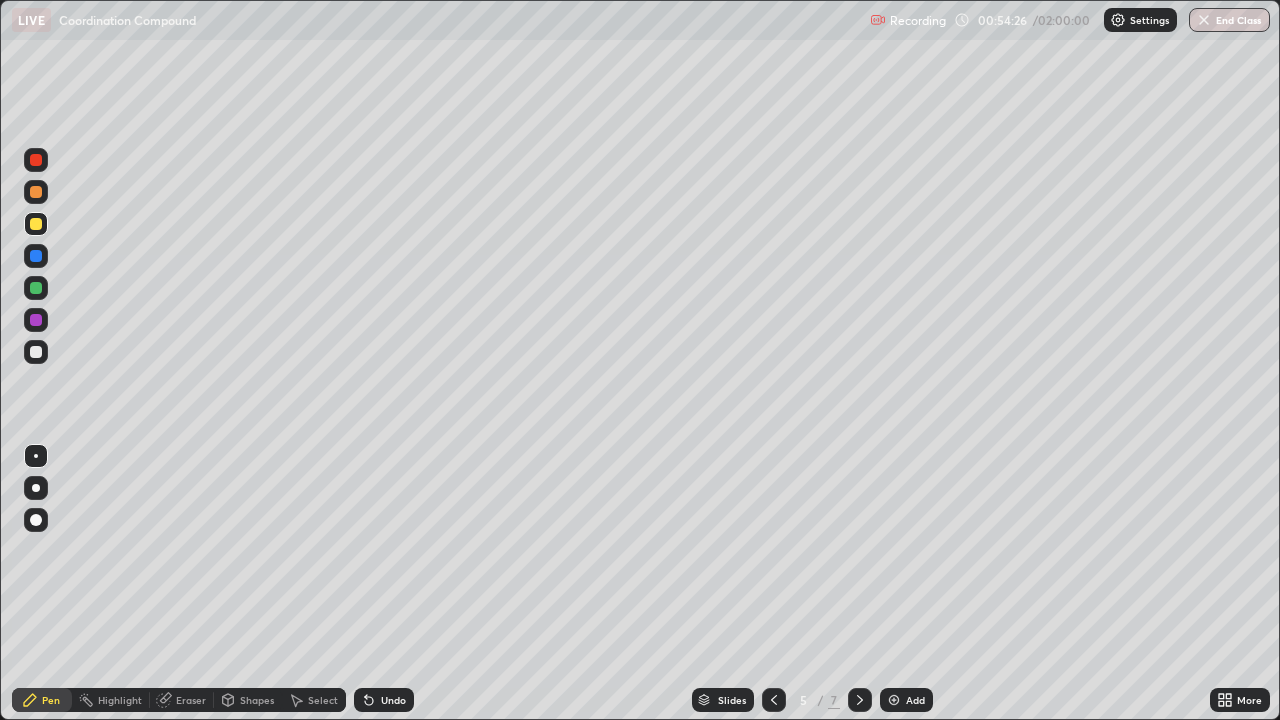 click at bounding box center [774, 700] 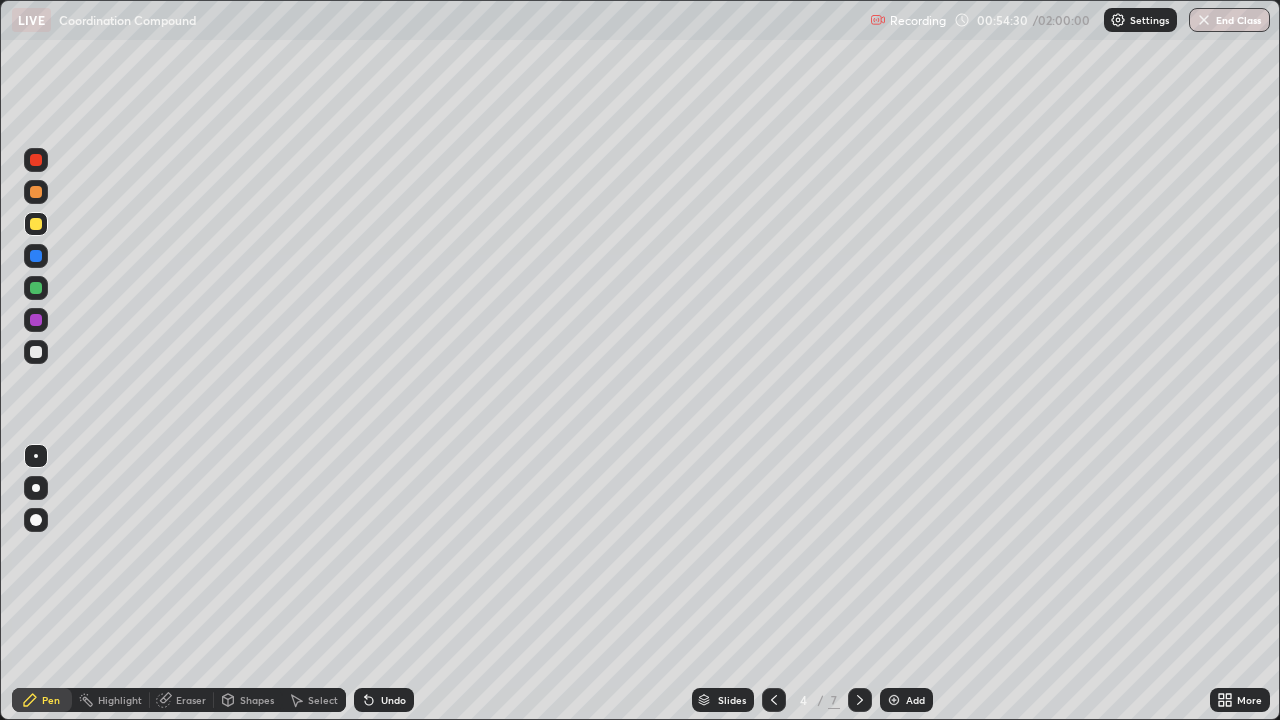 click 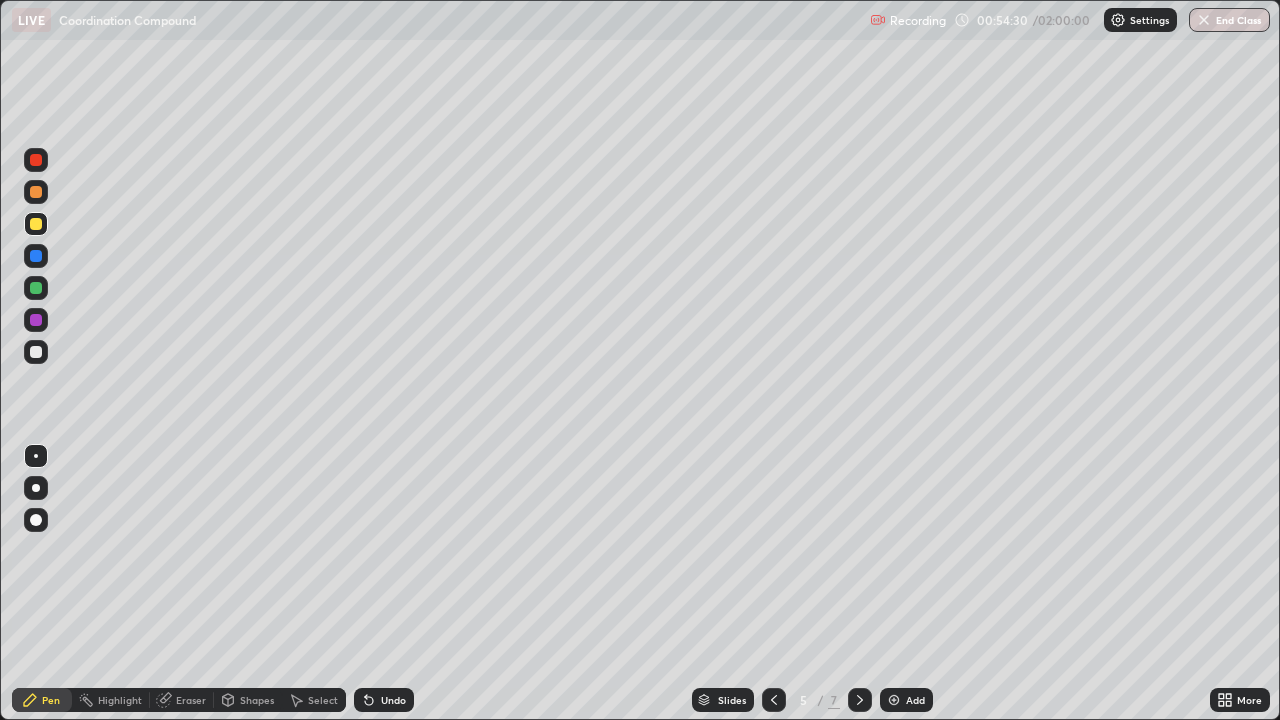 click 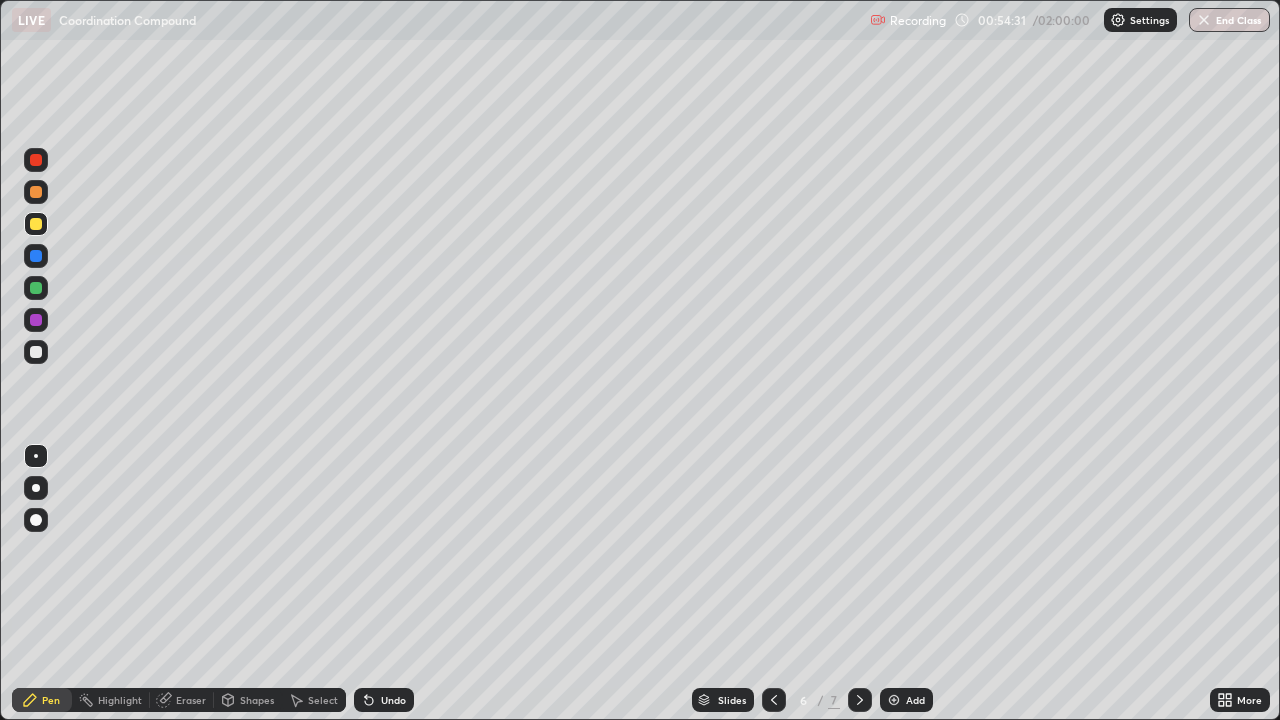 click 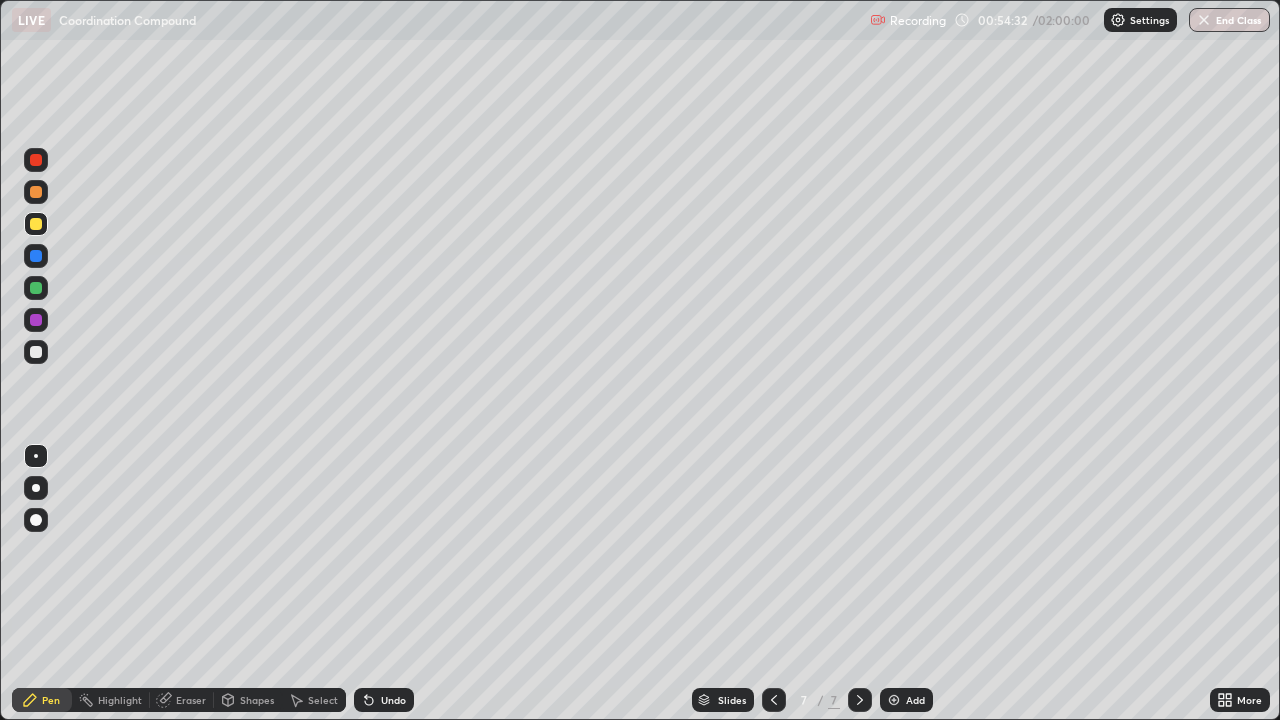 click 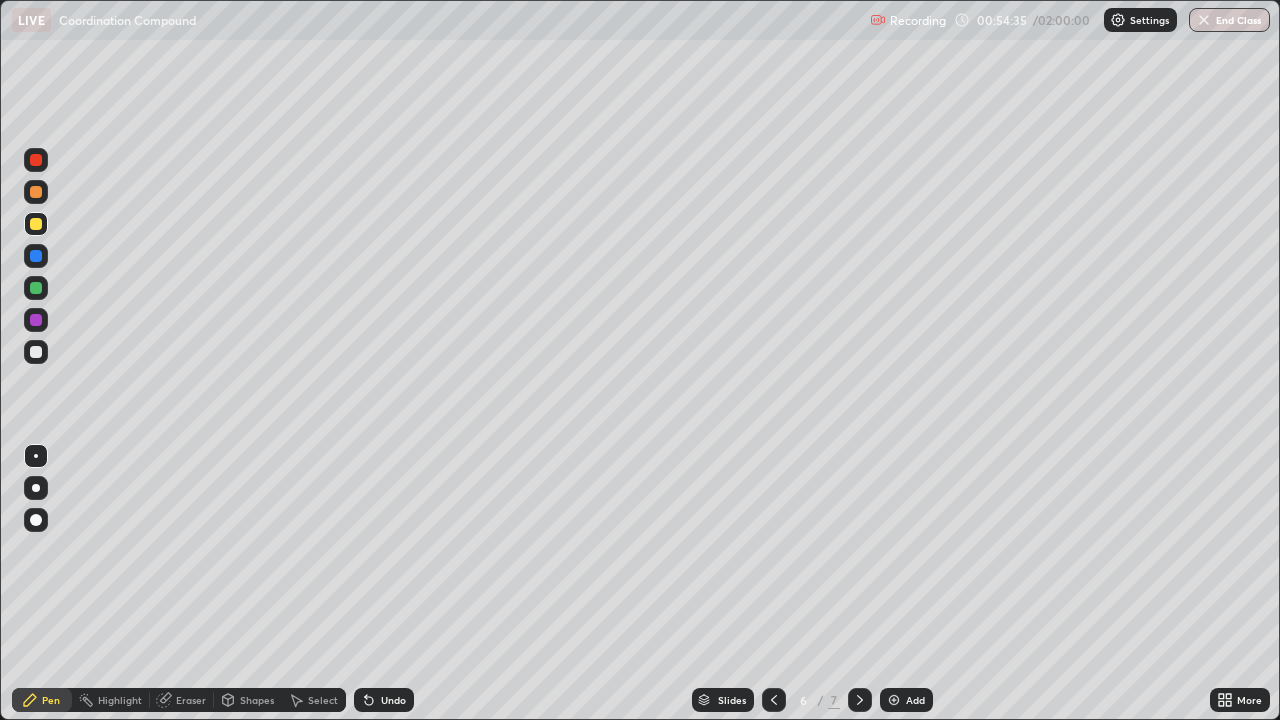 click at bounding box center (36, 352) 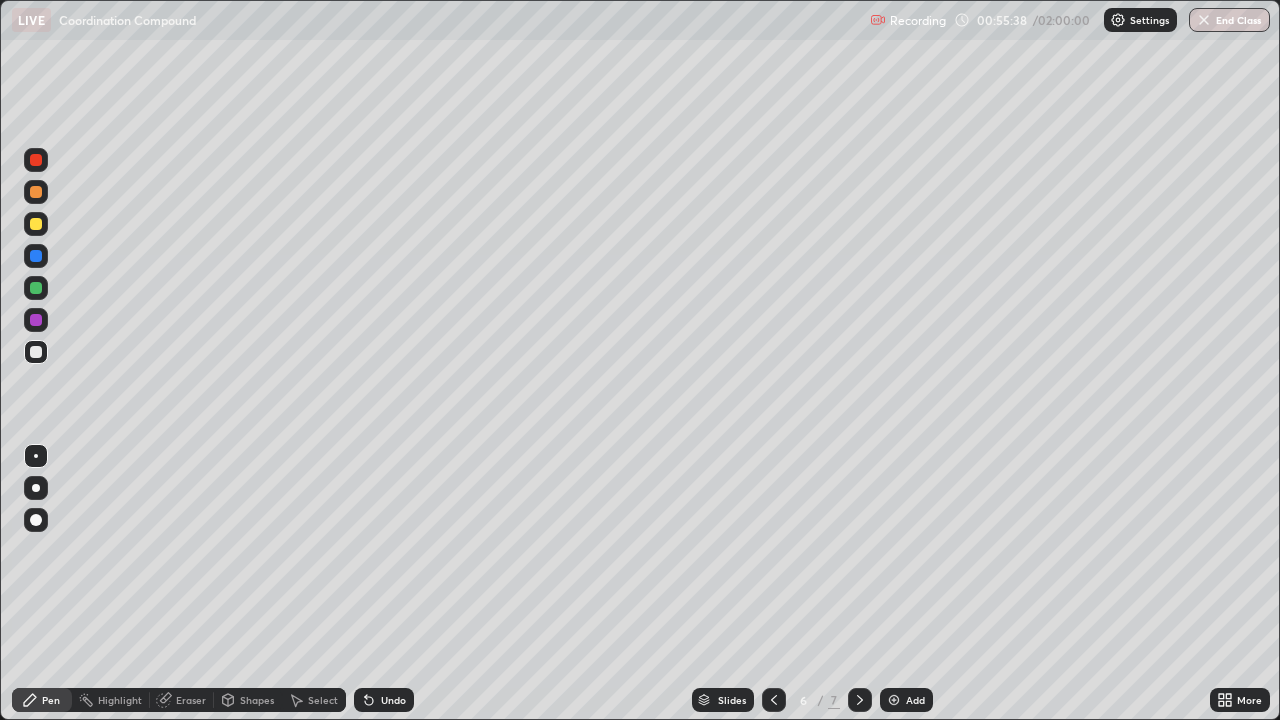 click at bounding box center (36, 352) 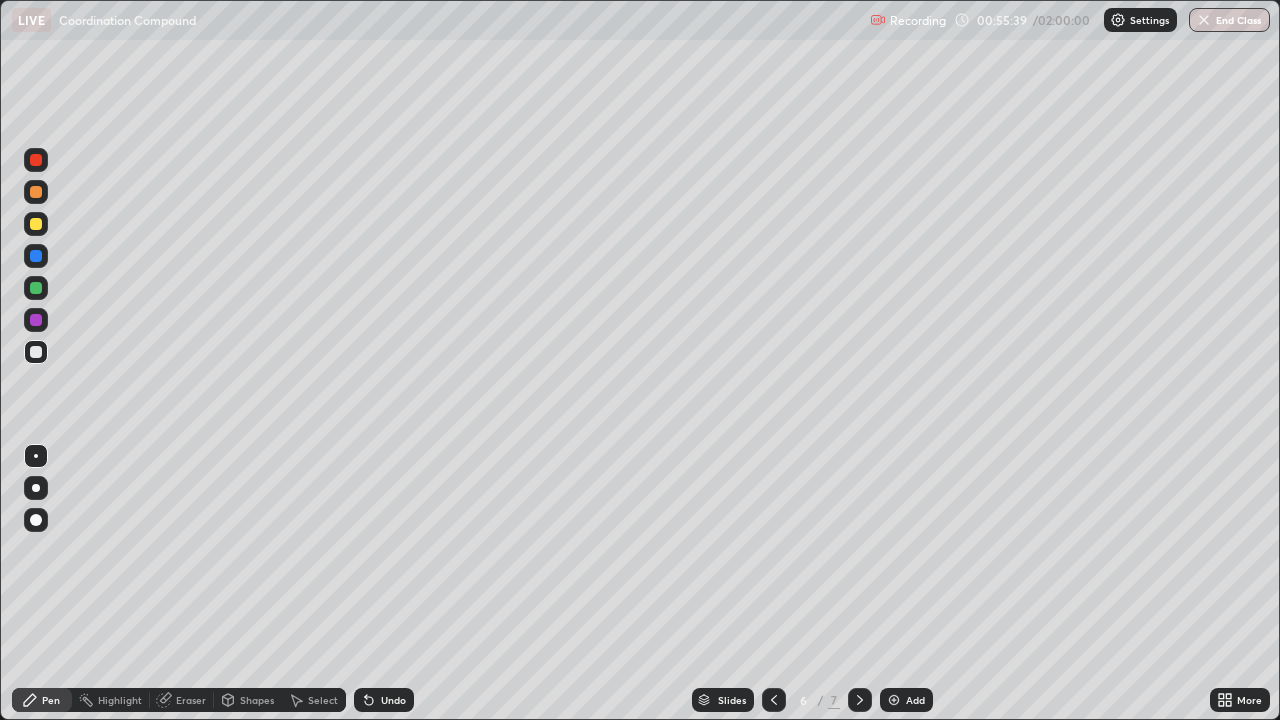 click at bounding box center (36, 352) 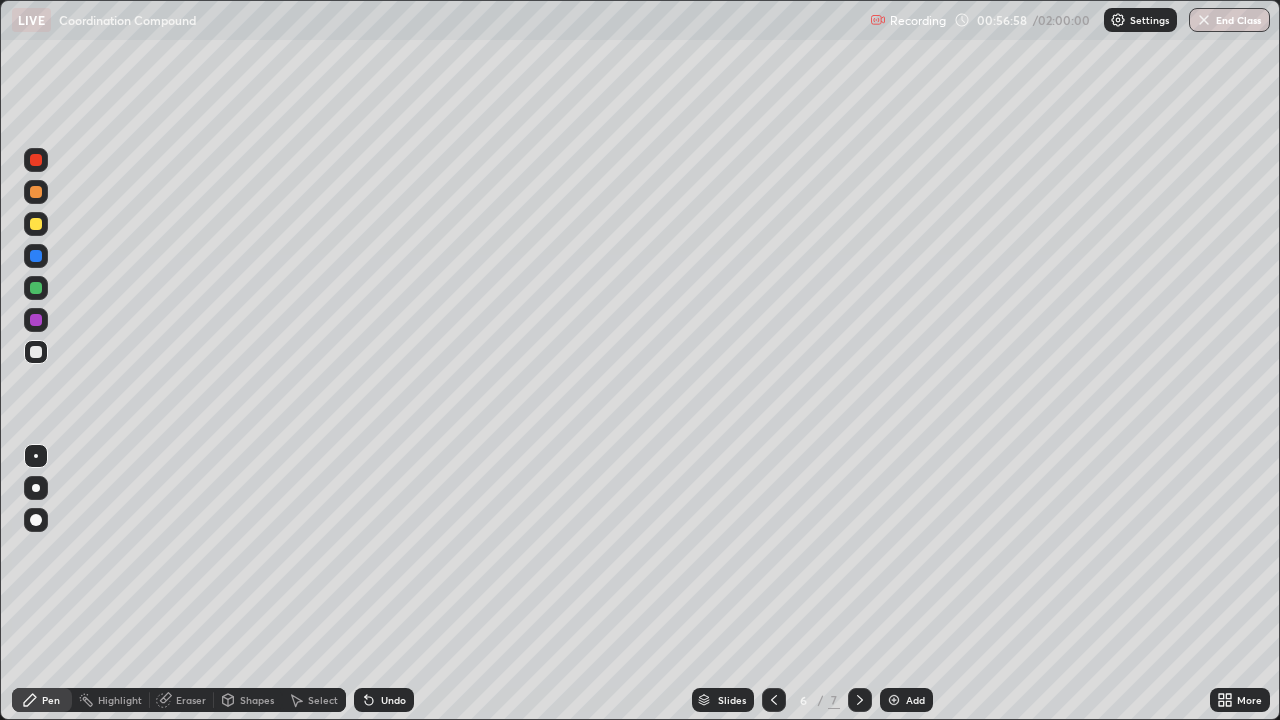 click 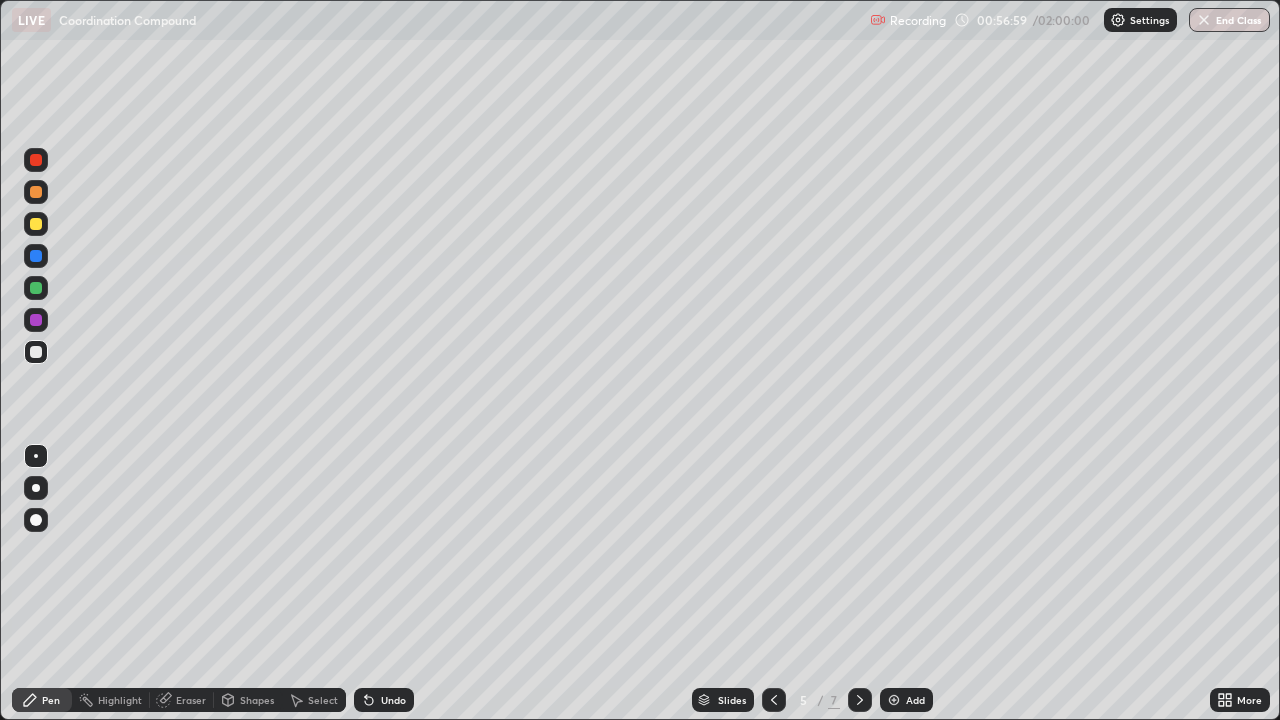 click 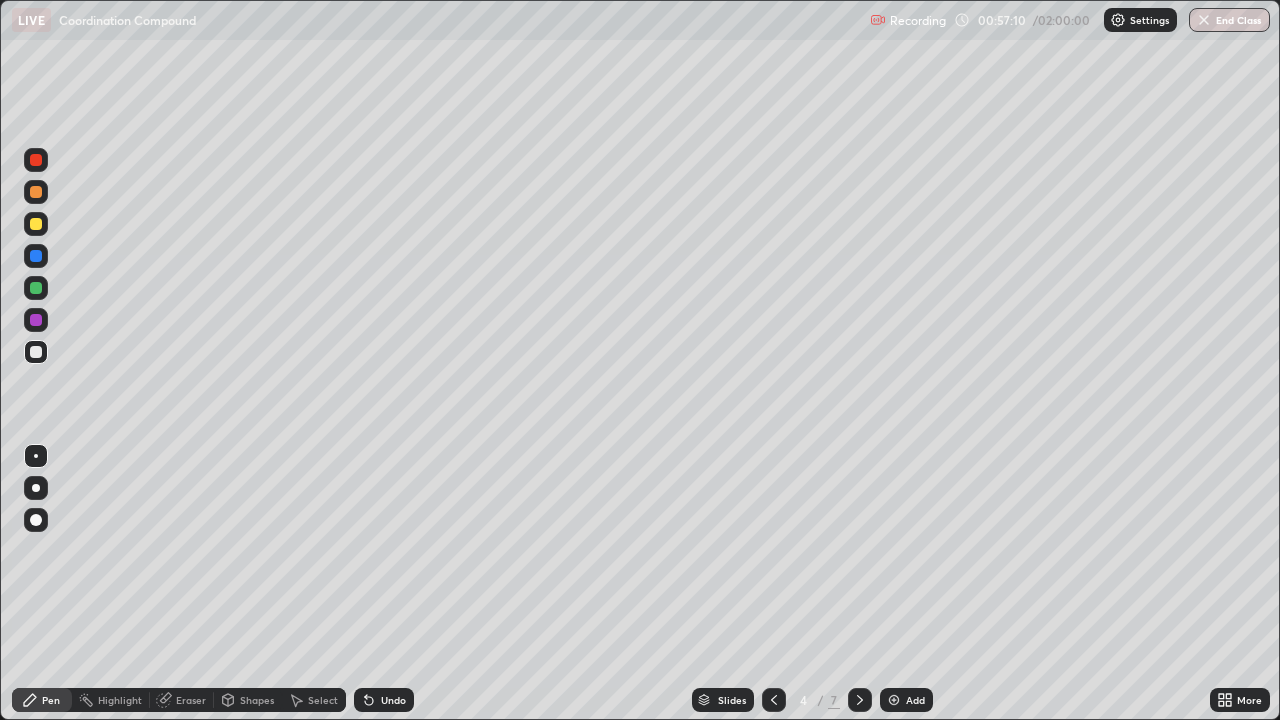 click 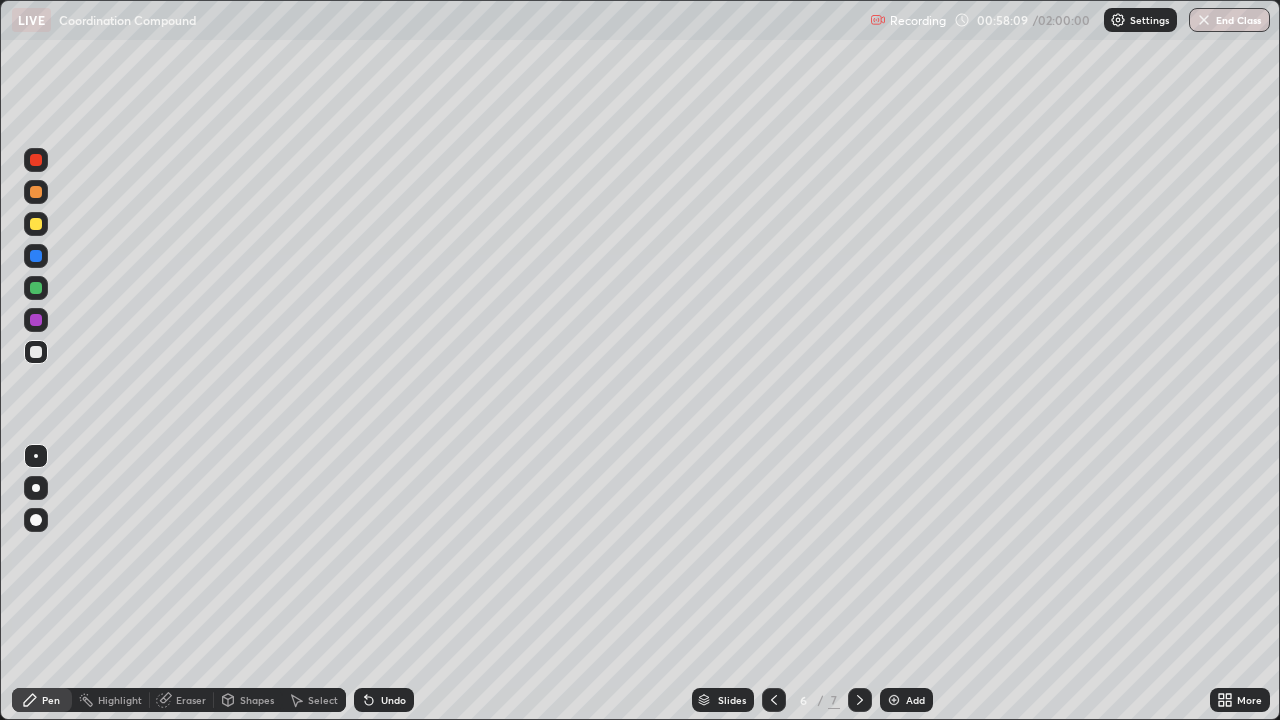 click 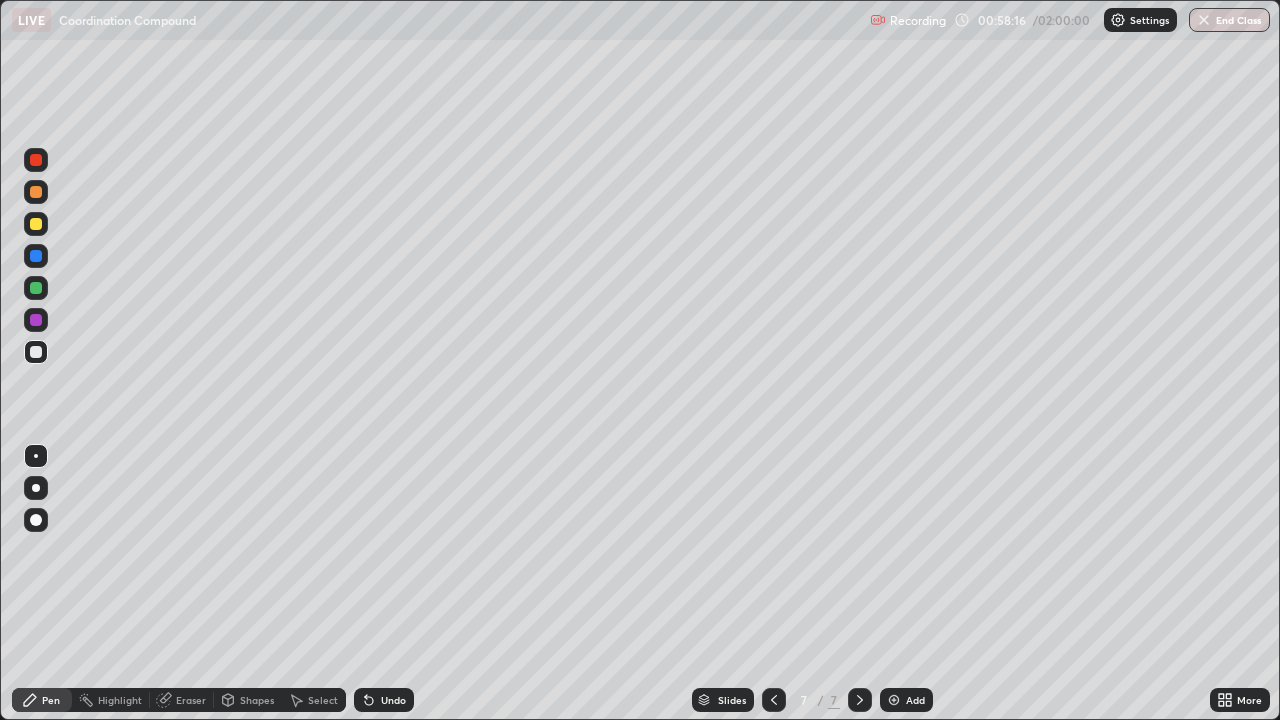 click 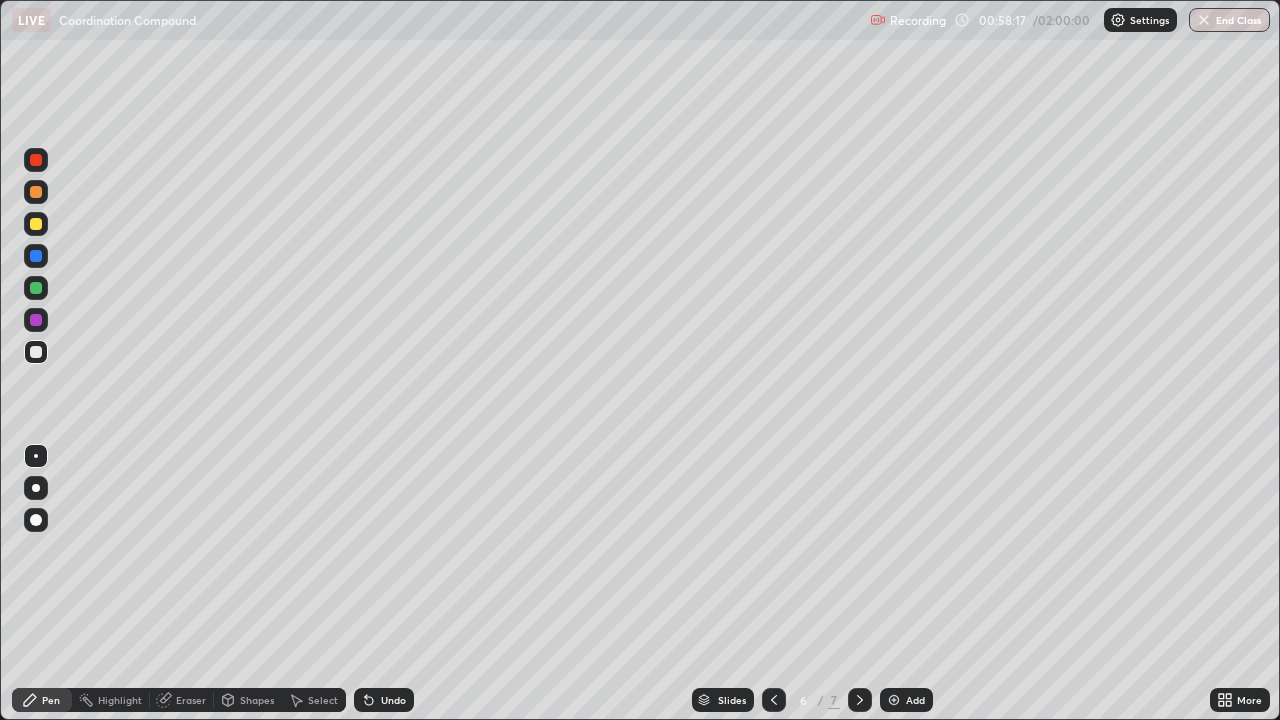 click at bounding box center (860, 700) 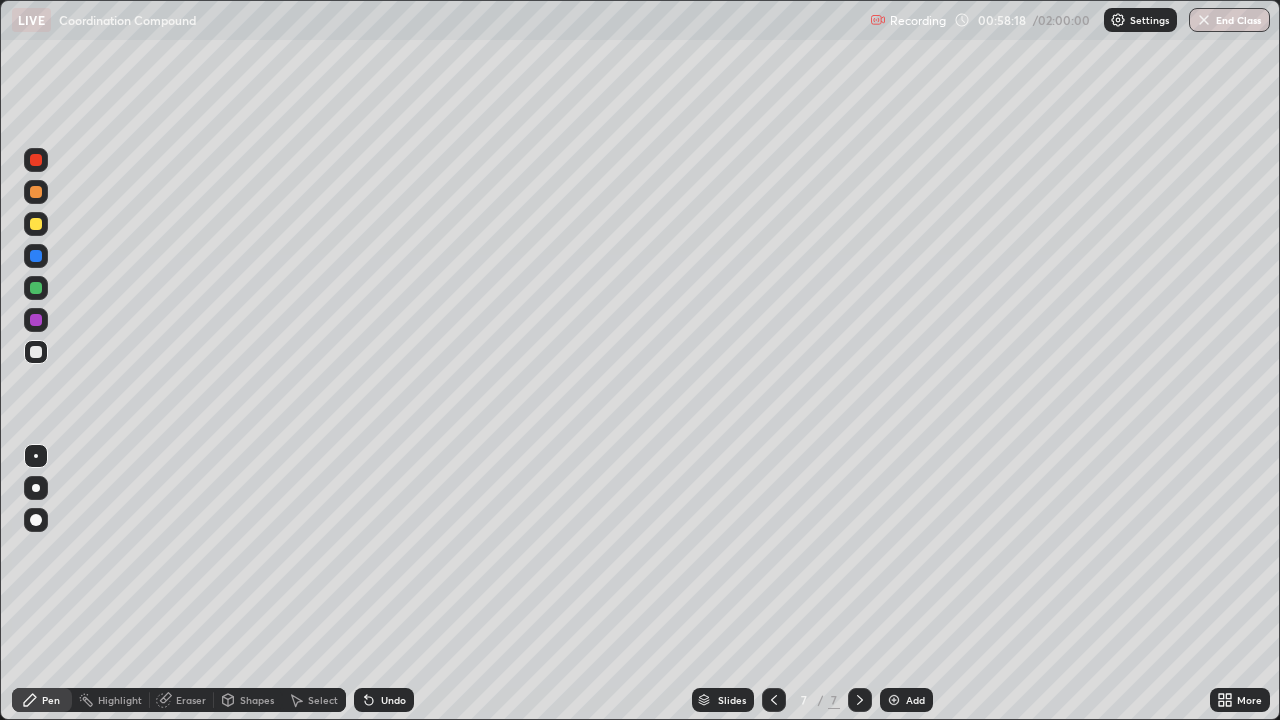 click at bounding box center [36, 224] 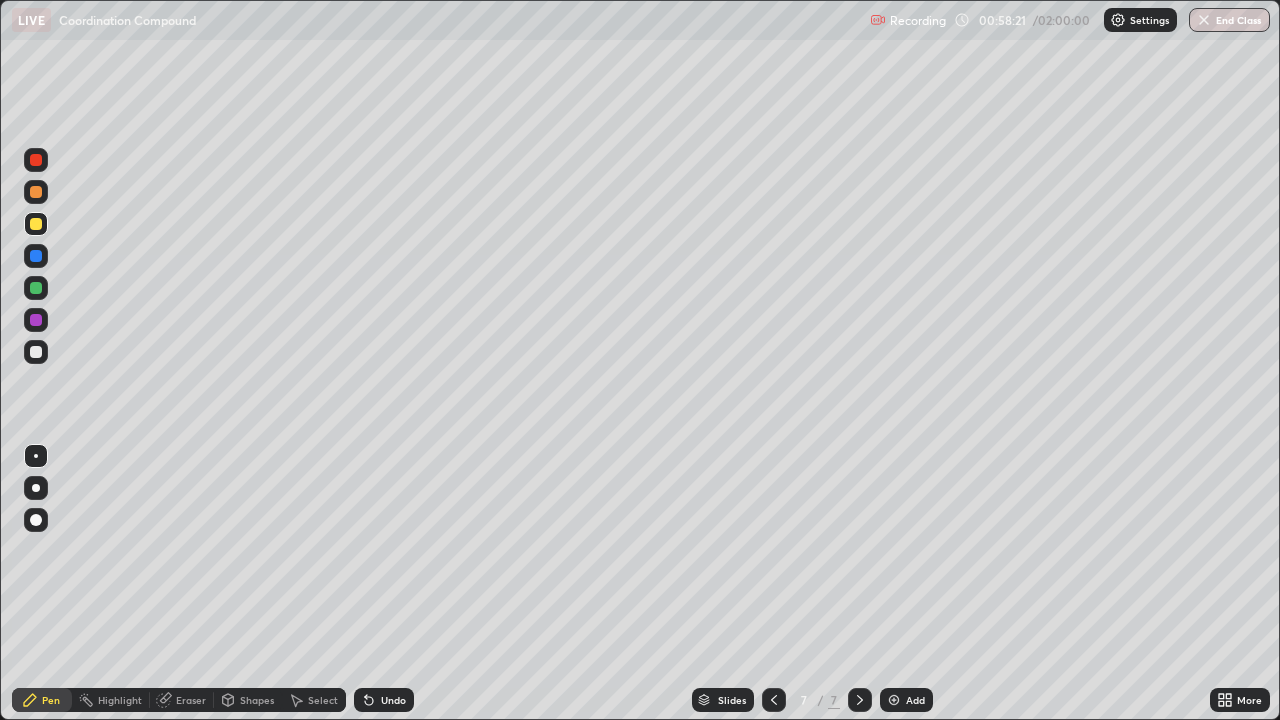 click at bounding box center (36, 224) 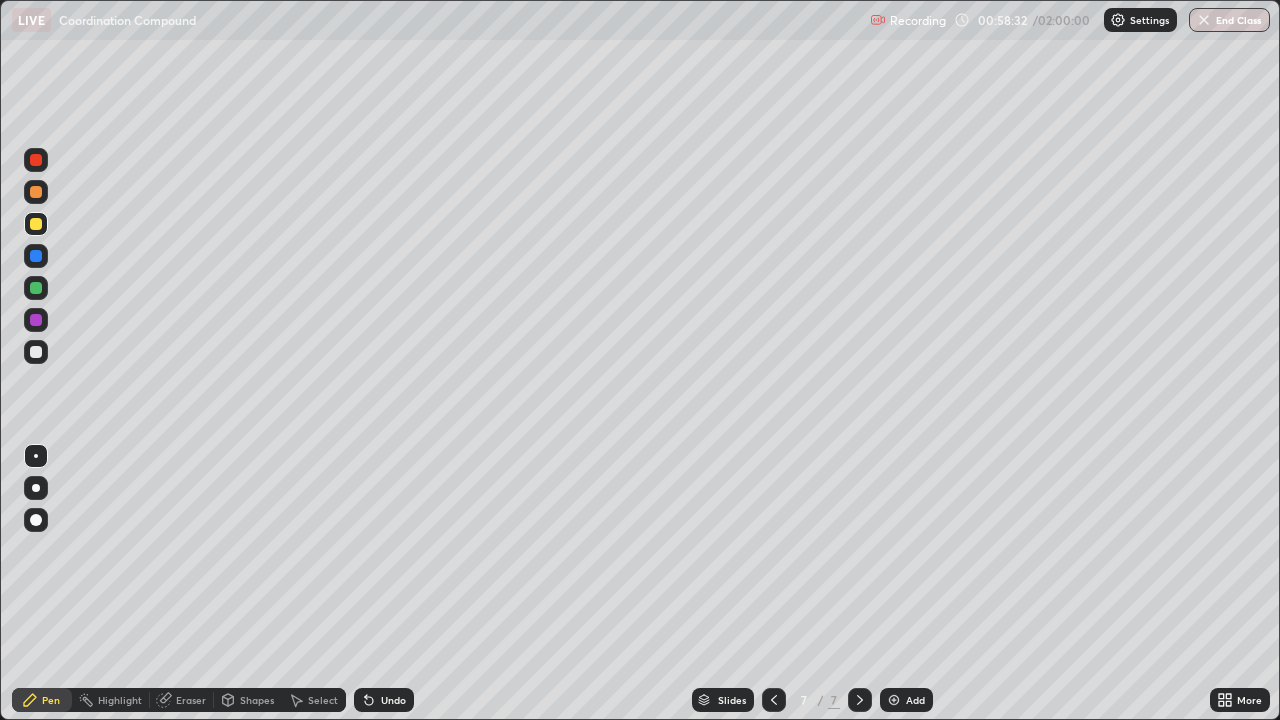 click at bounding box center [36, 224] 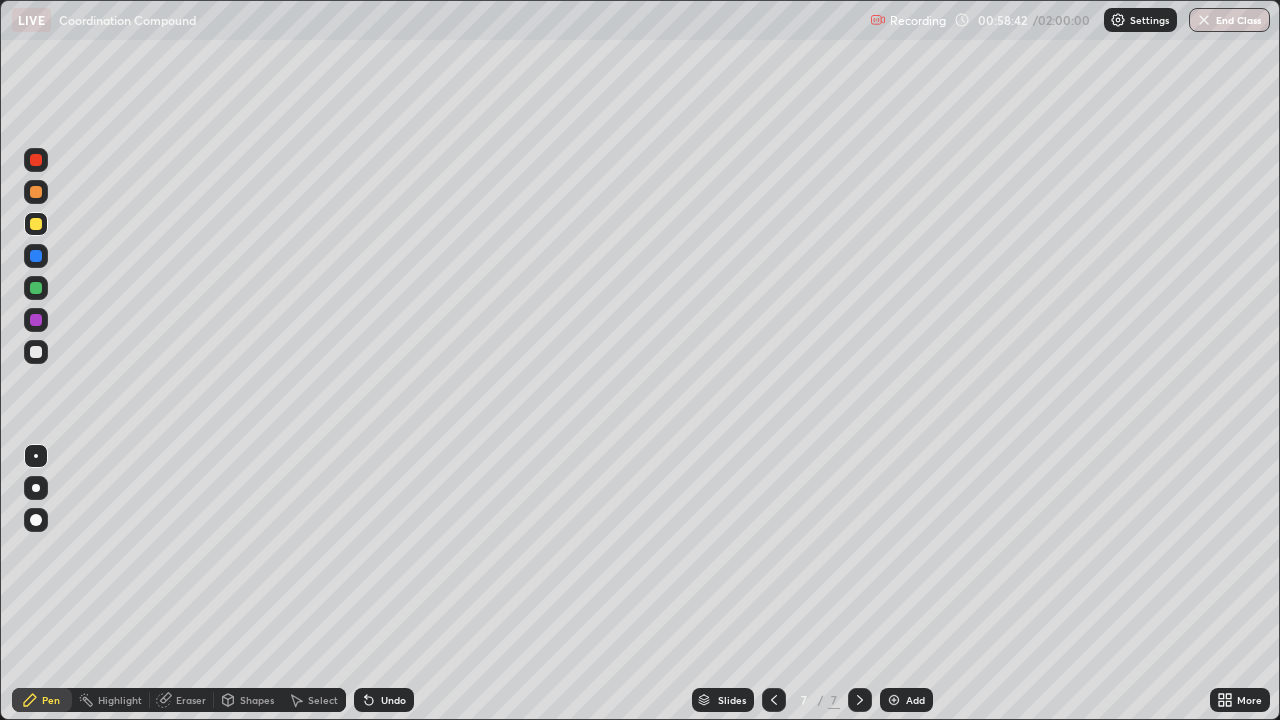 click on "Undo" at bounding box center (393, 700) 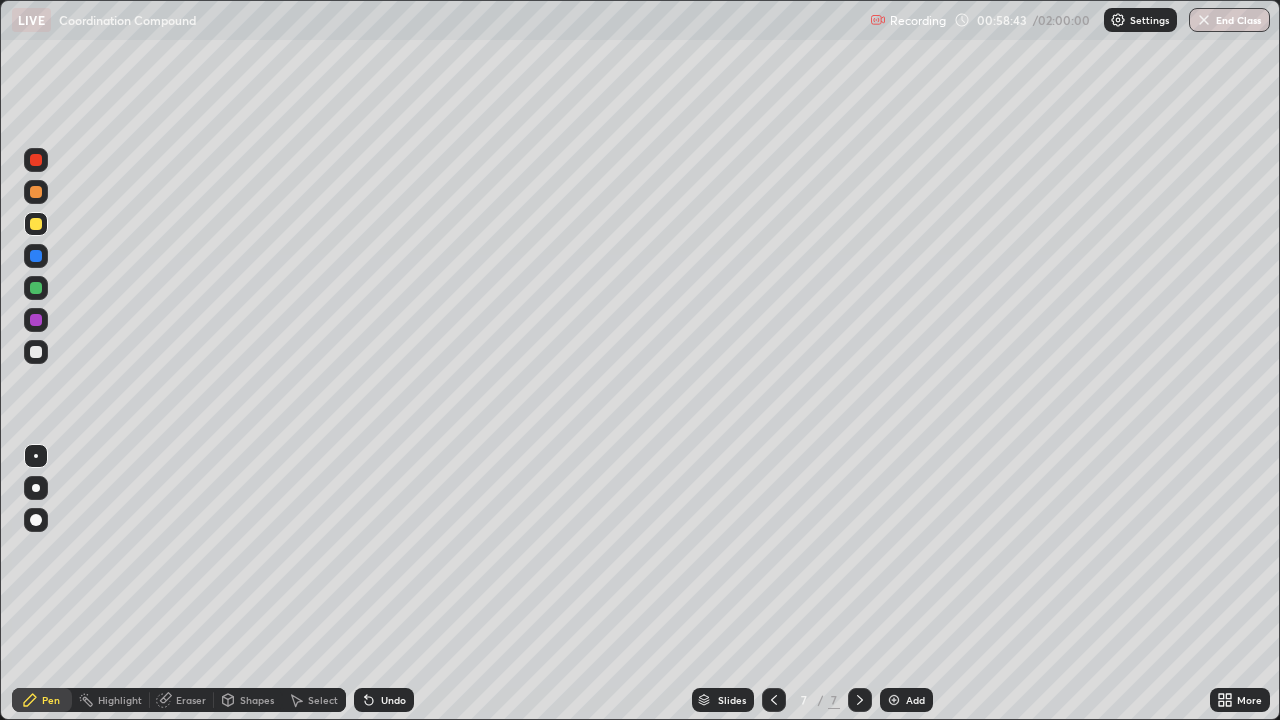 click 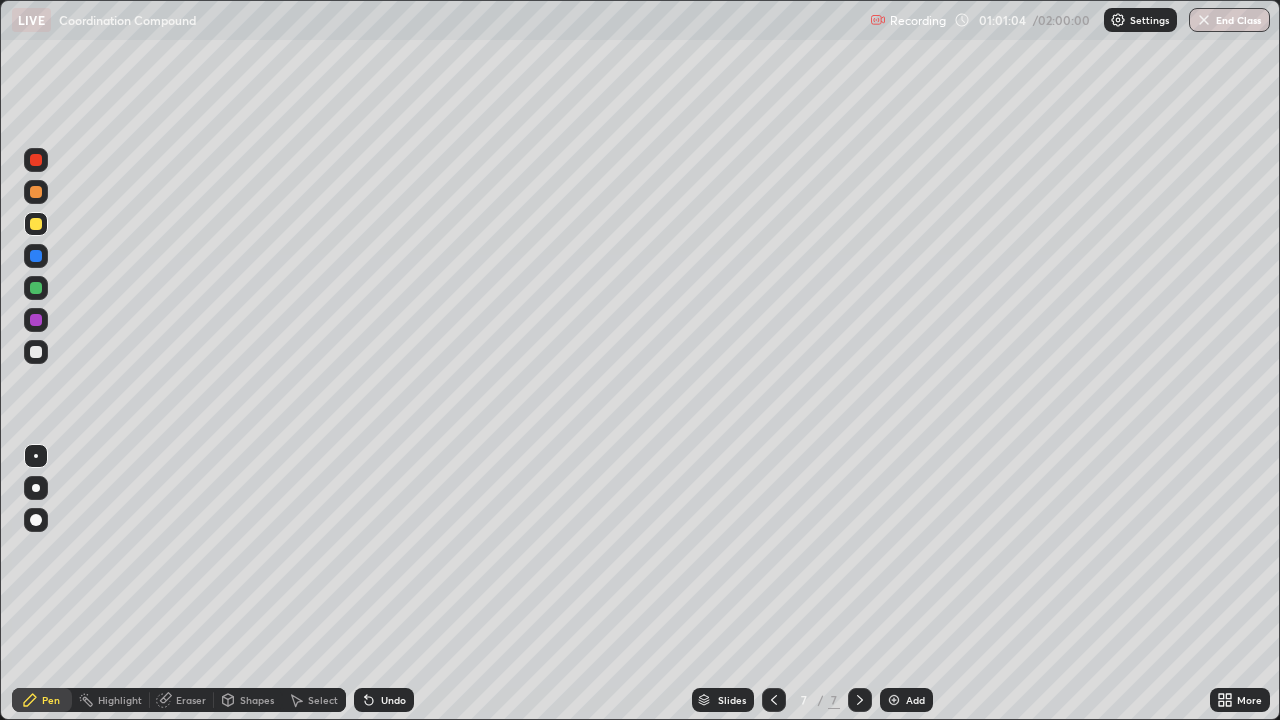 click at bounding box center [36, 160] 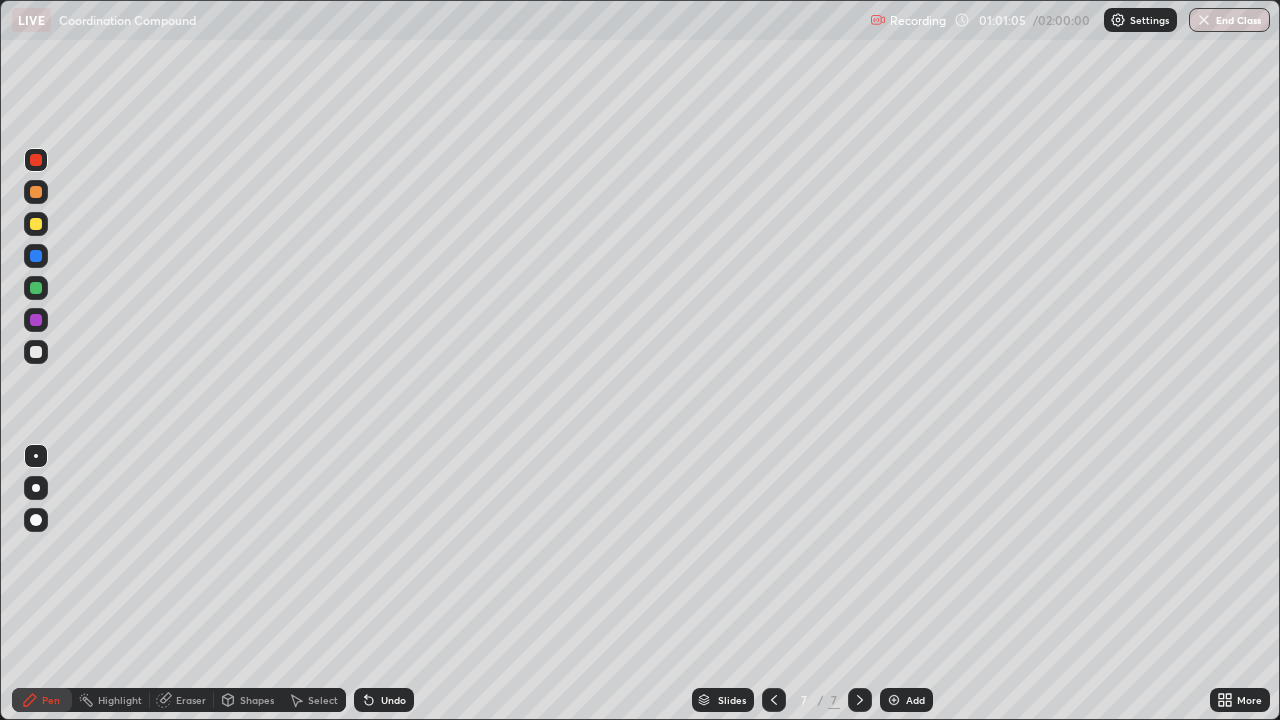 click at bounding box center [36, 160] 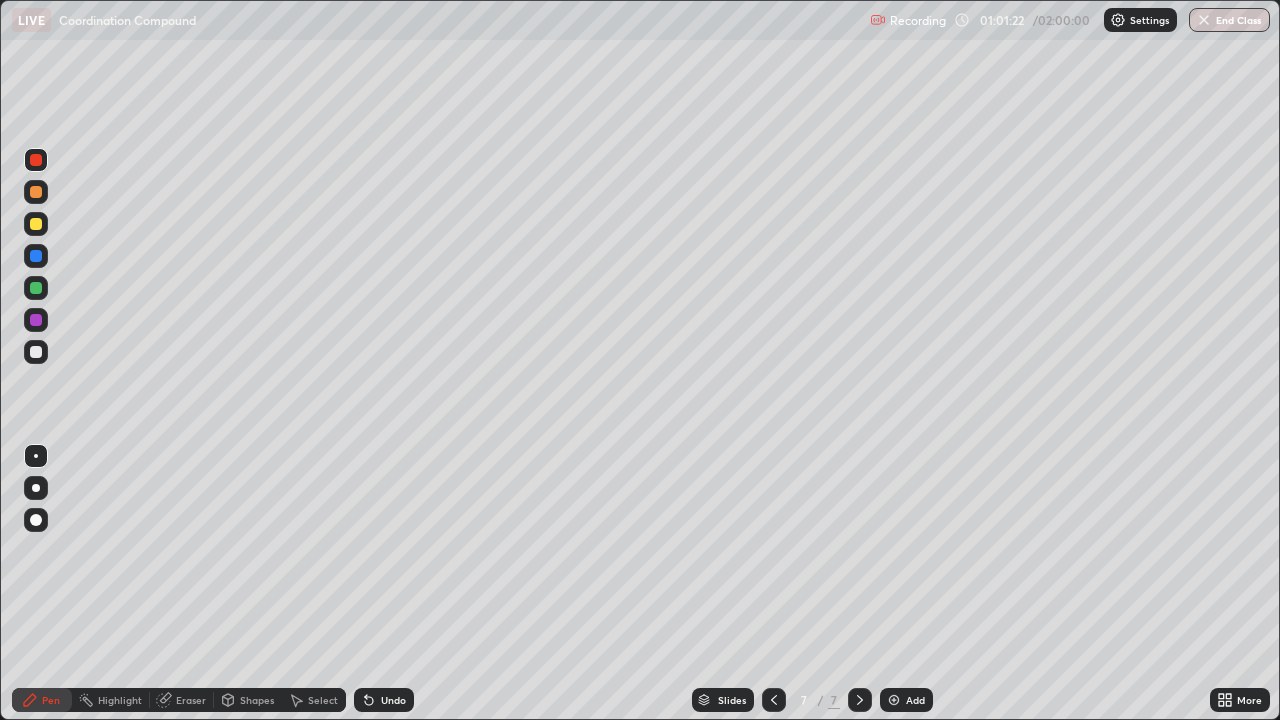 click at bounding box center (36, 352) 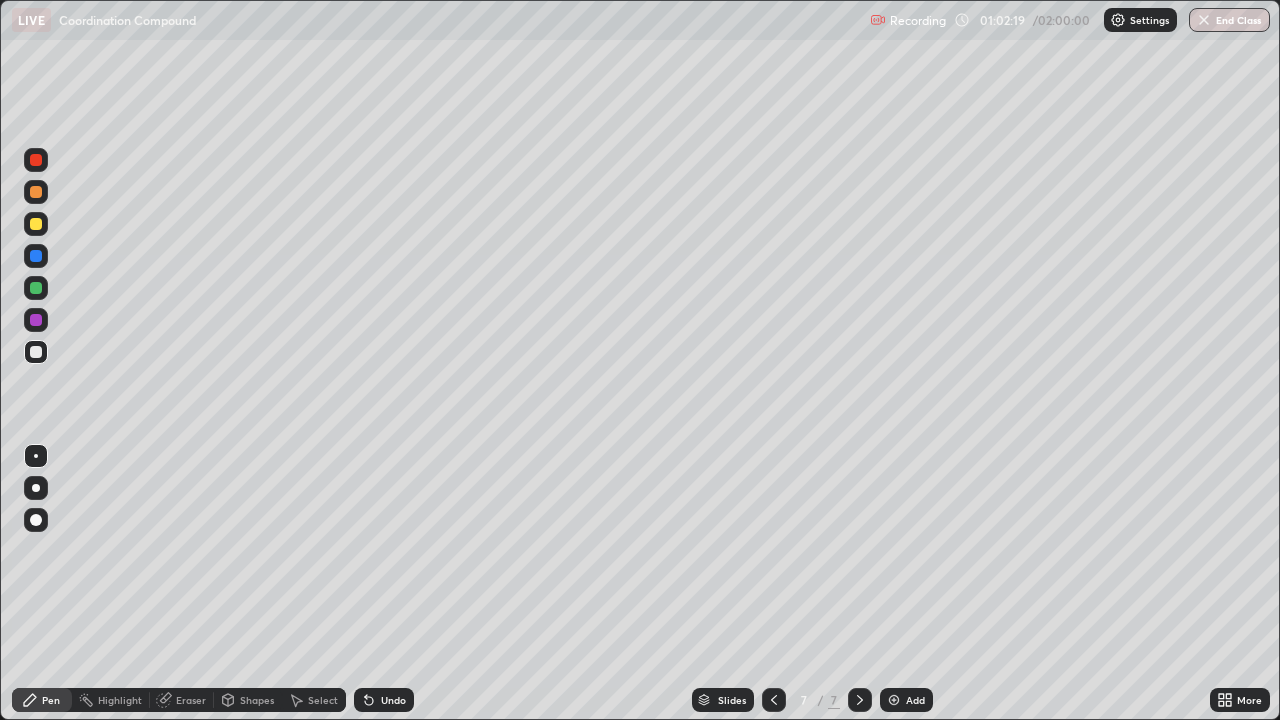 click on "Undo" at bounding box center [384, 700] 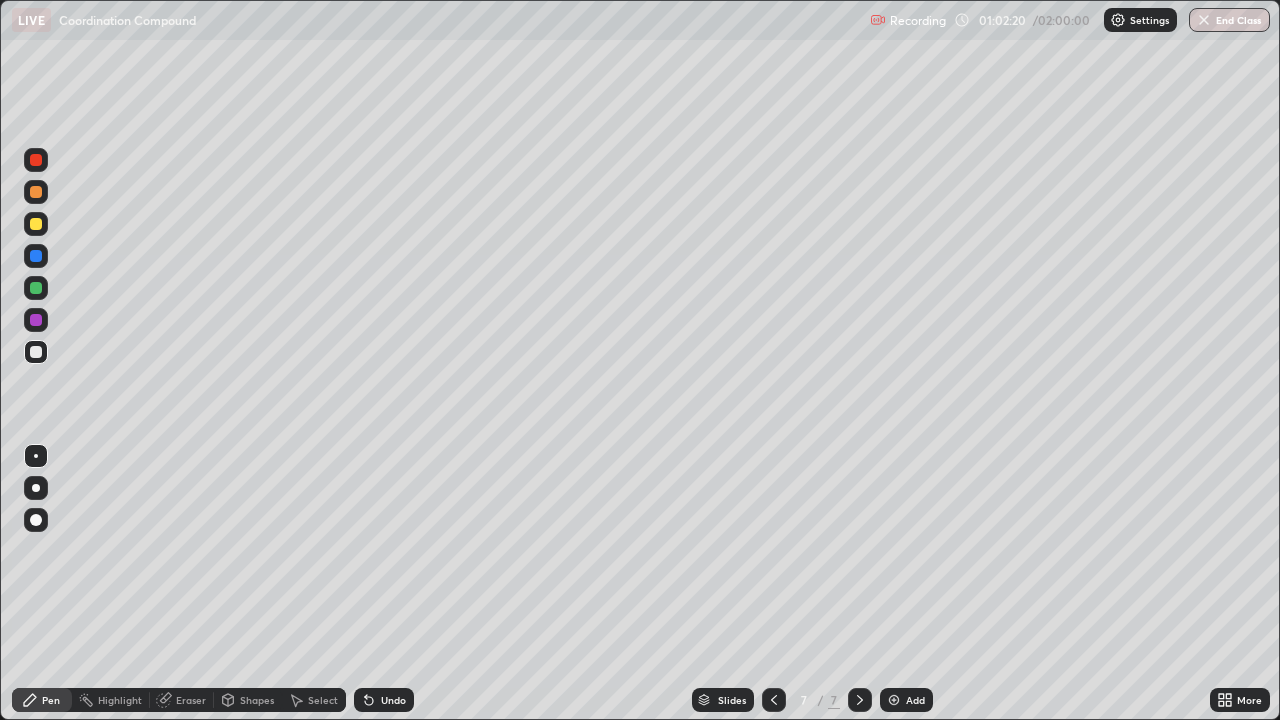 click on "Undo" at bounding box center [384, 700] 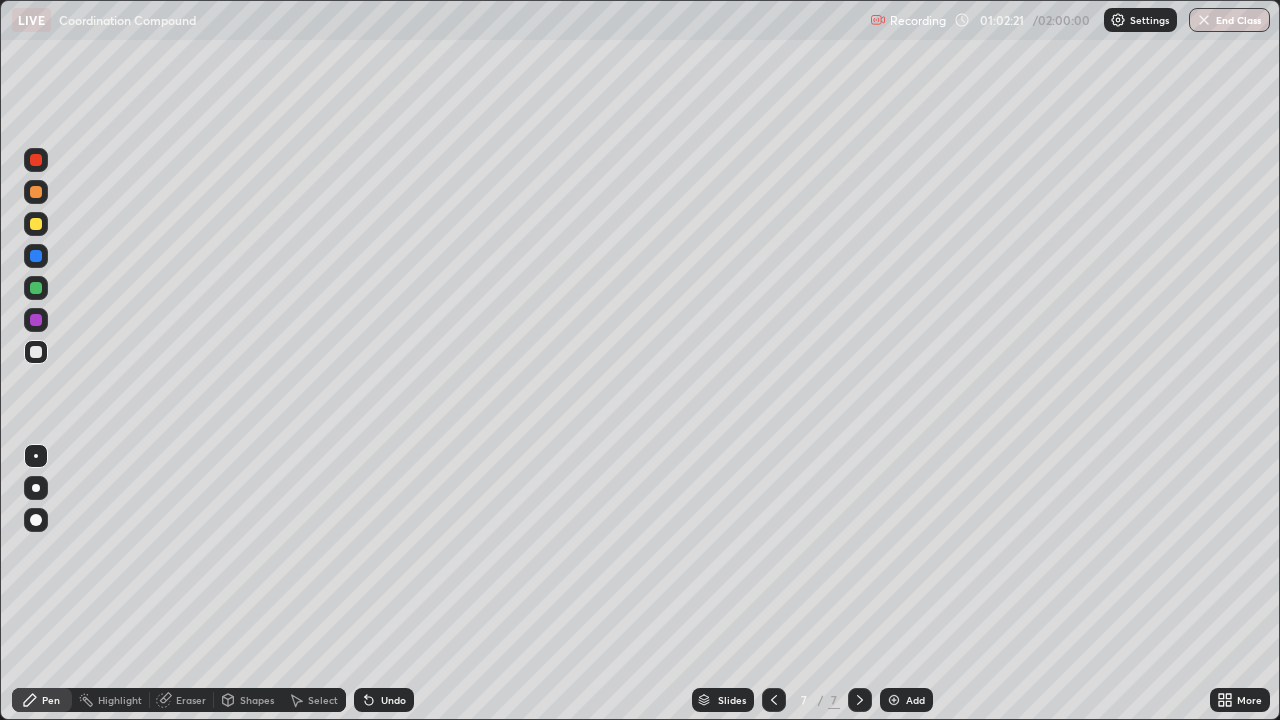 click on "Undo" at bounding box center [393, 700] 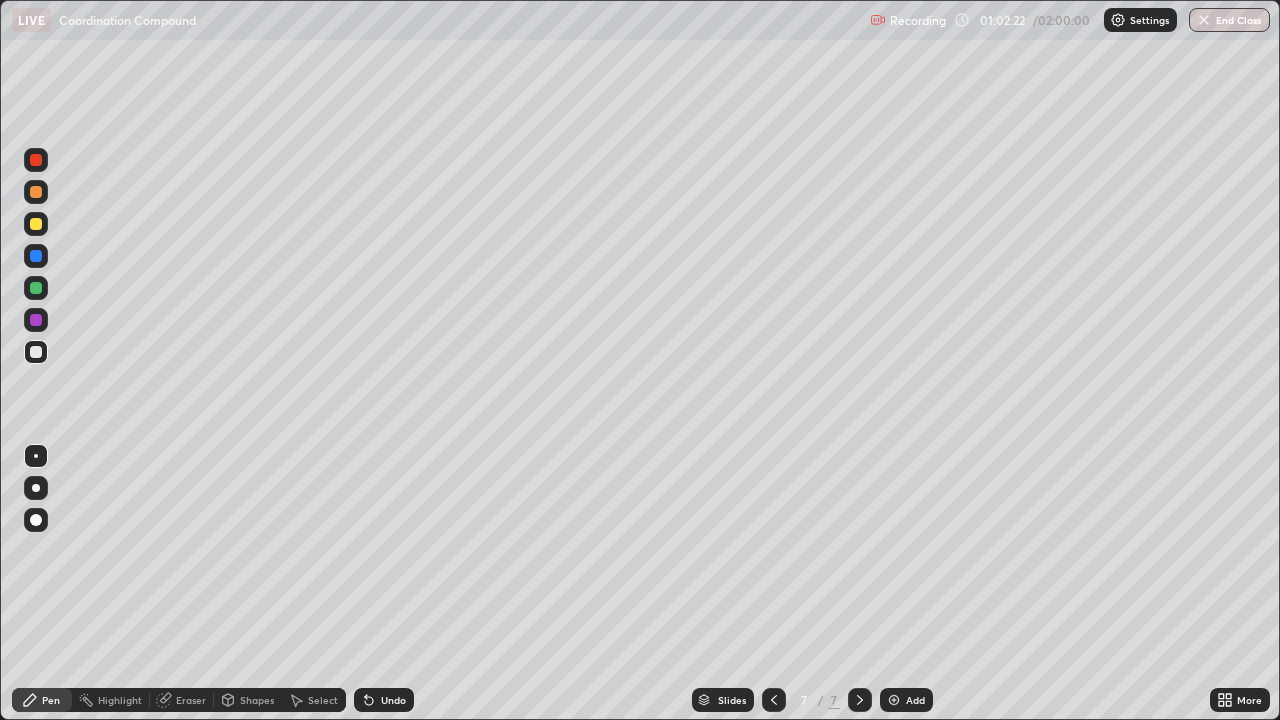 click on "Undo" at bounding box center (384, 700) 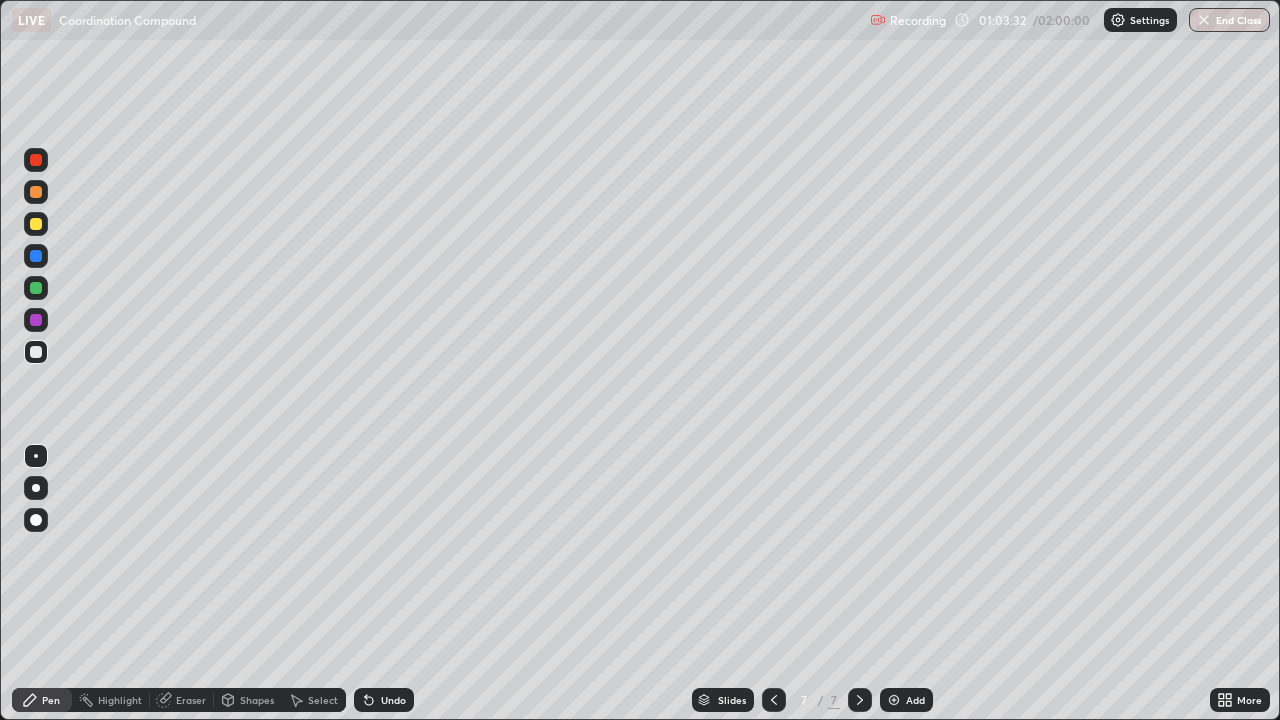 click on "Eraser" at bounding box center [191, 700] 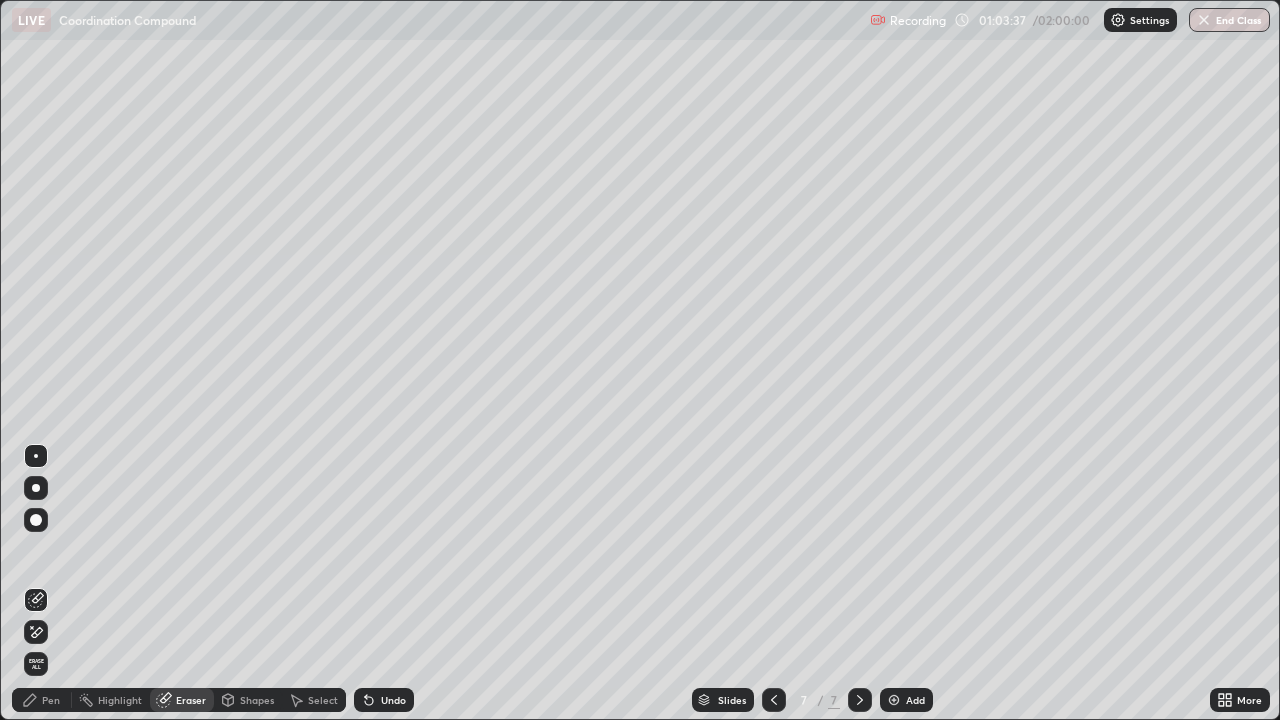 click on "Pen" at bounding box center [51, 700] 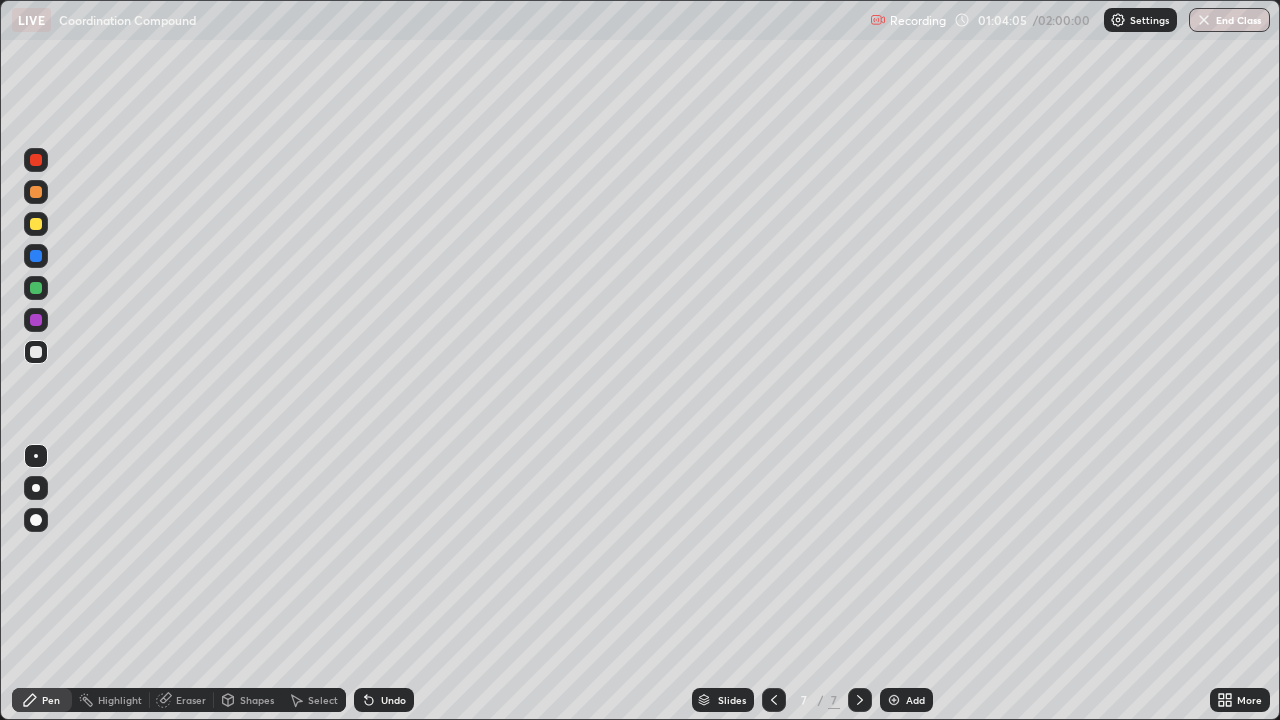 click on "Undo" at bounding box center [393, 700] 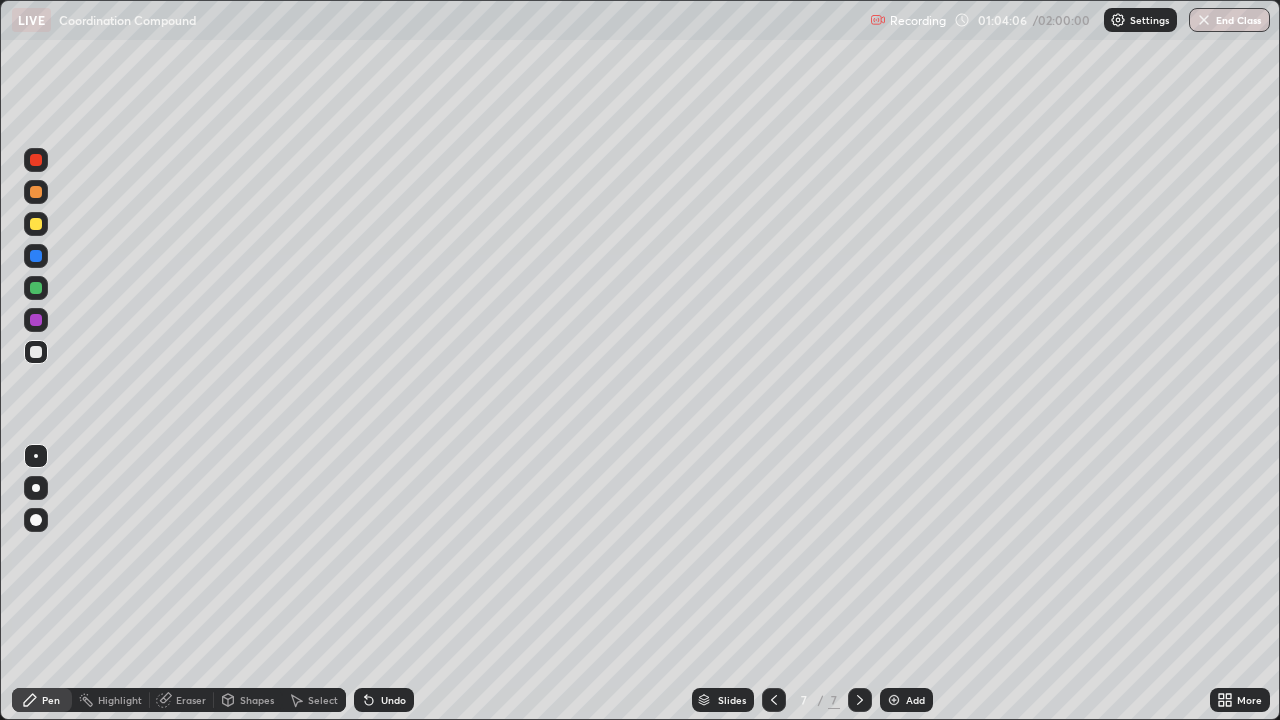 click on "Undo" at bounding box center [384, 700] 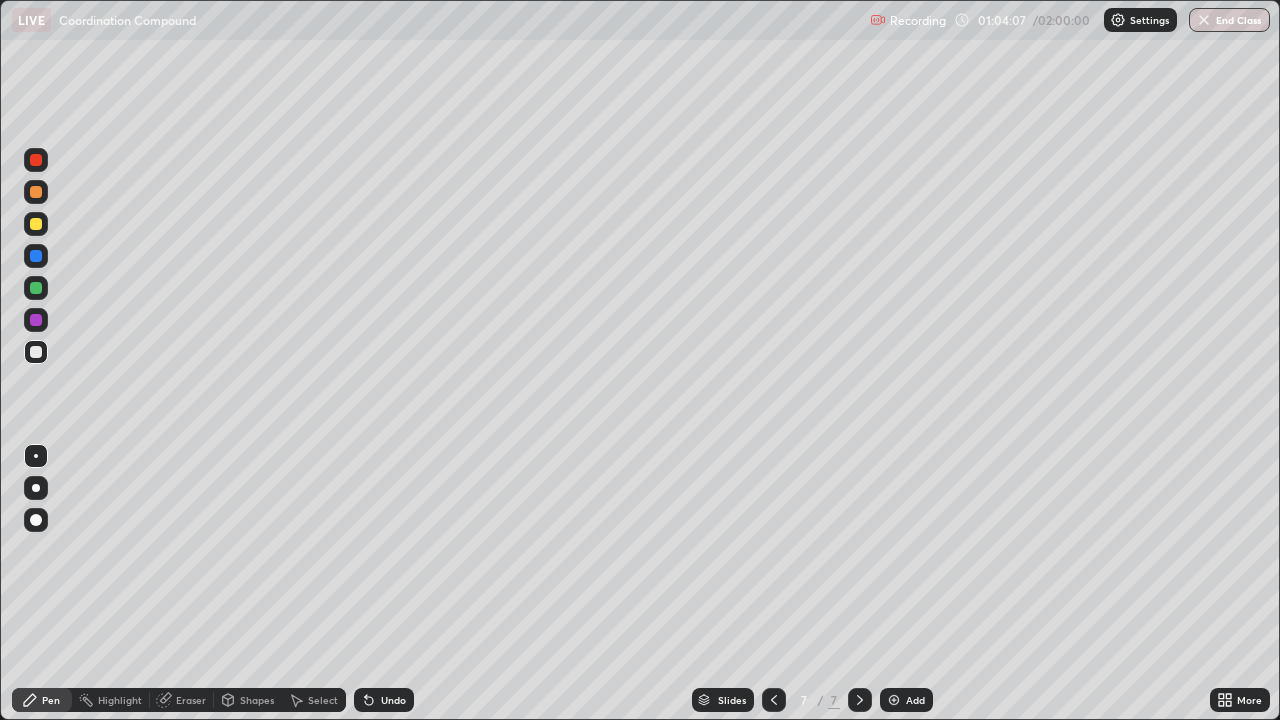 click on "Undo" at bounding box center [393, 700] 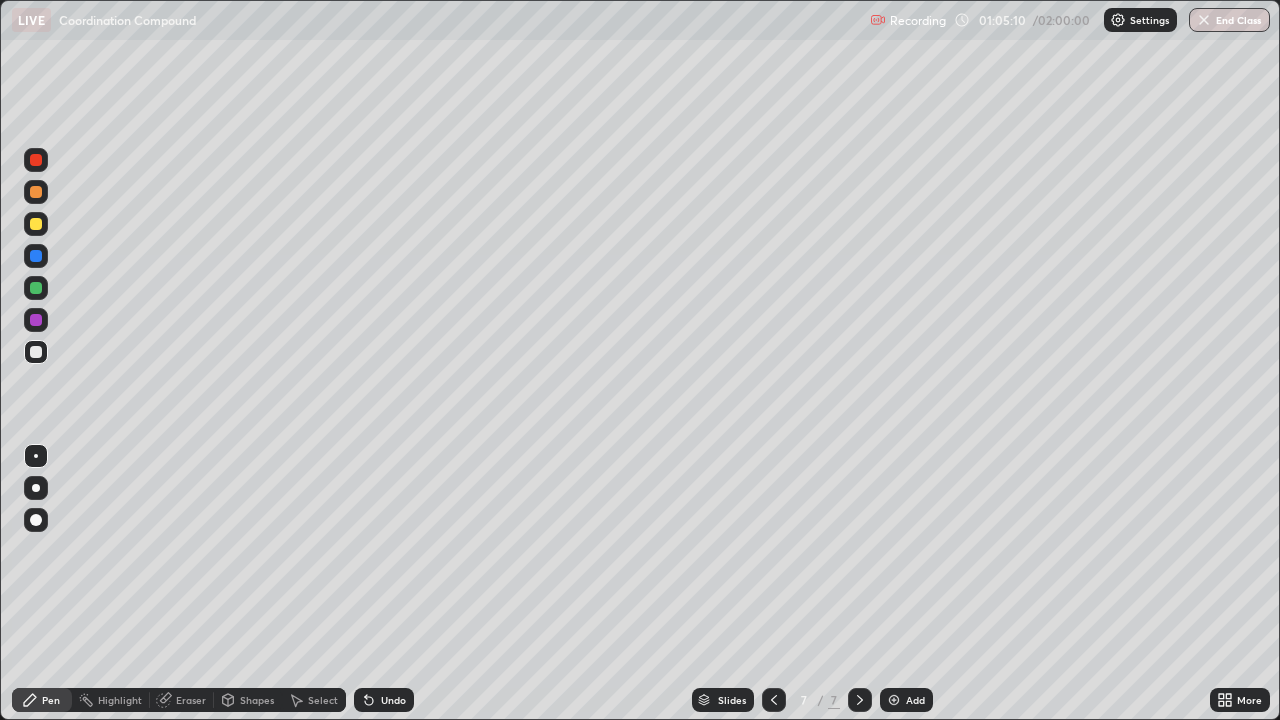 click 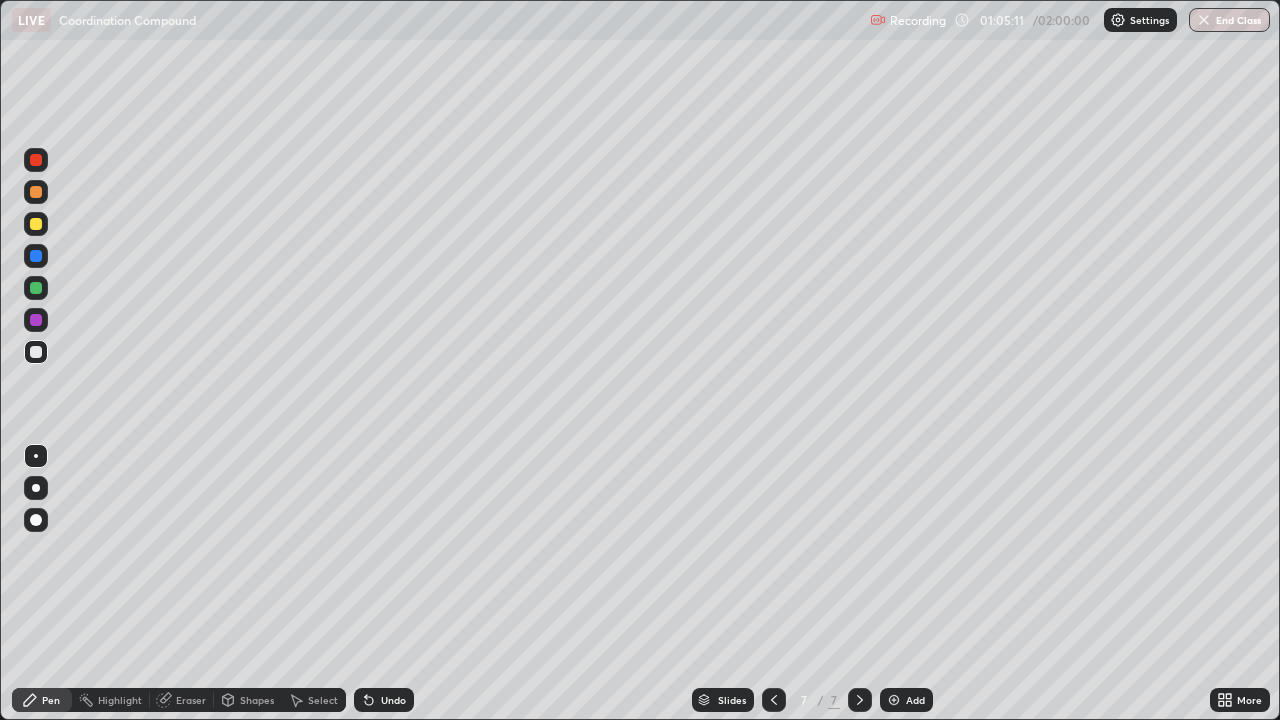 click on "Add" at bounding box center [915, 700] 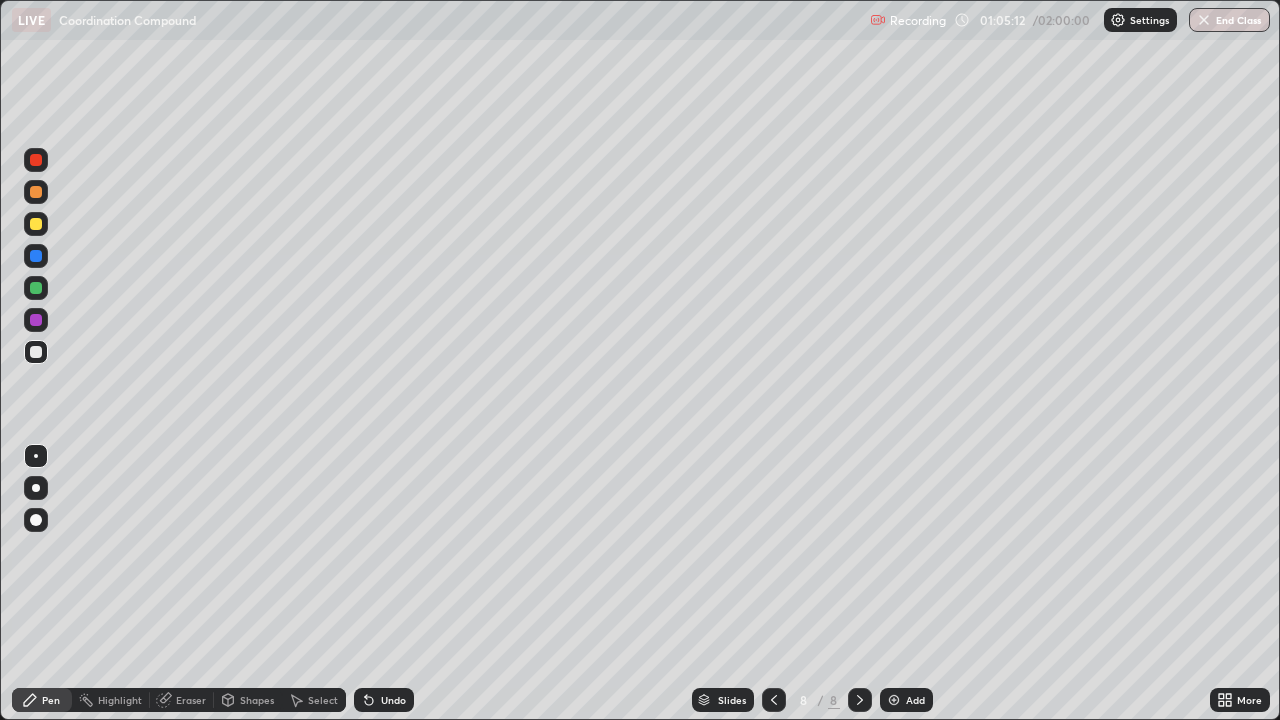 click 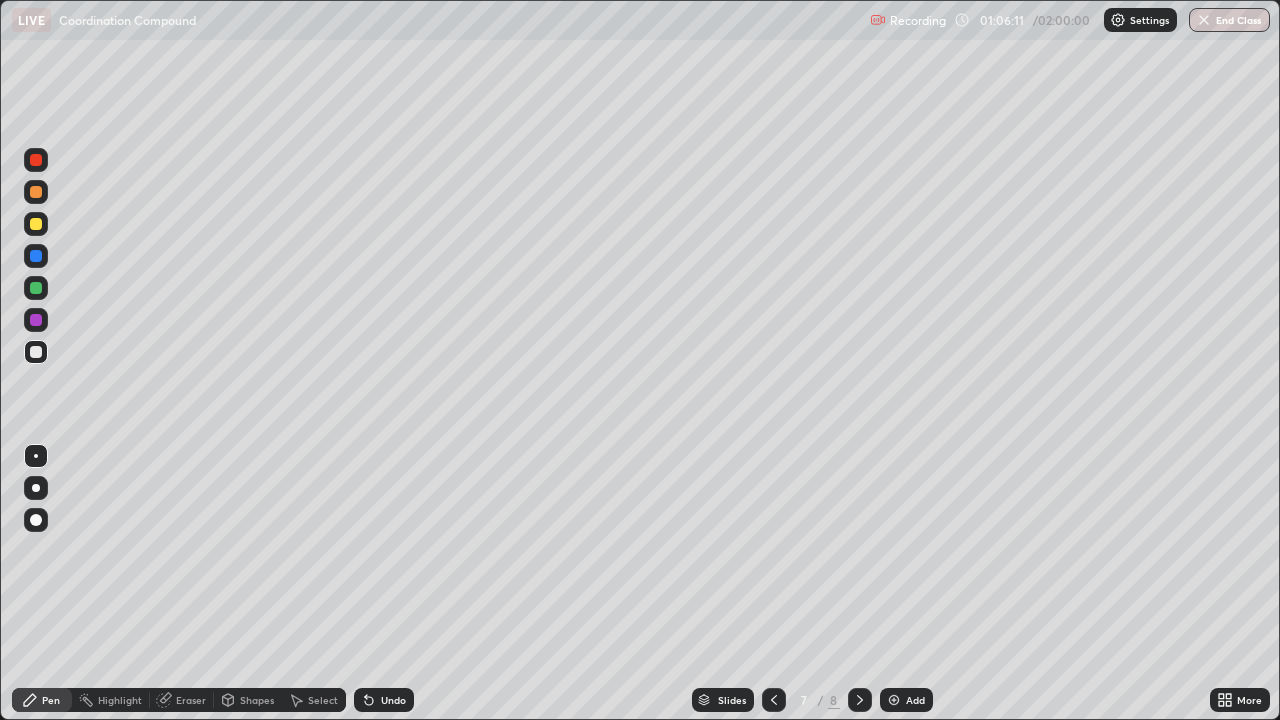 click 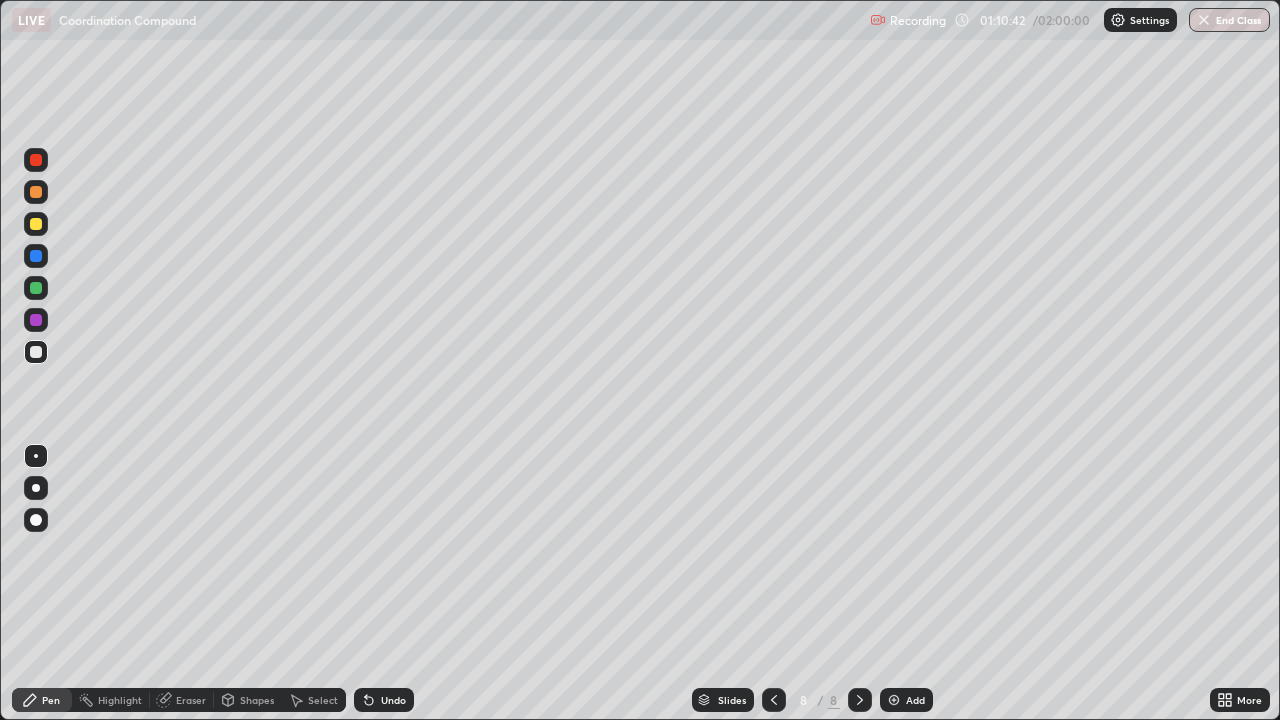 click at bounding box center (36, 224) 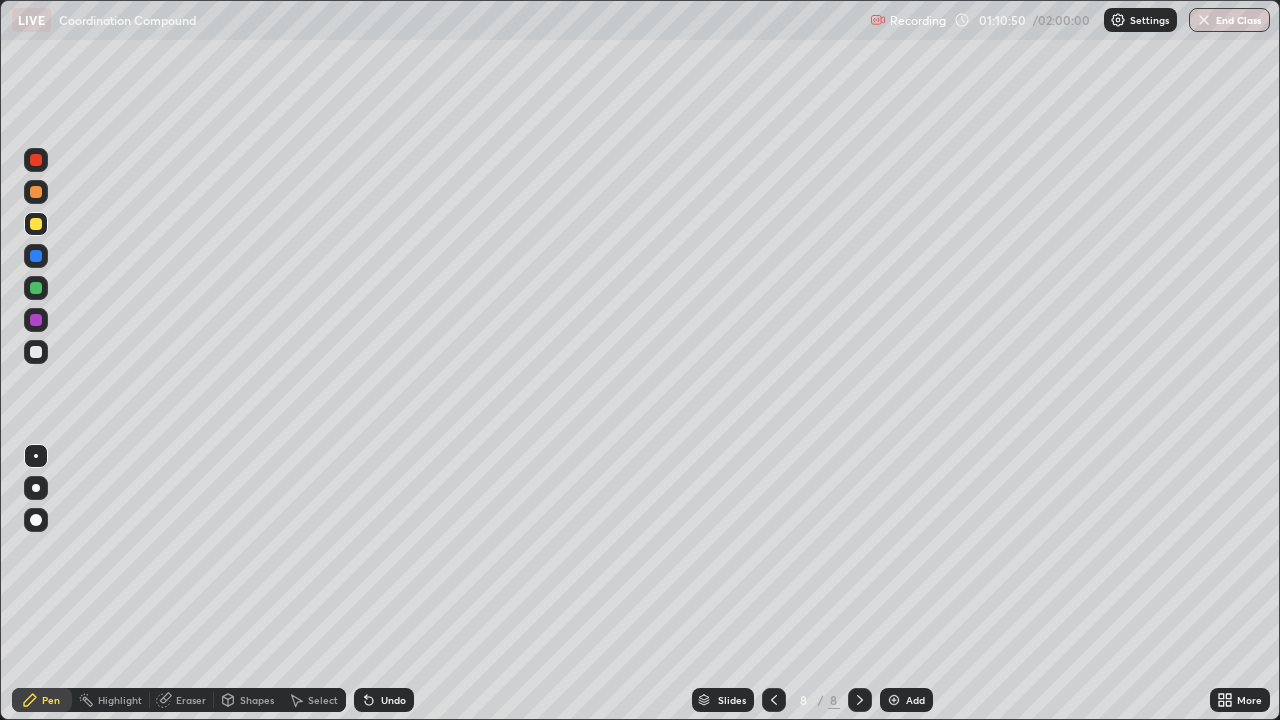 click on "Undo" at bounding box center (384, 700) 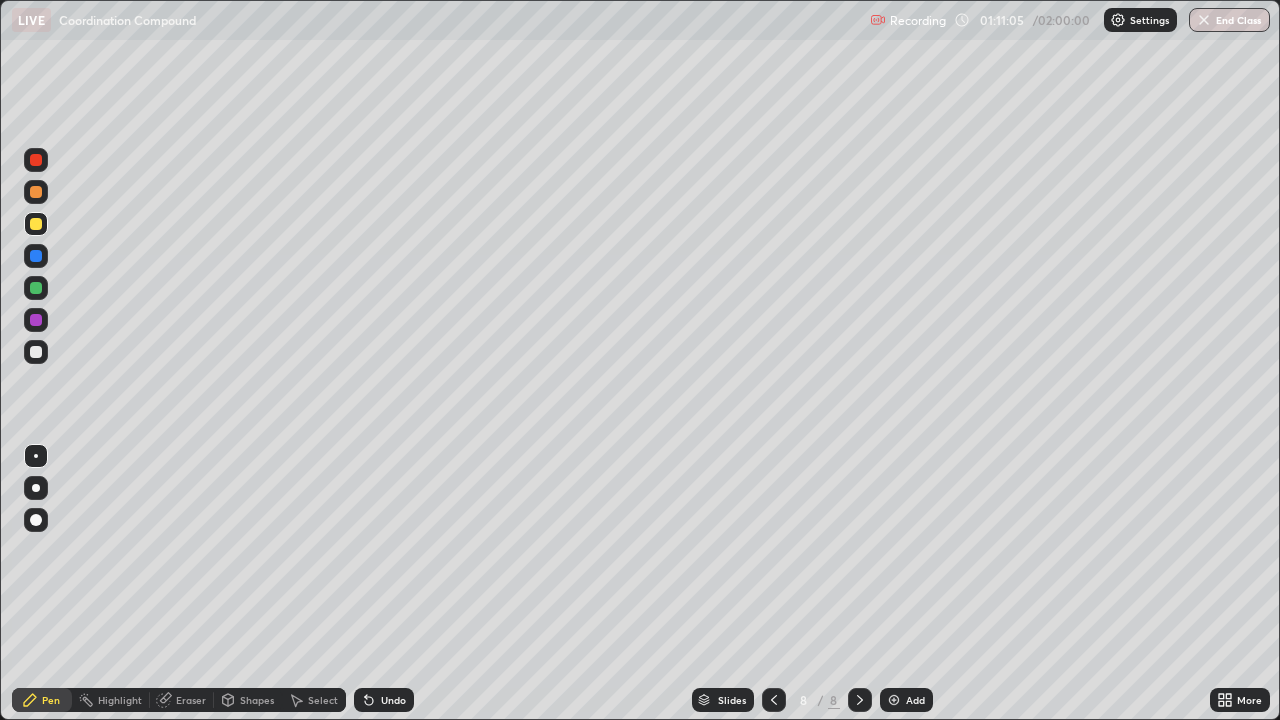 click 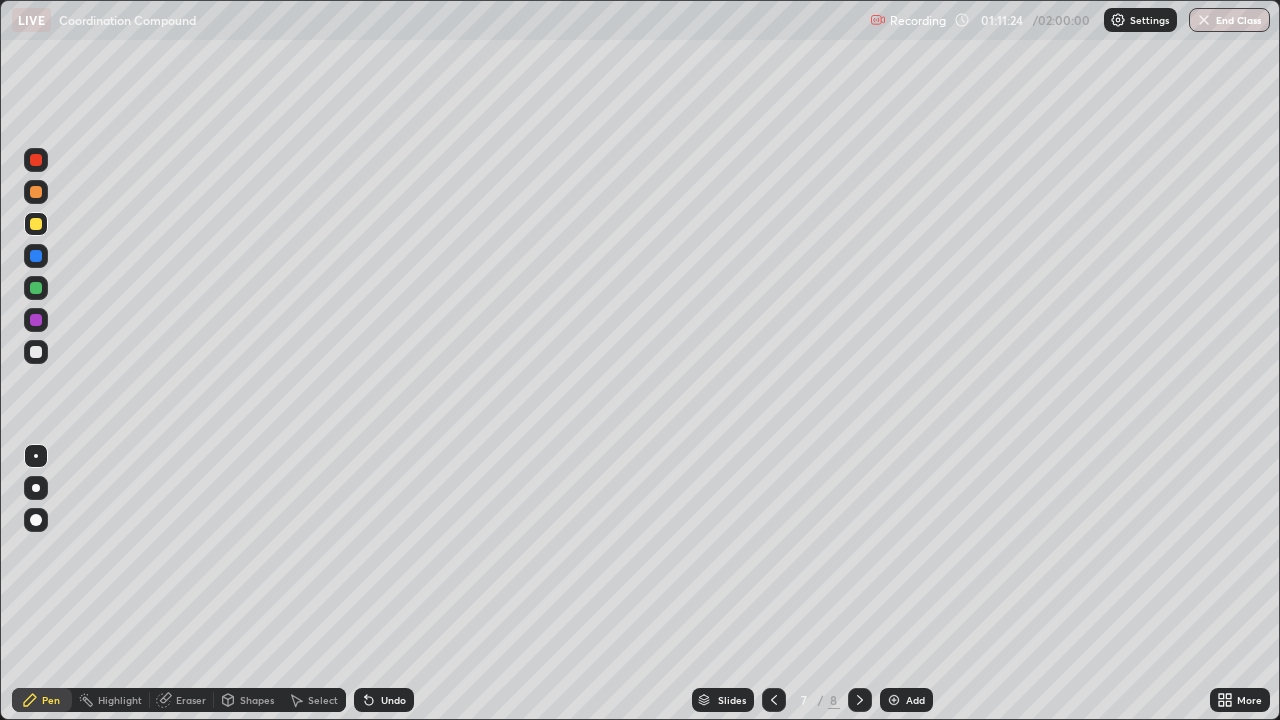 click 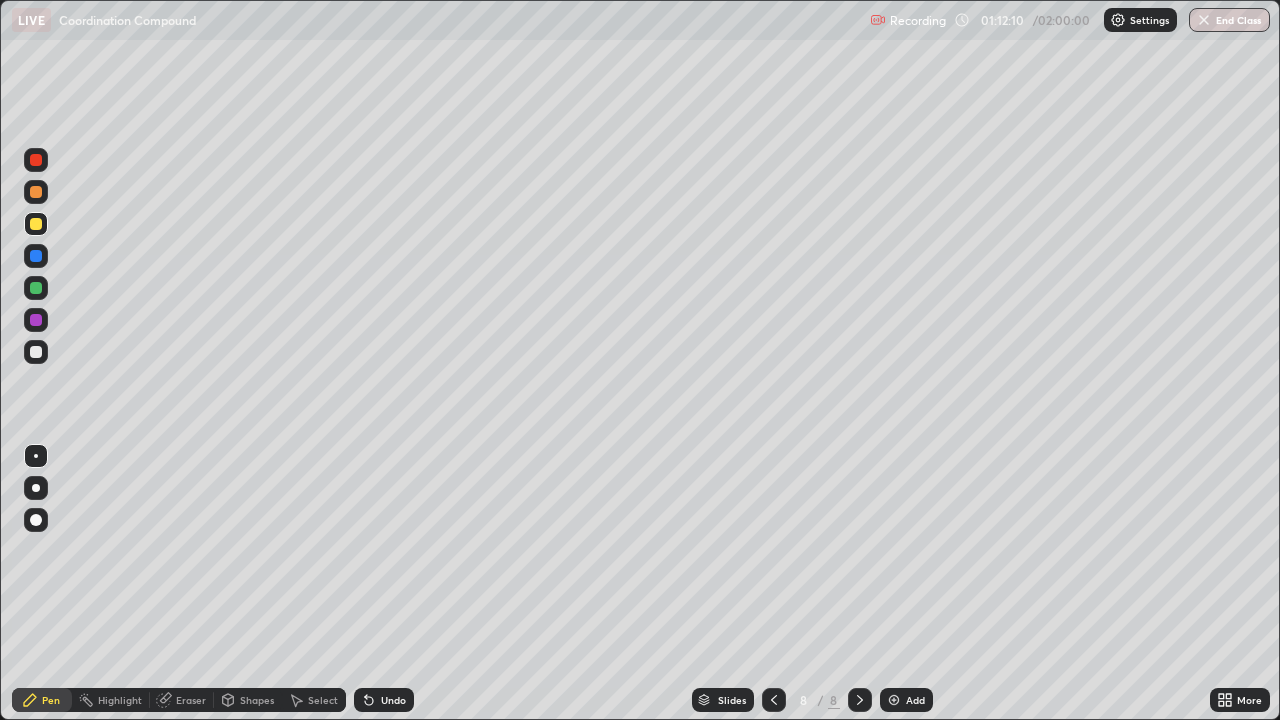 click 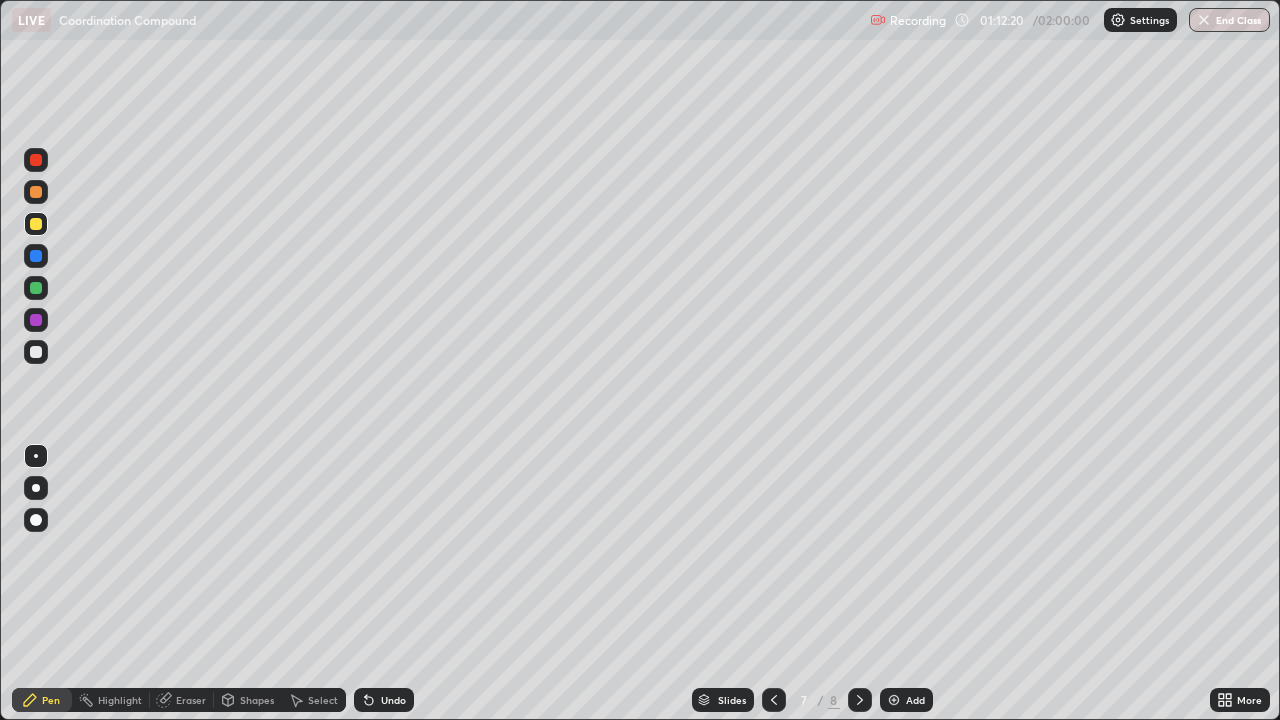 click 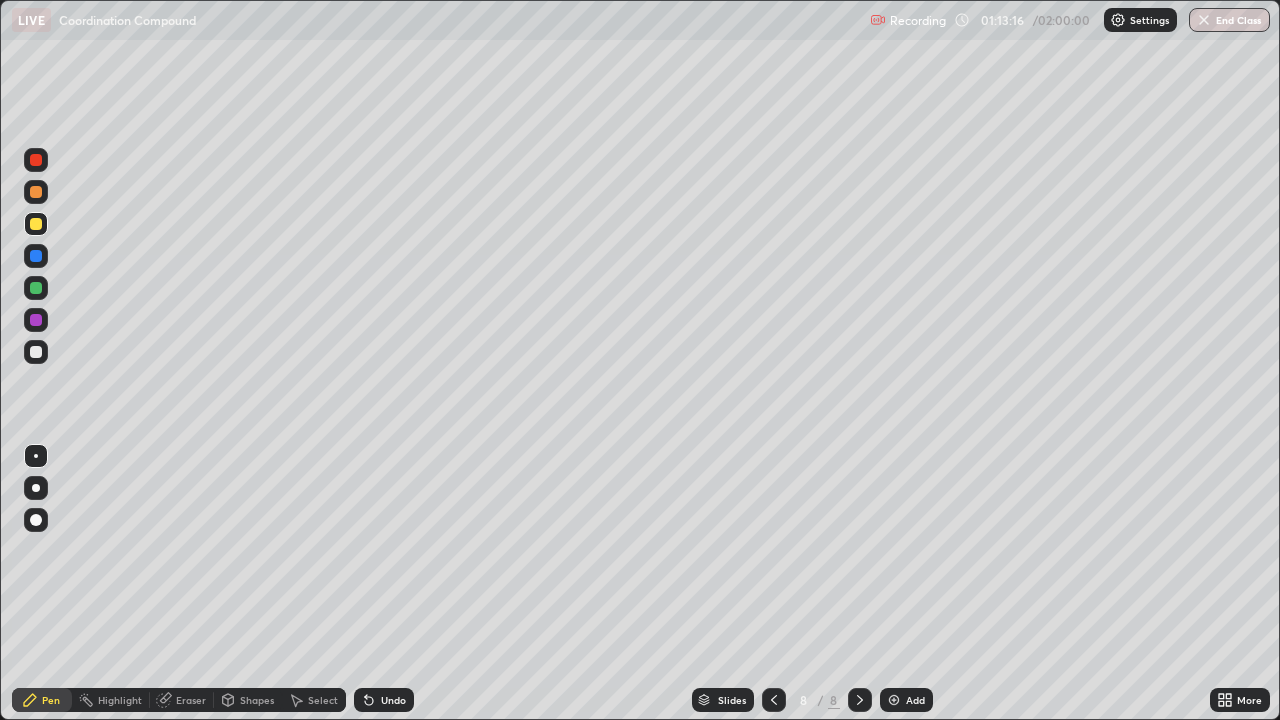 click at bounding box center (894, 700) 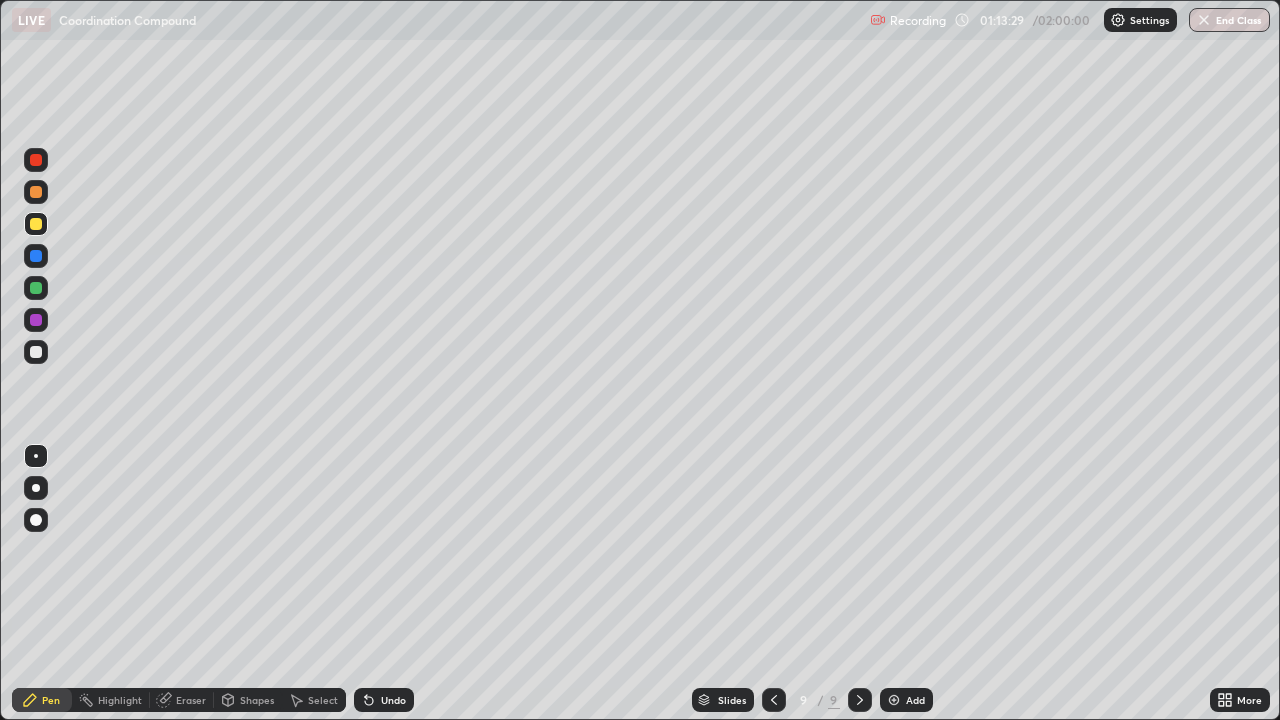 click at bounding box center (36, 160) 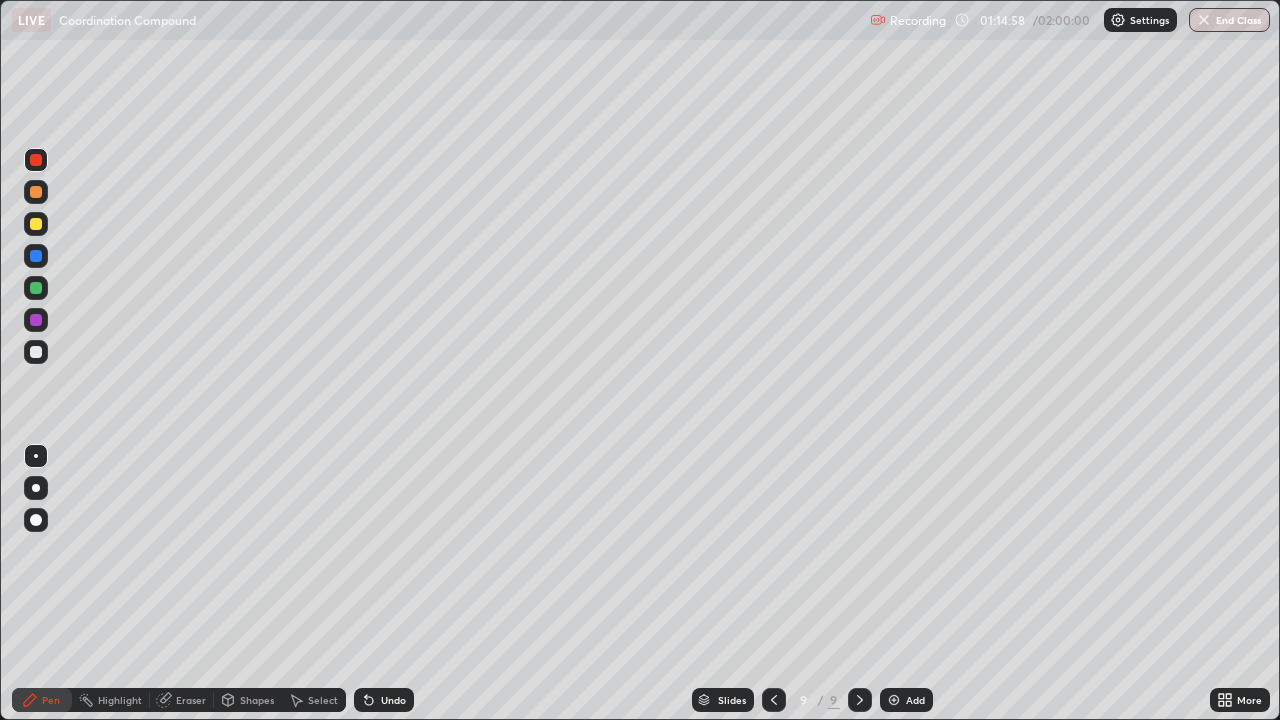 click at bounding box center (774, 700) 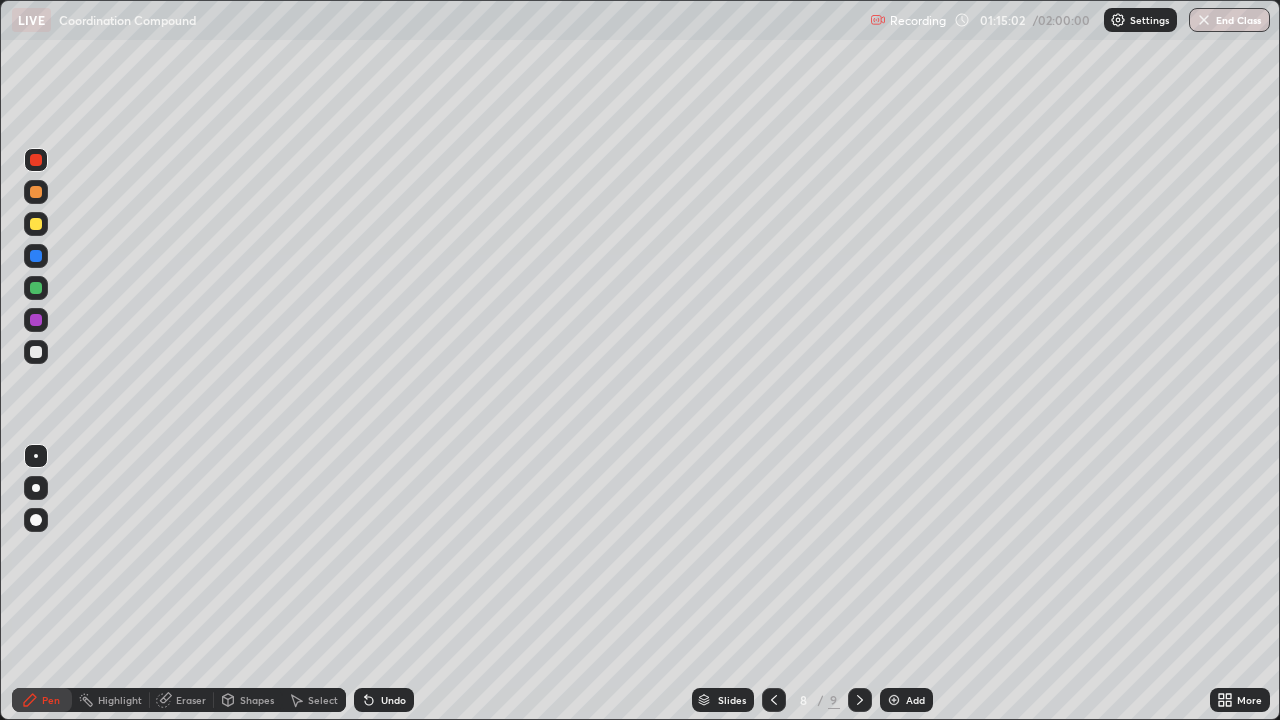 click 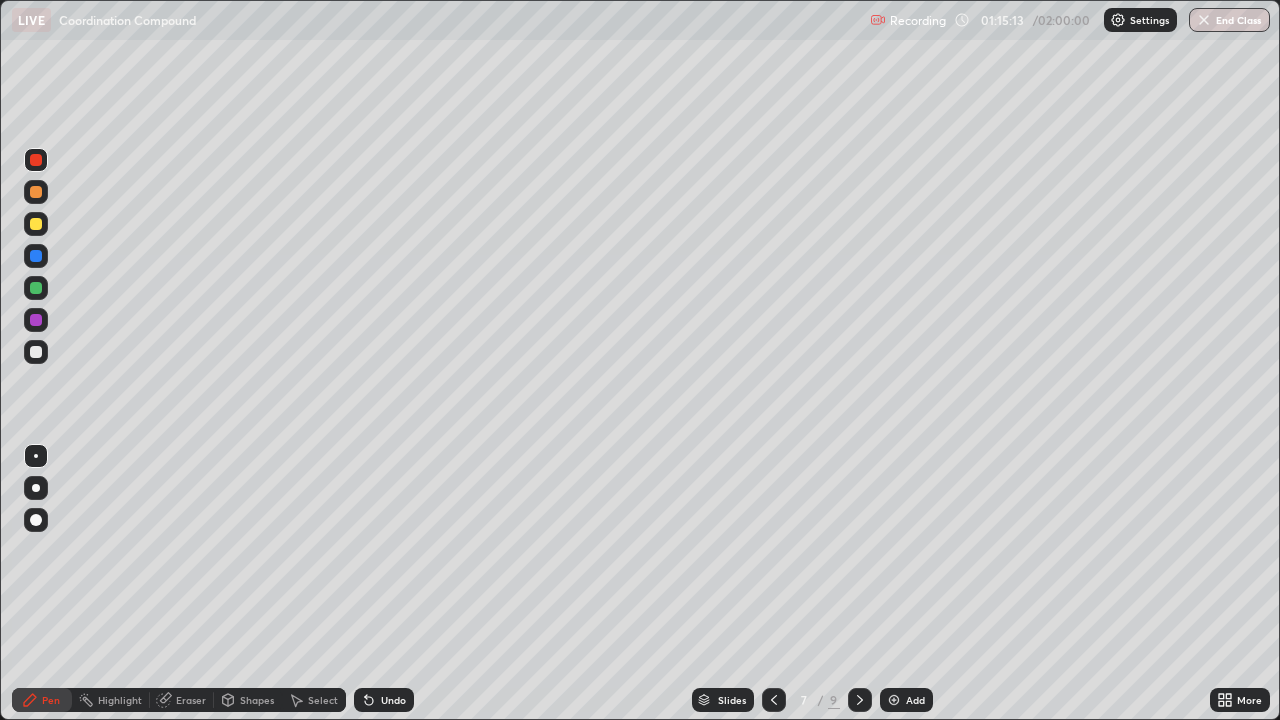 click 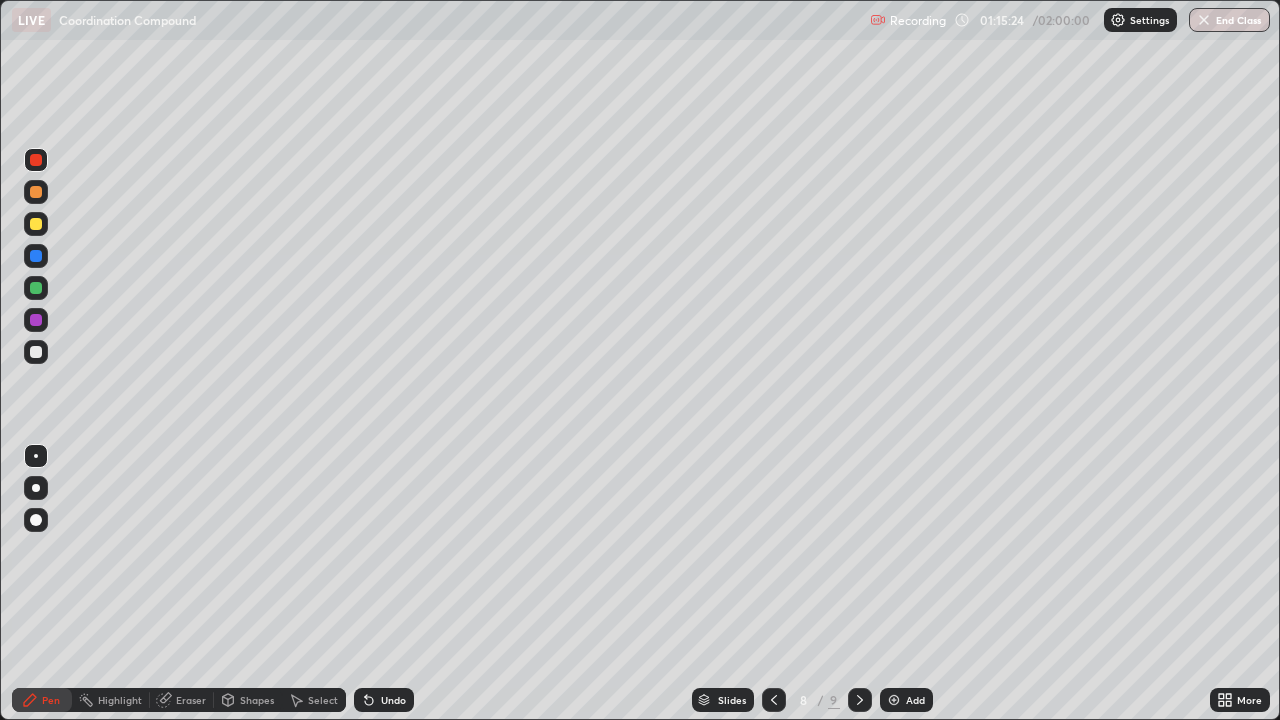 click at bounding box center [860, 700] 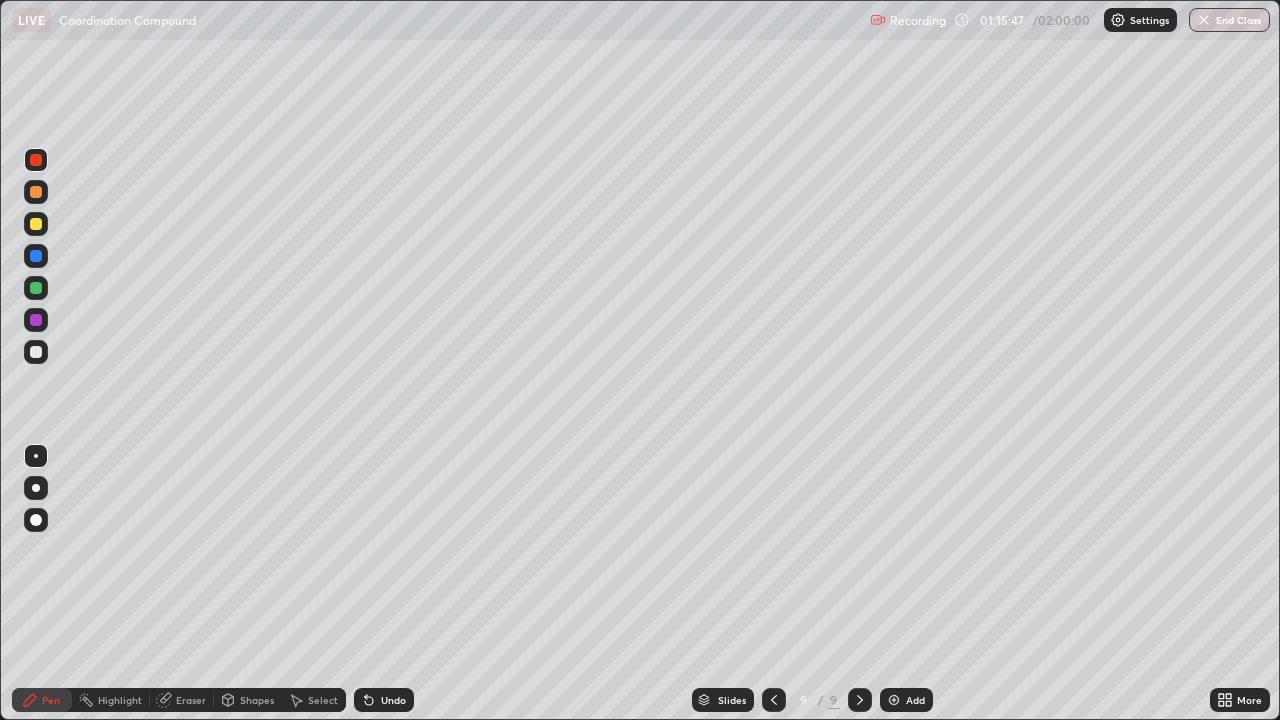 click 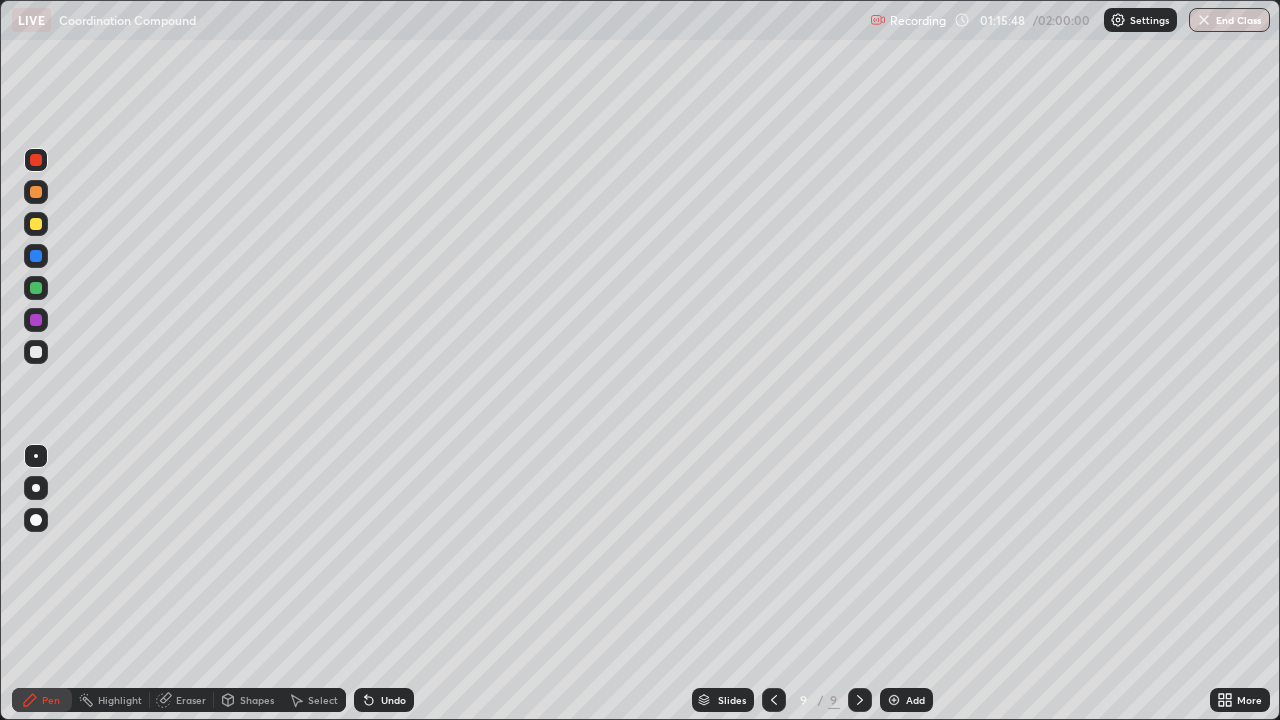 click on "Add" at bounding box center [915, 700] 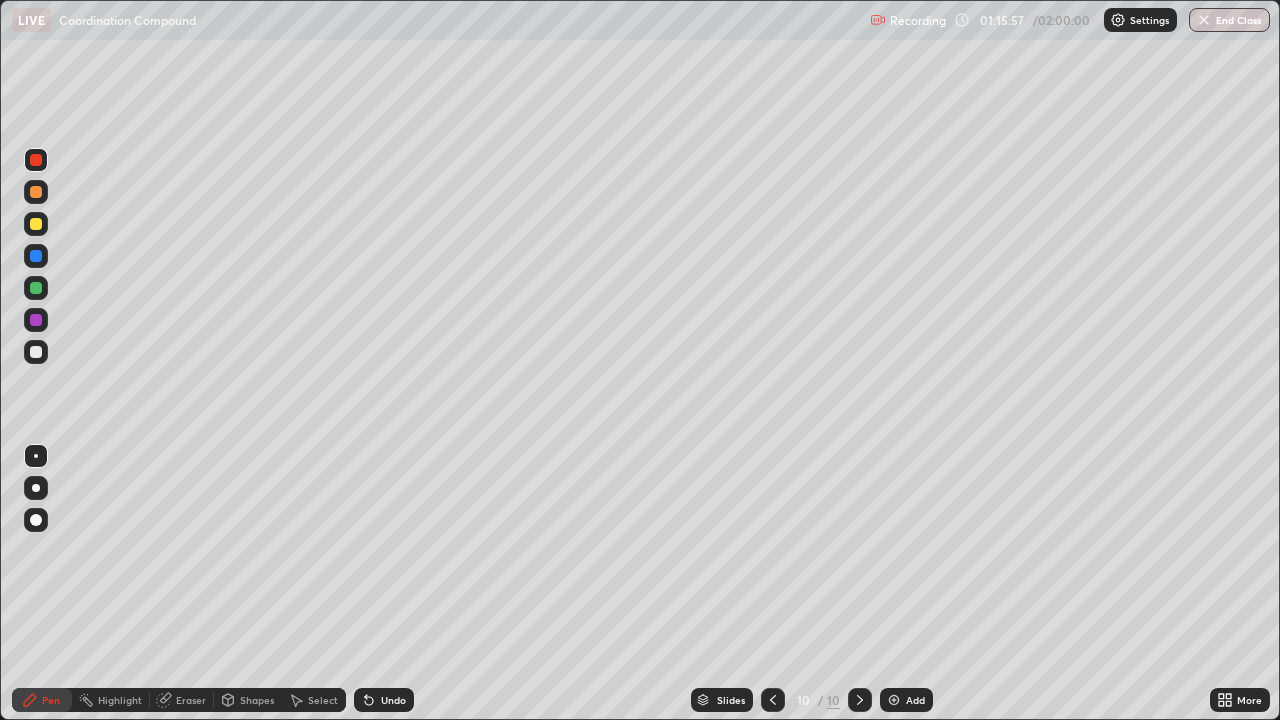 click 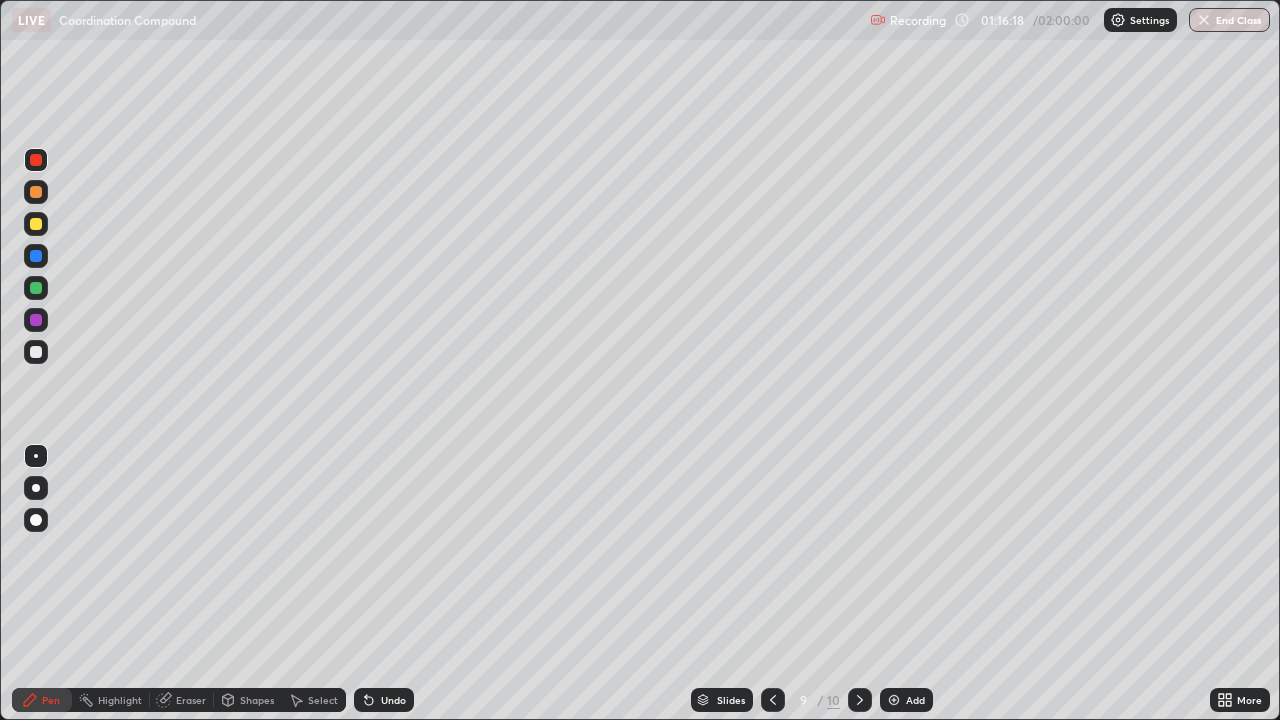 click 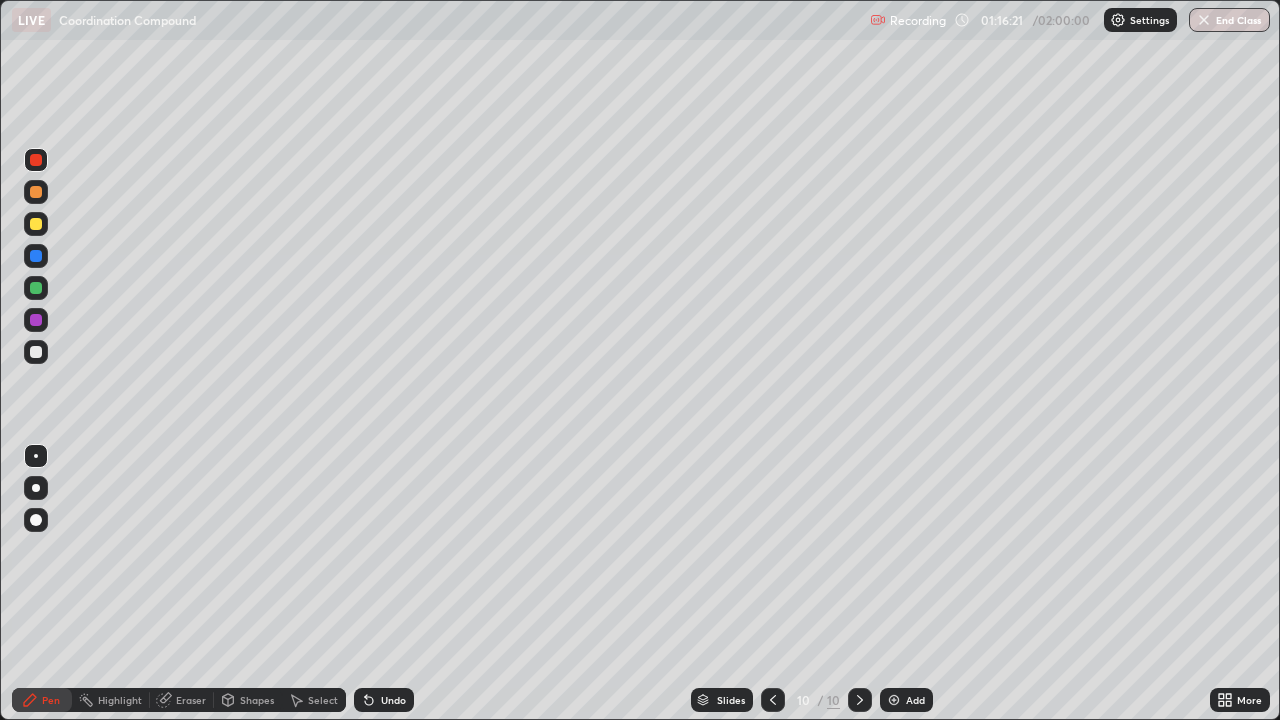 click at bounding box center (36, 192) 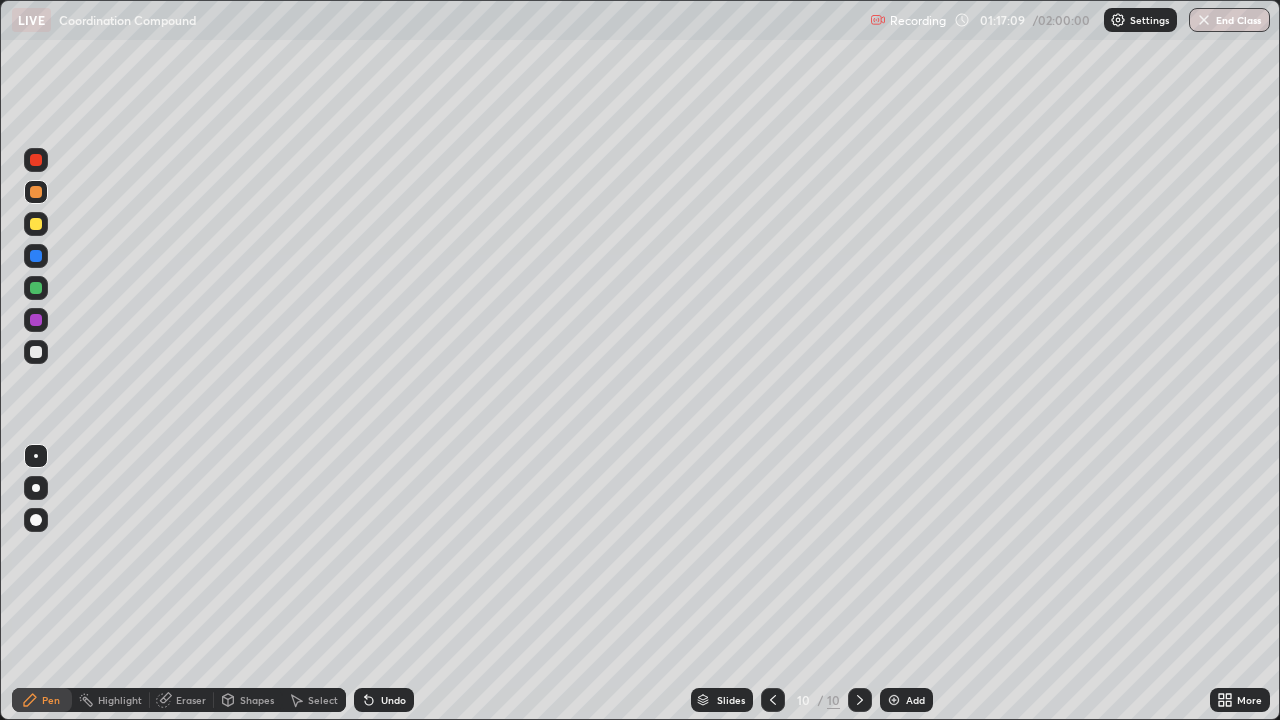 click 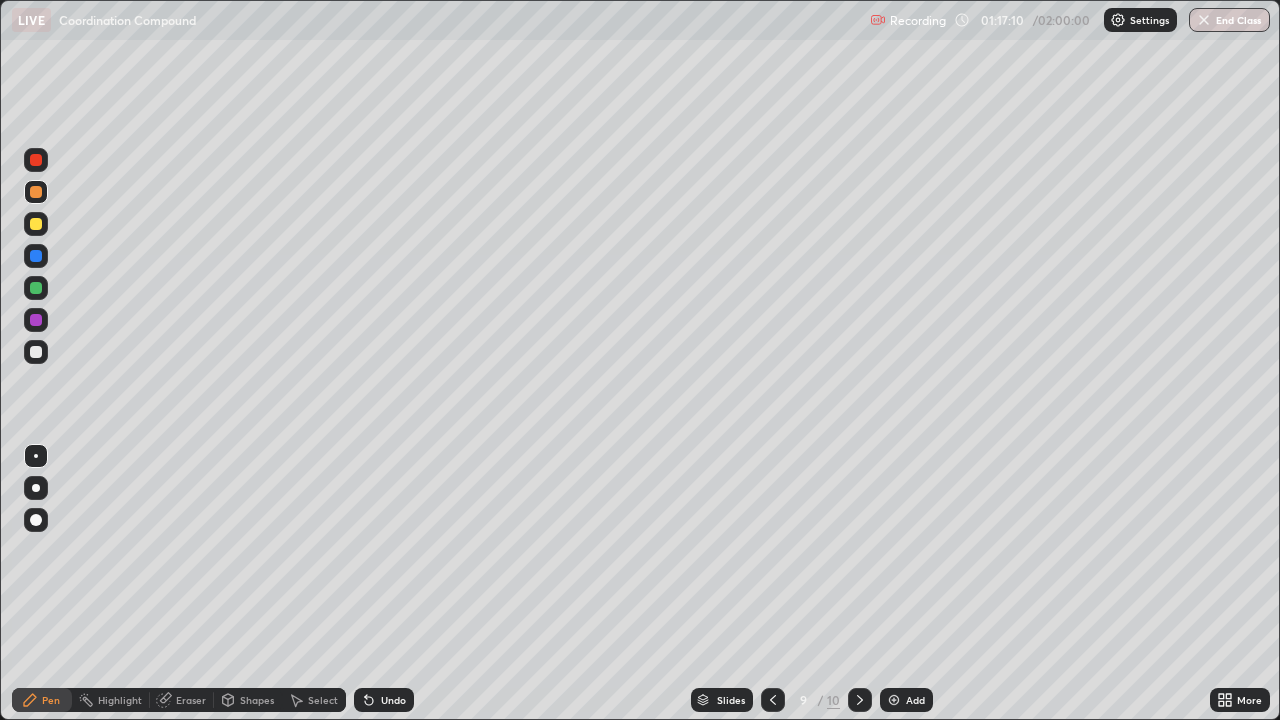 click 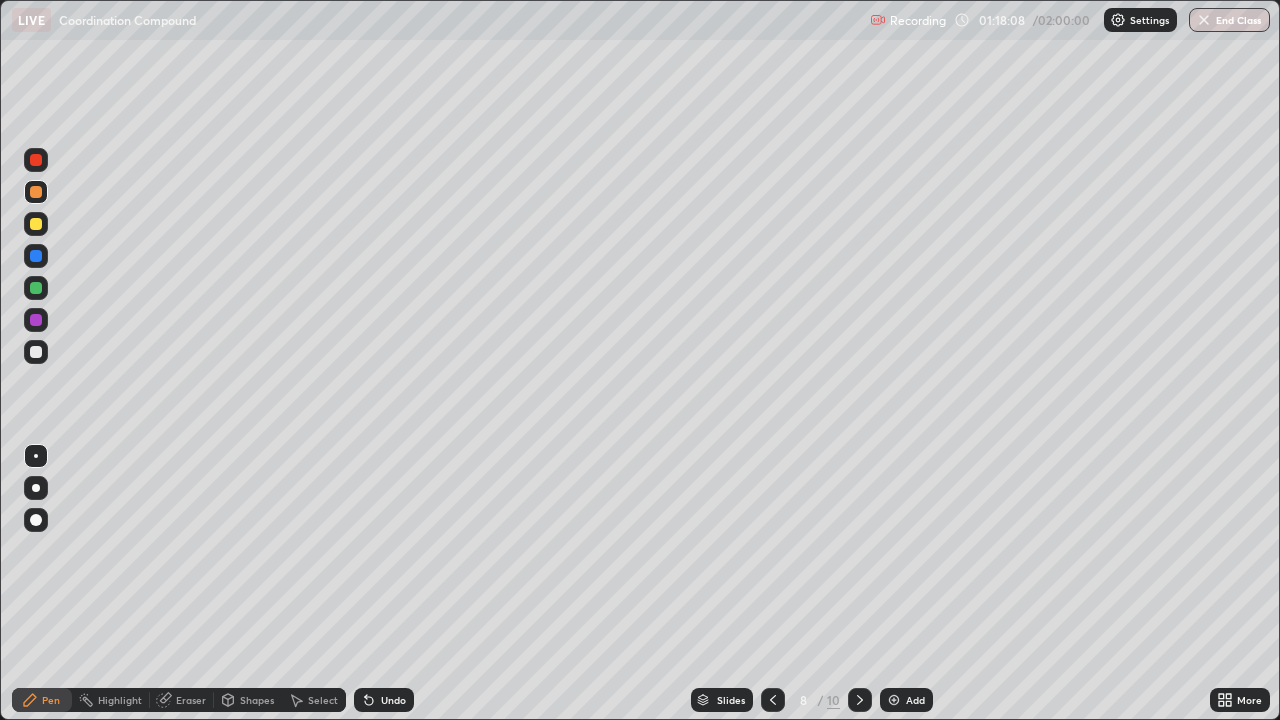 click 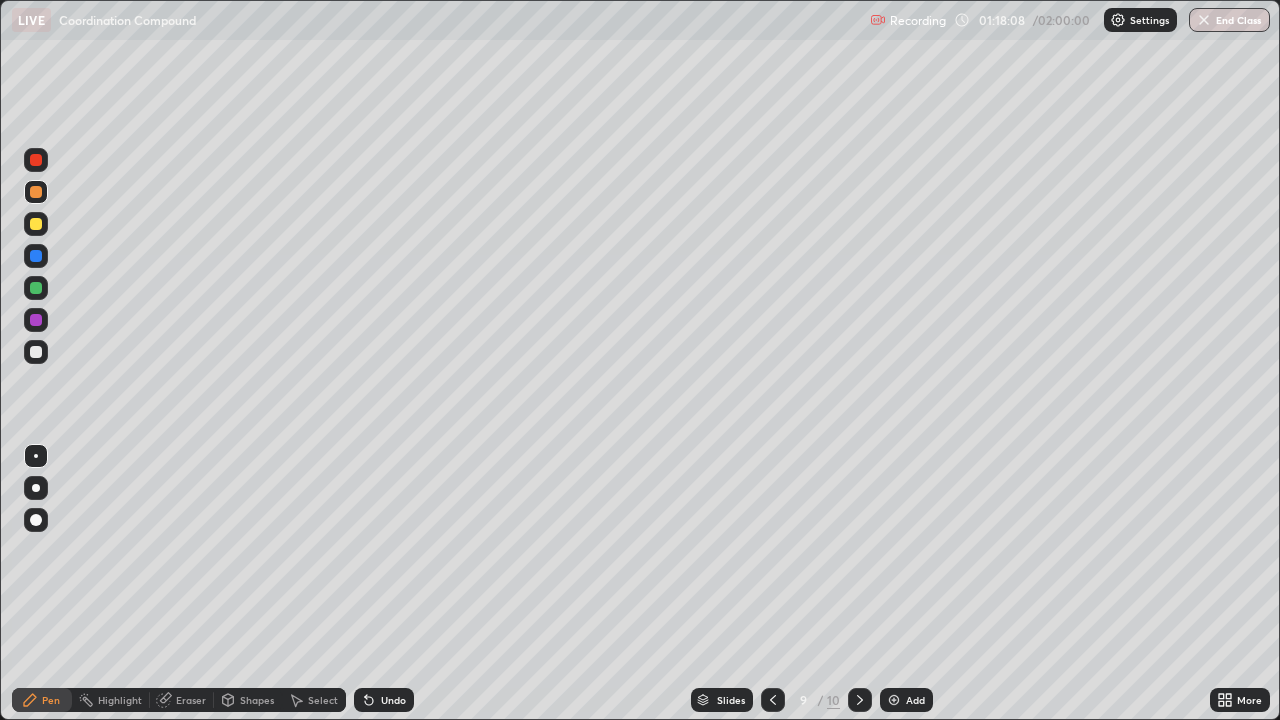 click 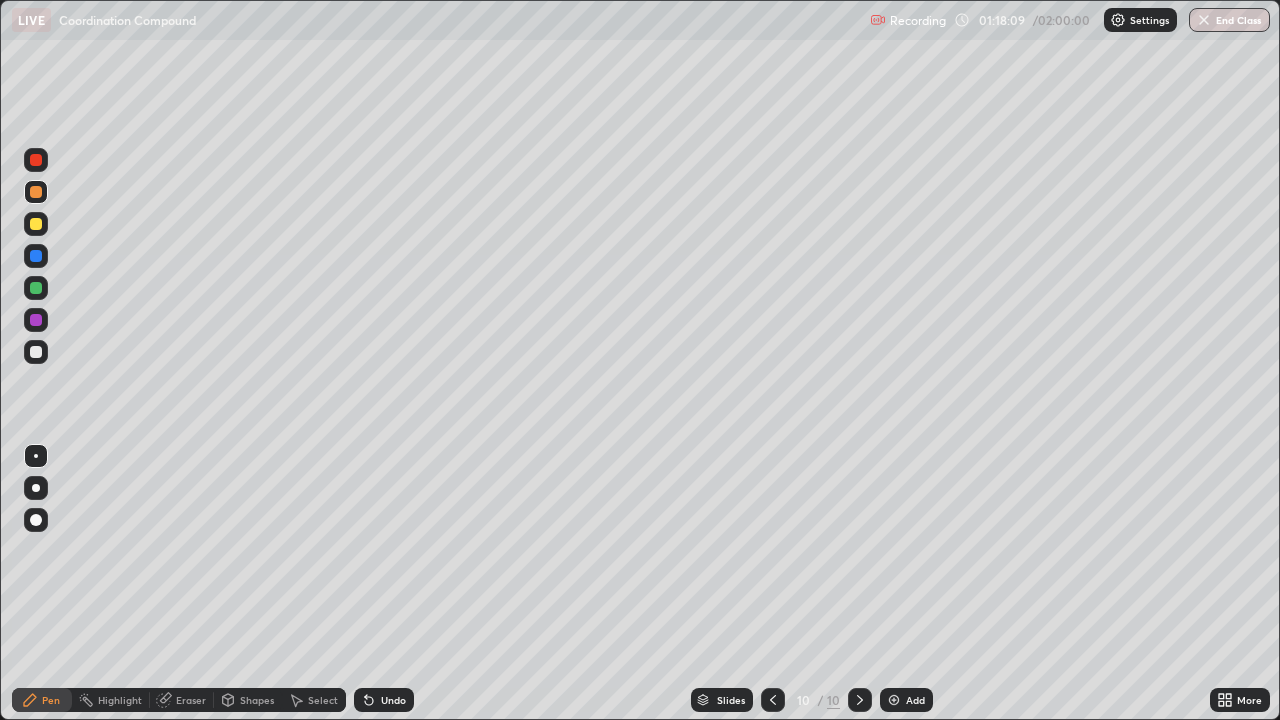 click 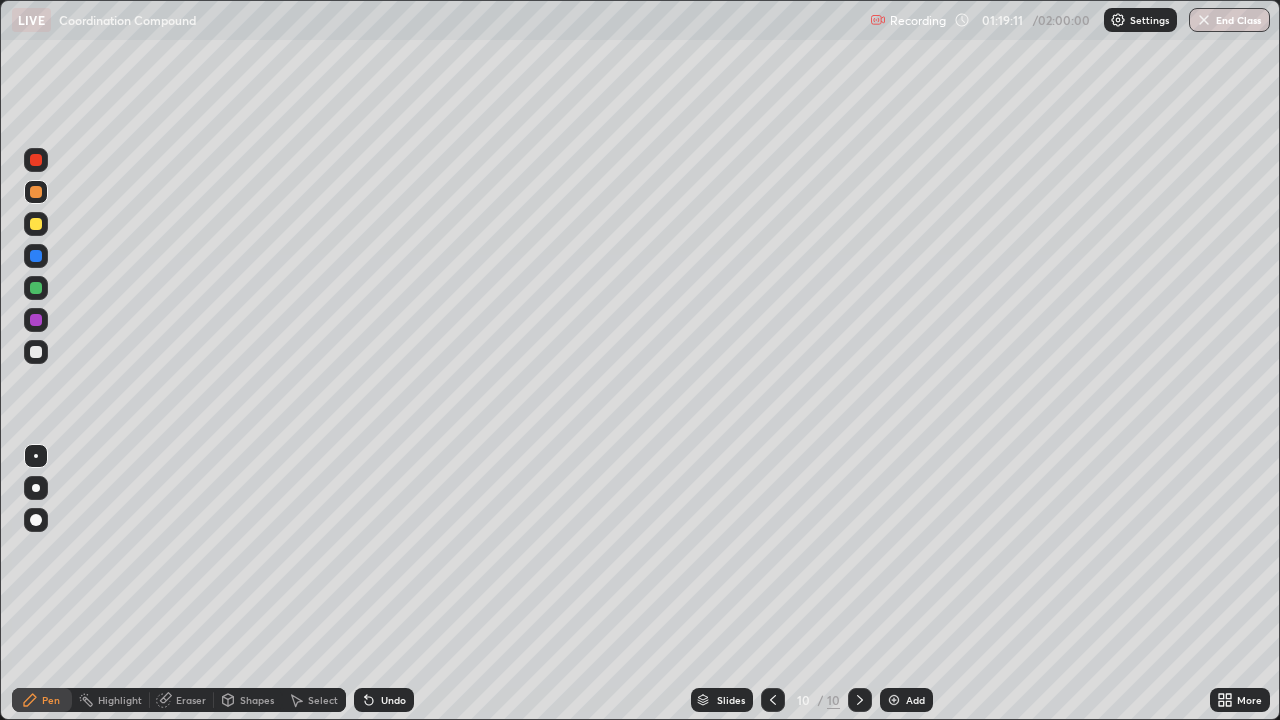 click on "Add" at bounding box center (915, 700) 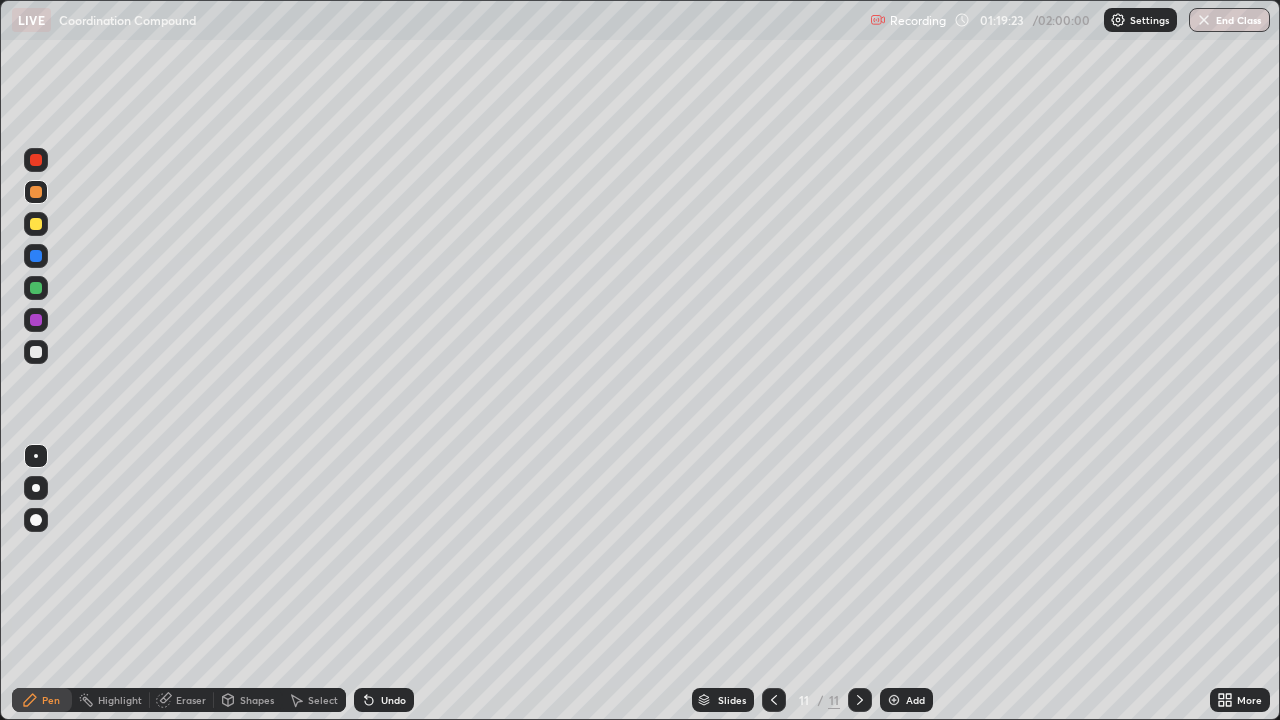 click at bounding box center [36, 160] 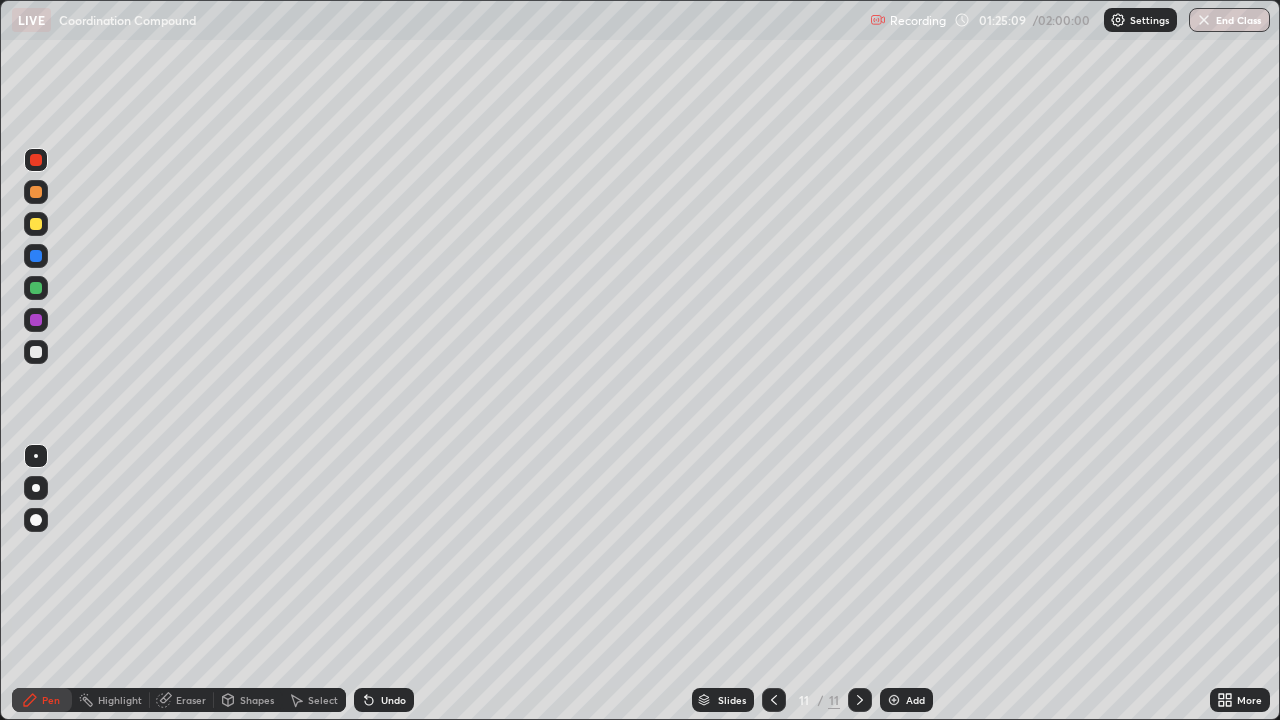 click on "Add" at bounding box center [915, 700] 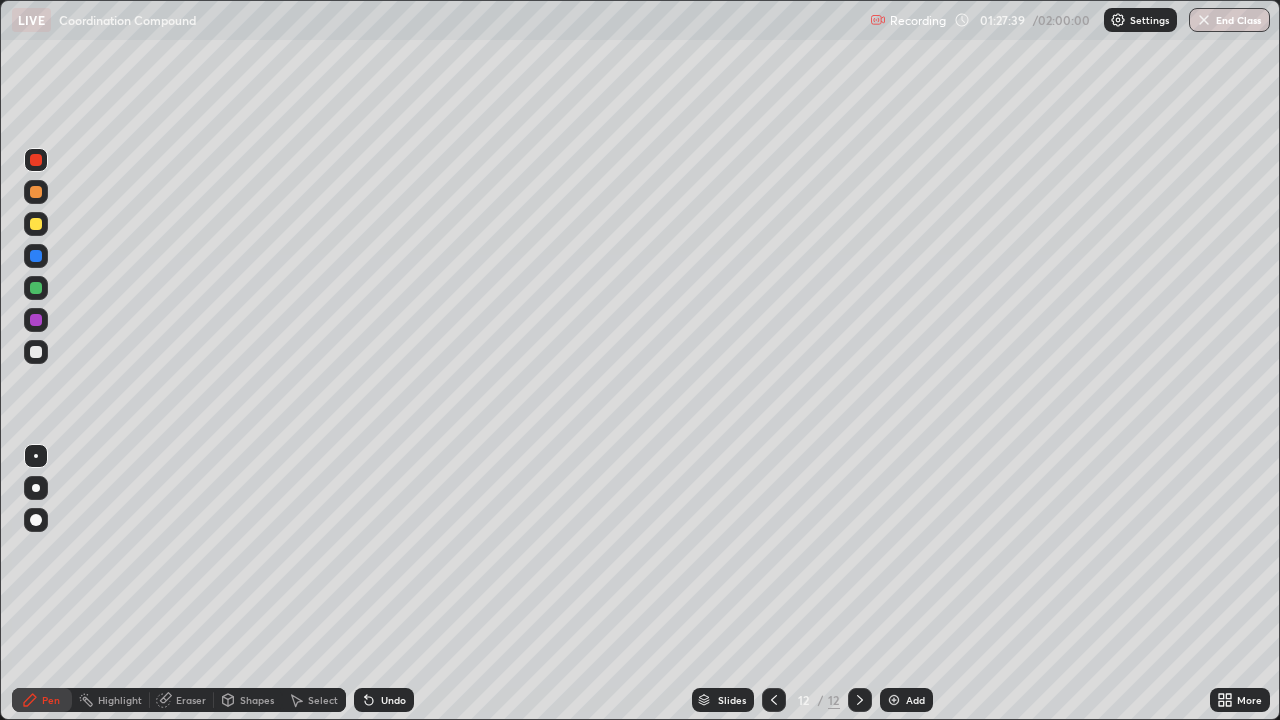 click on "Add" at bounding box center (906, 700) 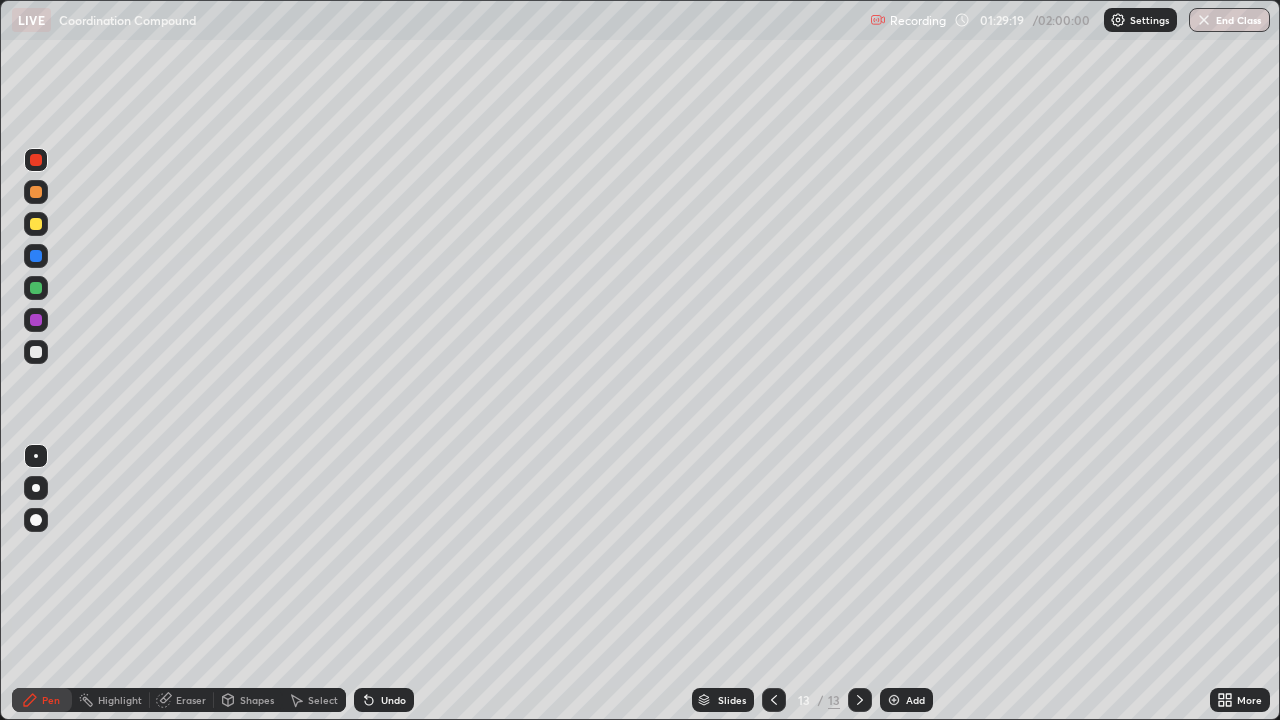 click on "Add" at bounding box center (915, 700) 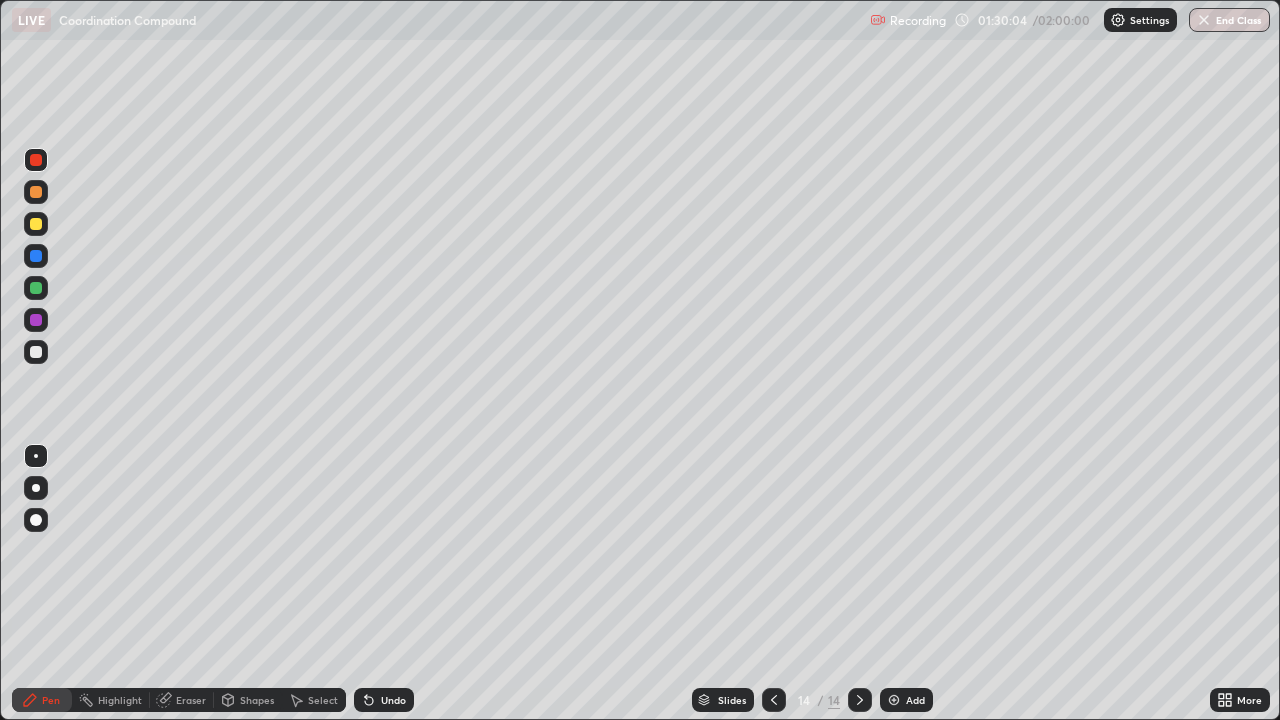 click on "Undo" at bounding box center [384, 700] 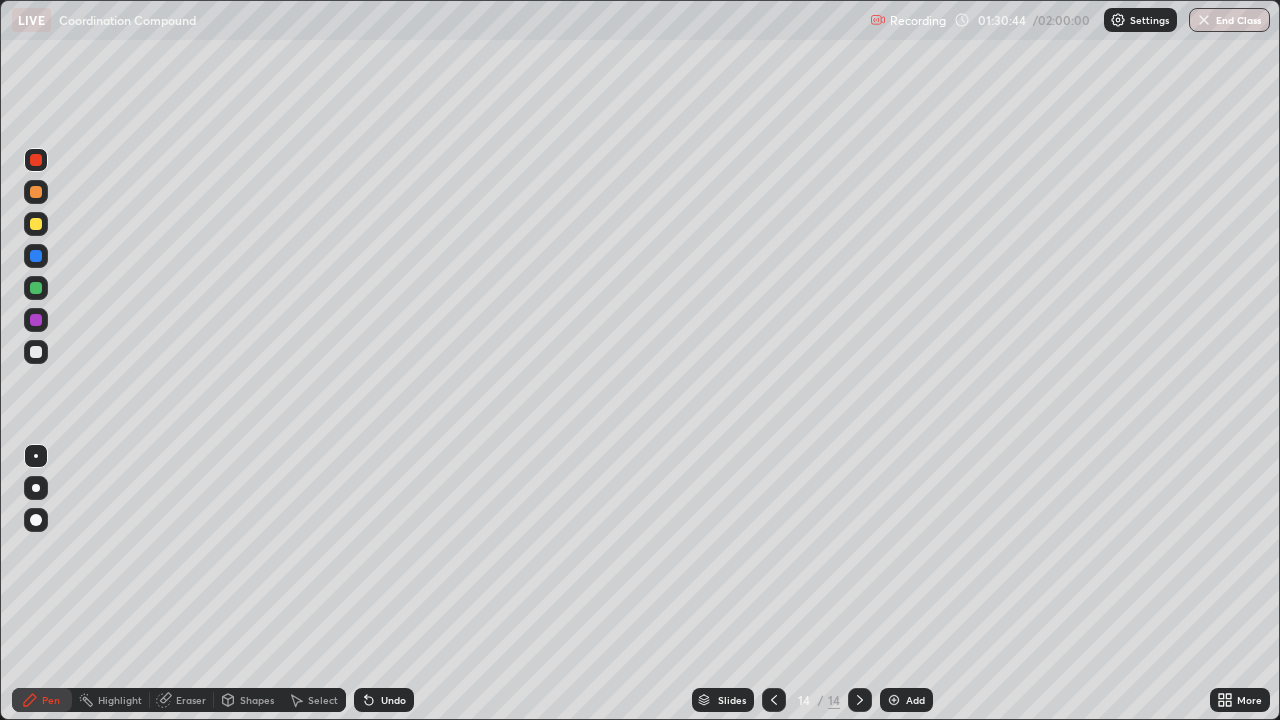 click on "Add" at bounding box center (906, 700) 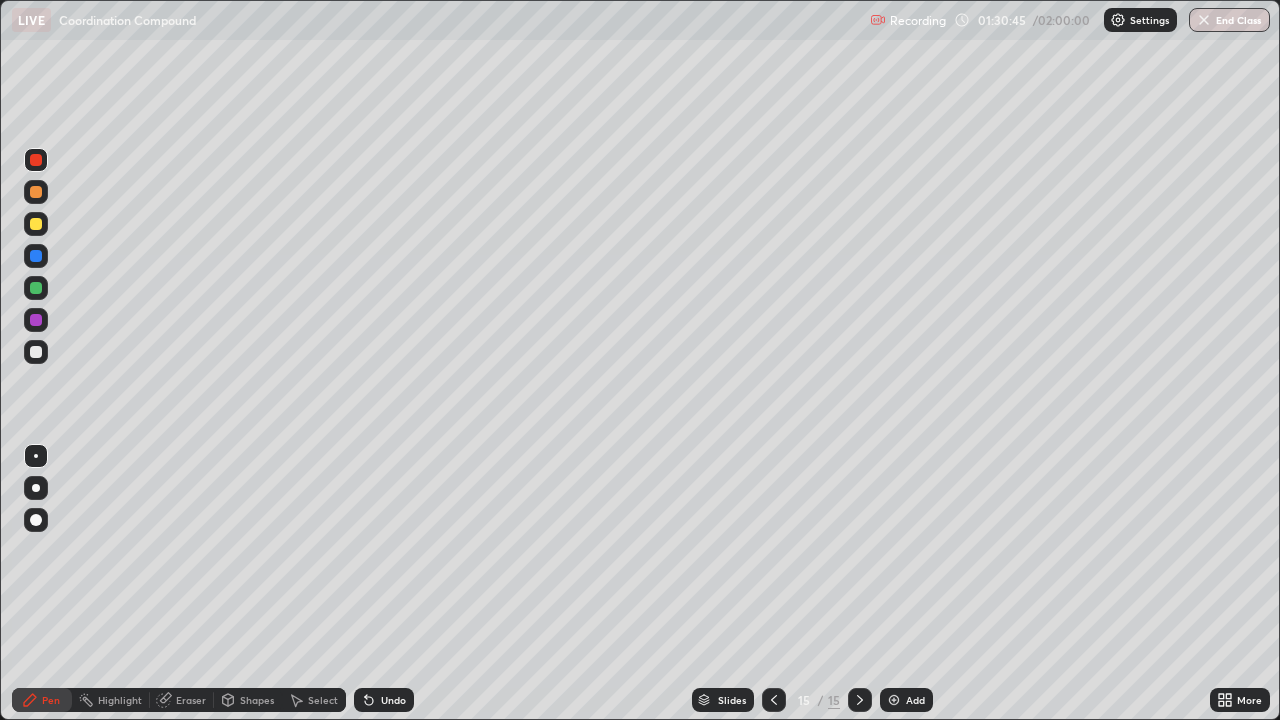 click 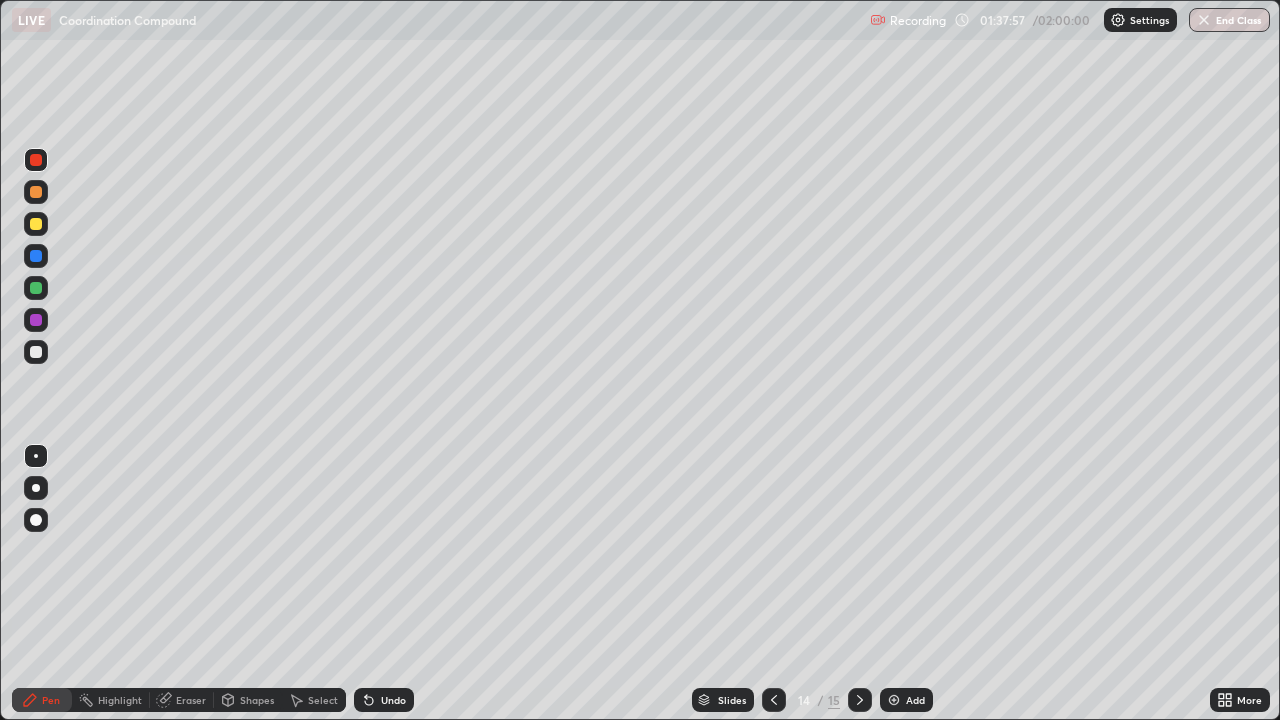 click on "Add" at bounding box center [906, 700] 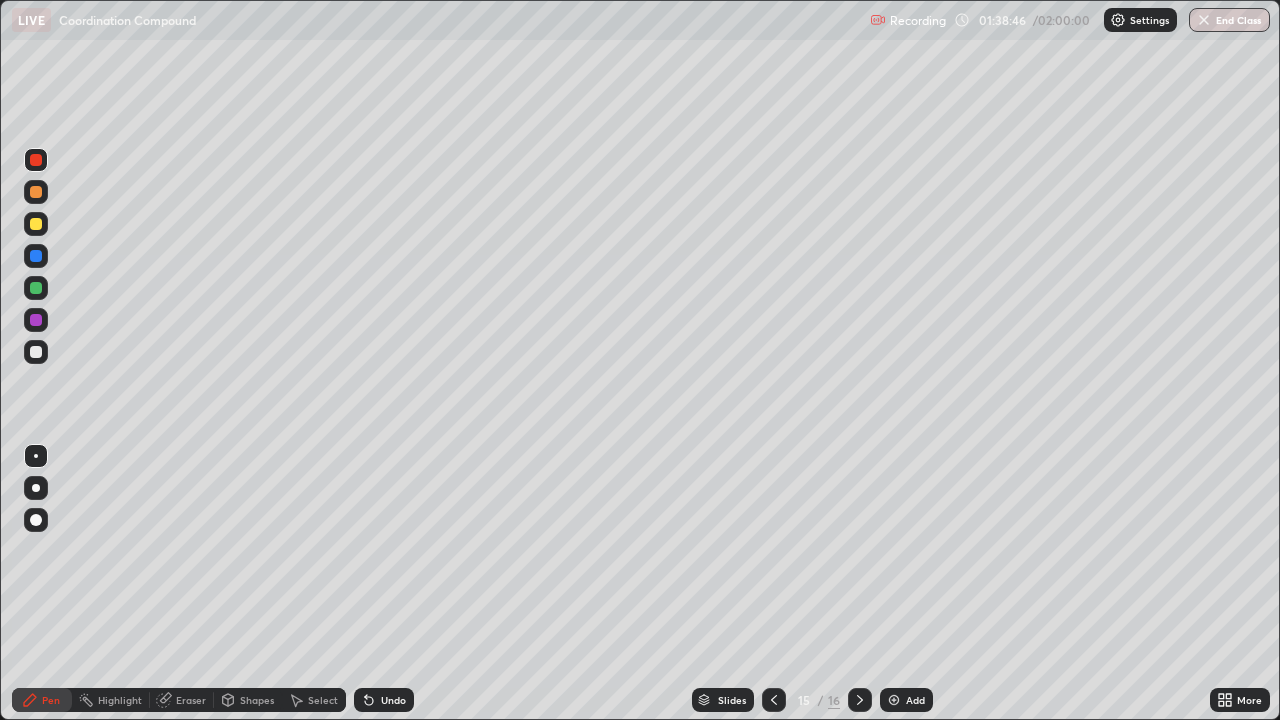 click 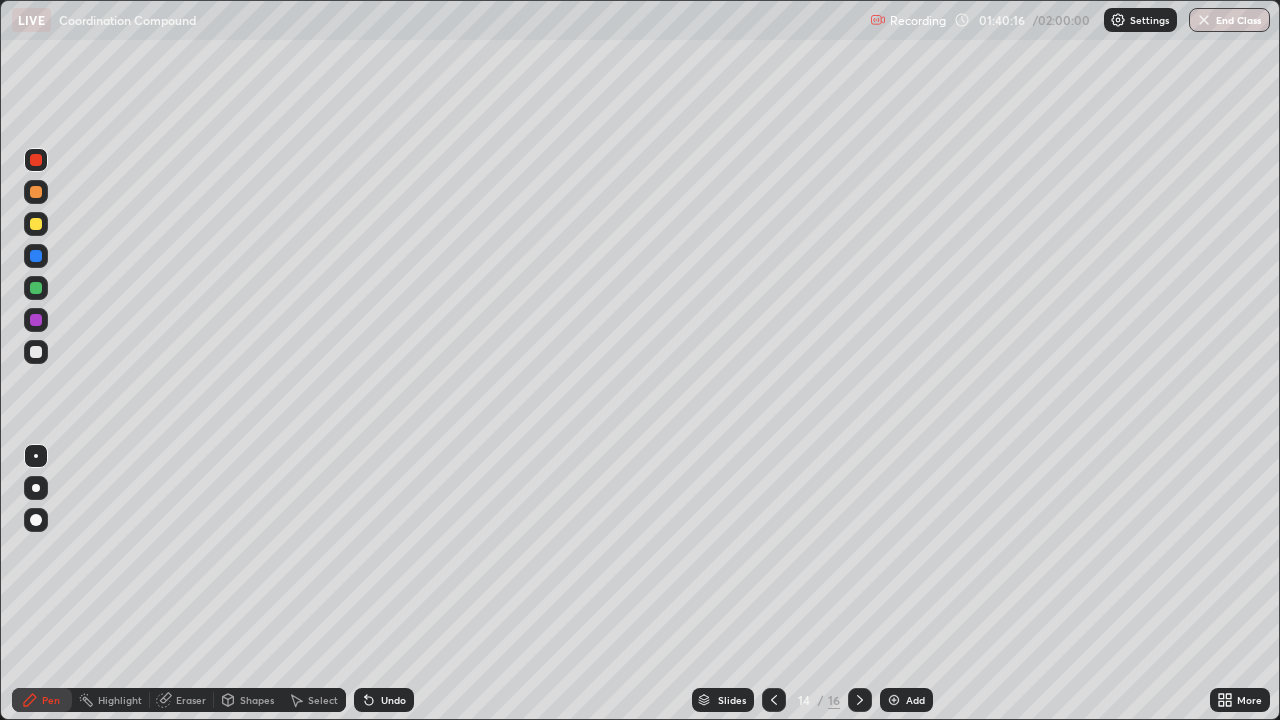 click 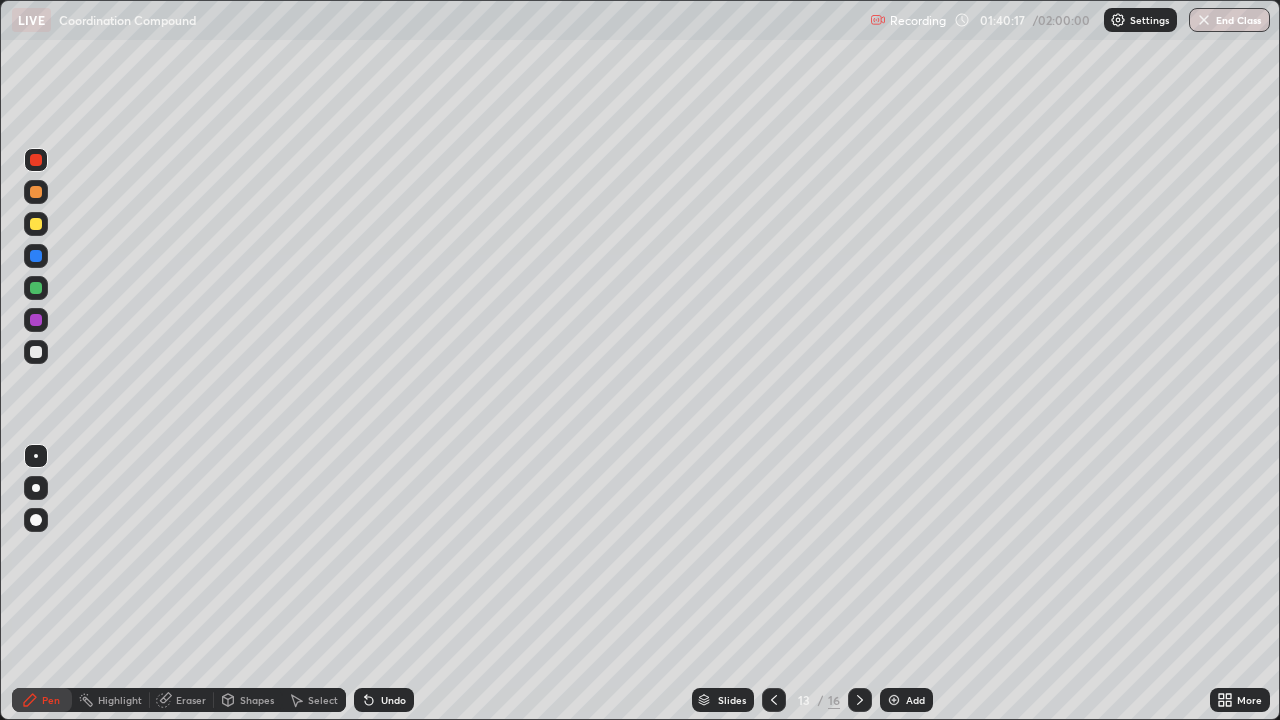 click at bounding box center (860, 700) 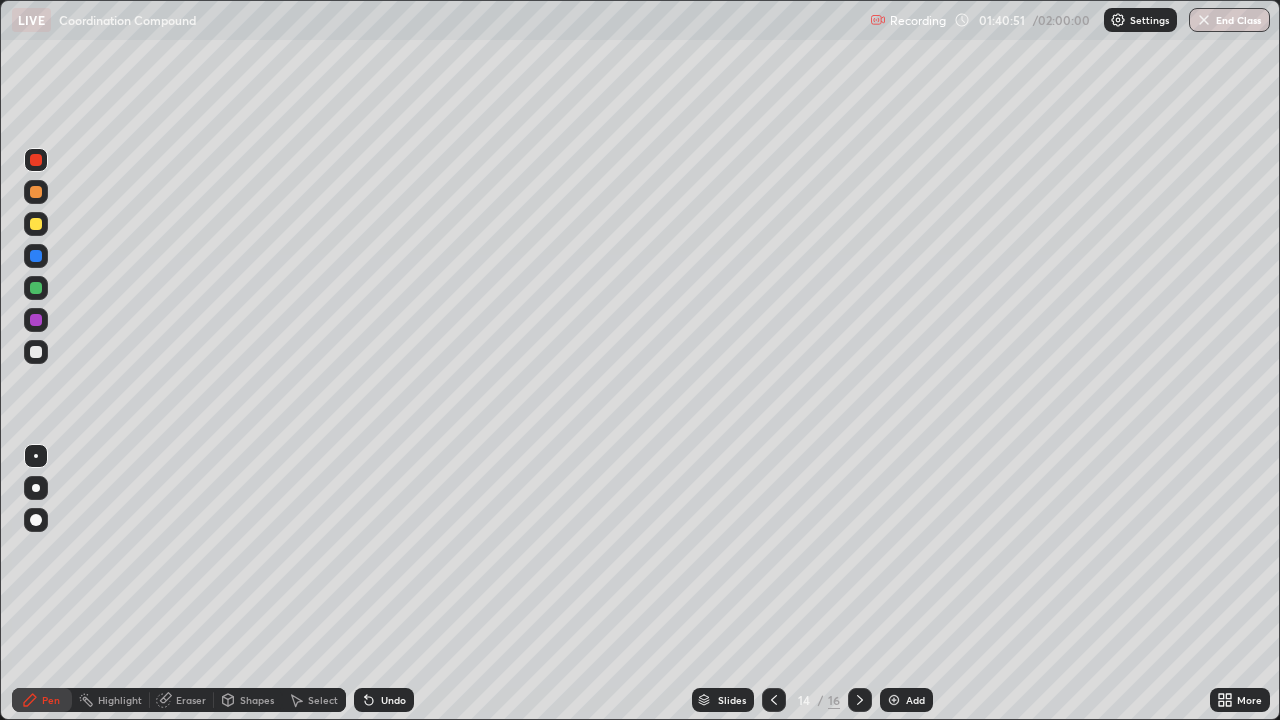 click 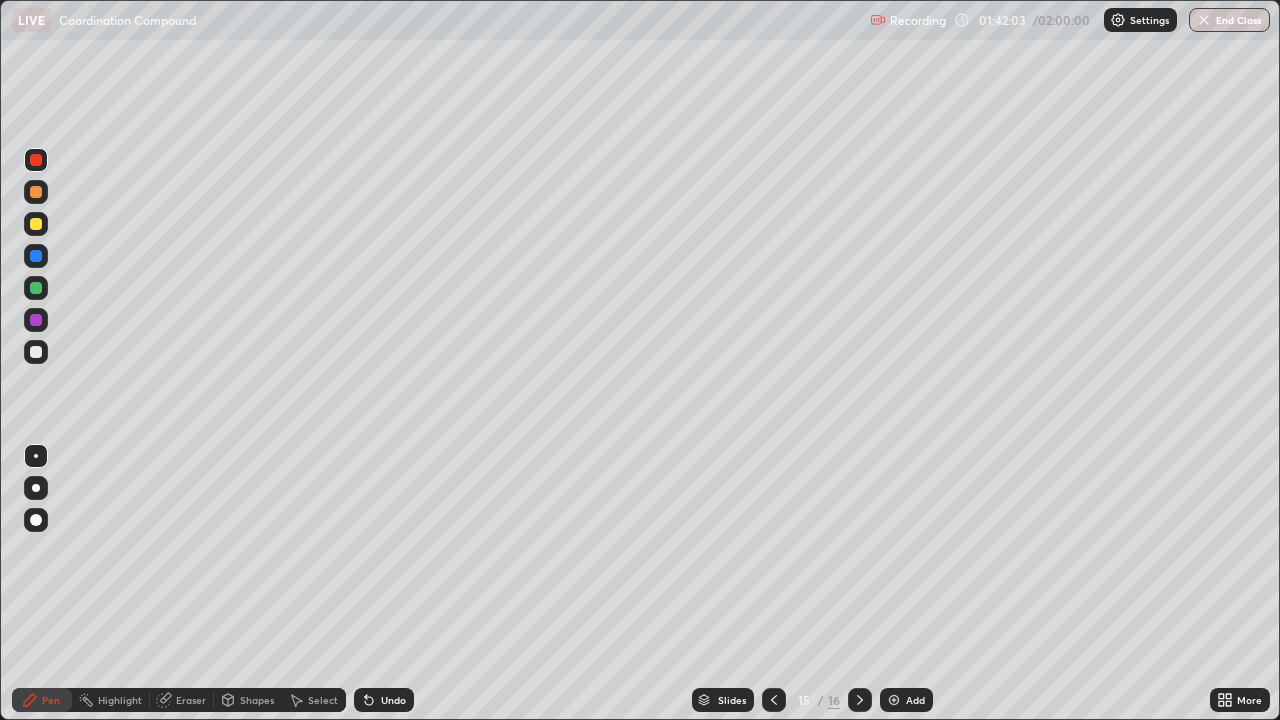 click 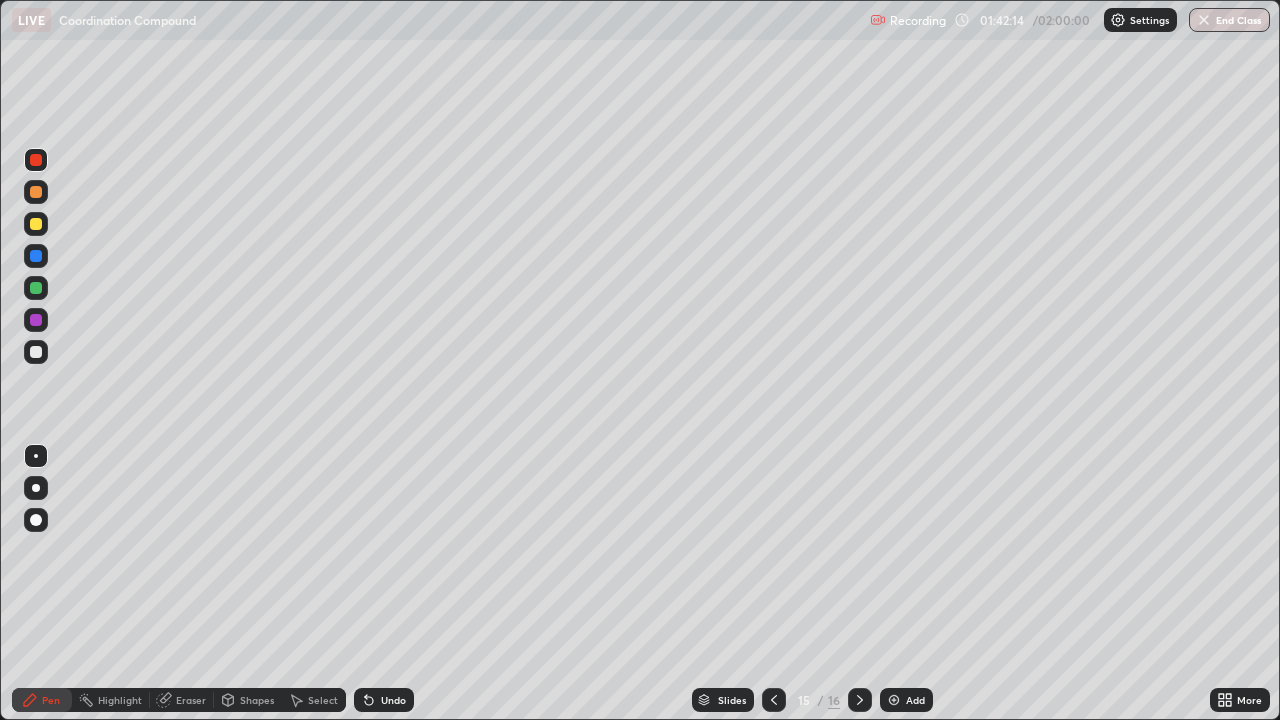 click at bounding box center (774, 700) 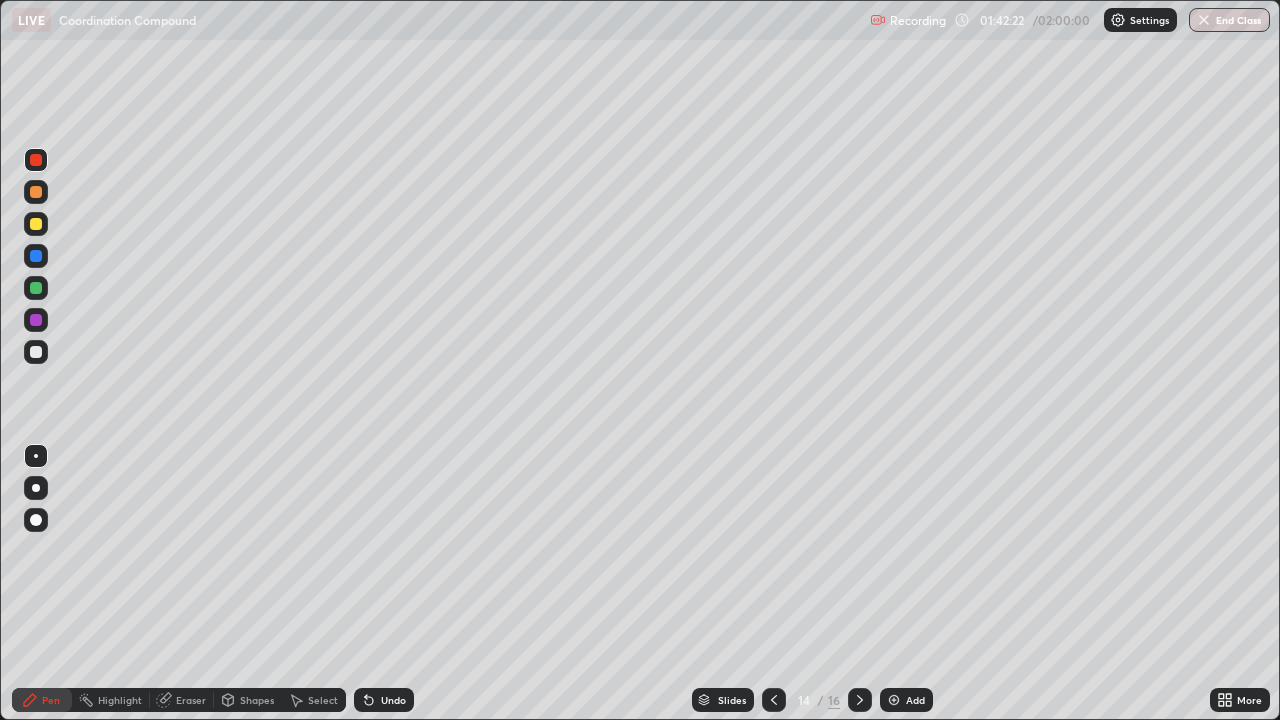 click 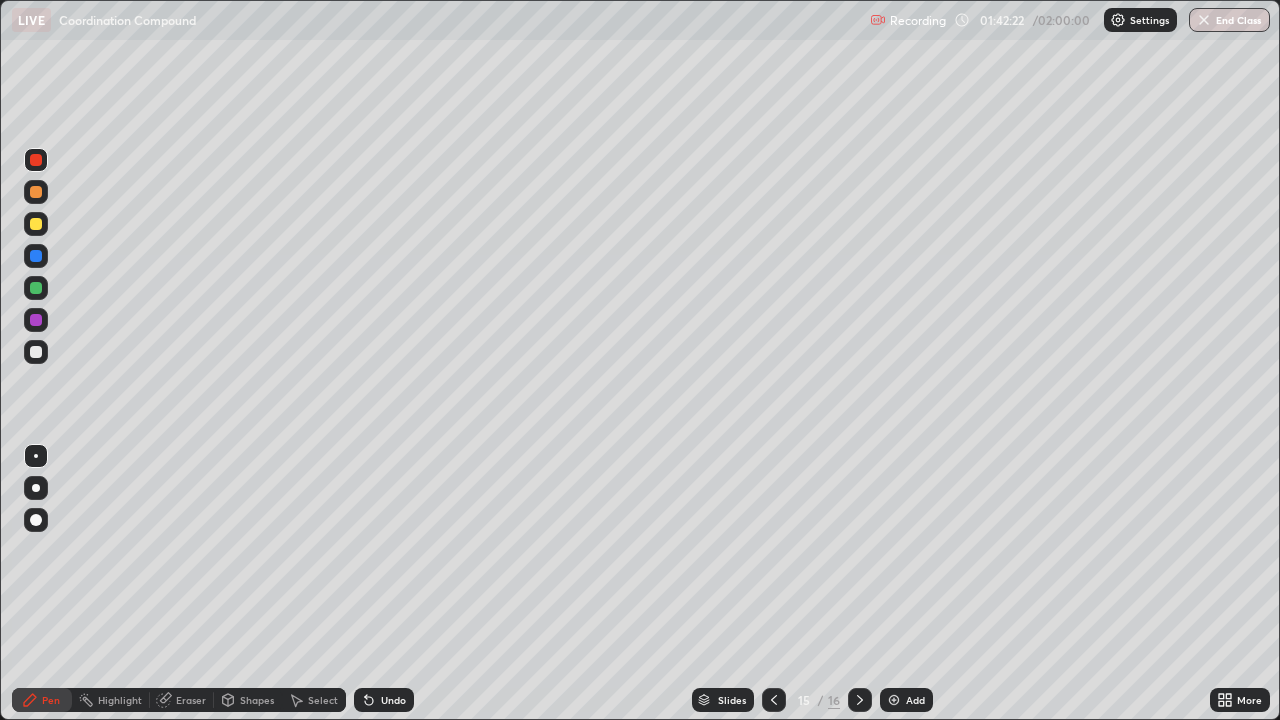 click 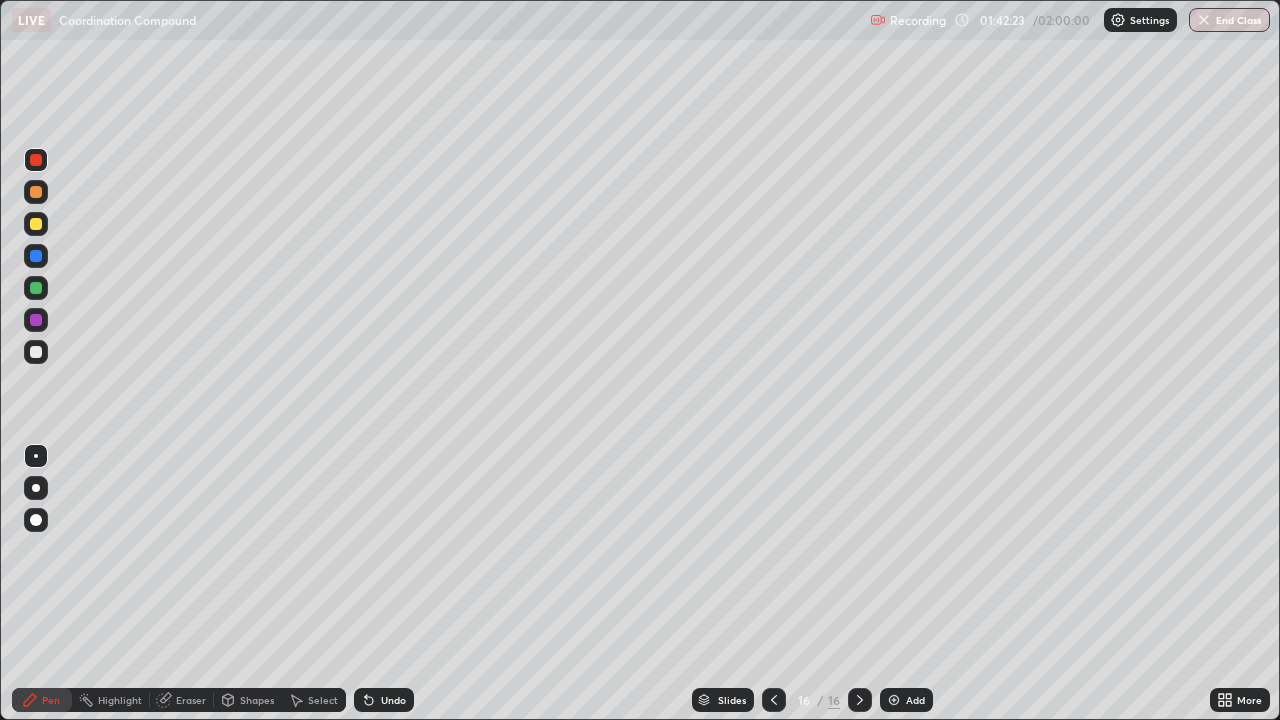 click 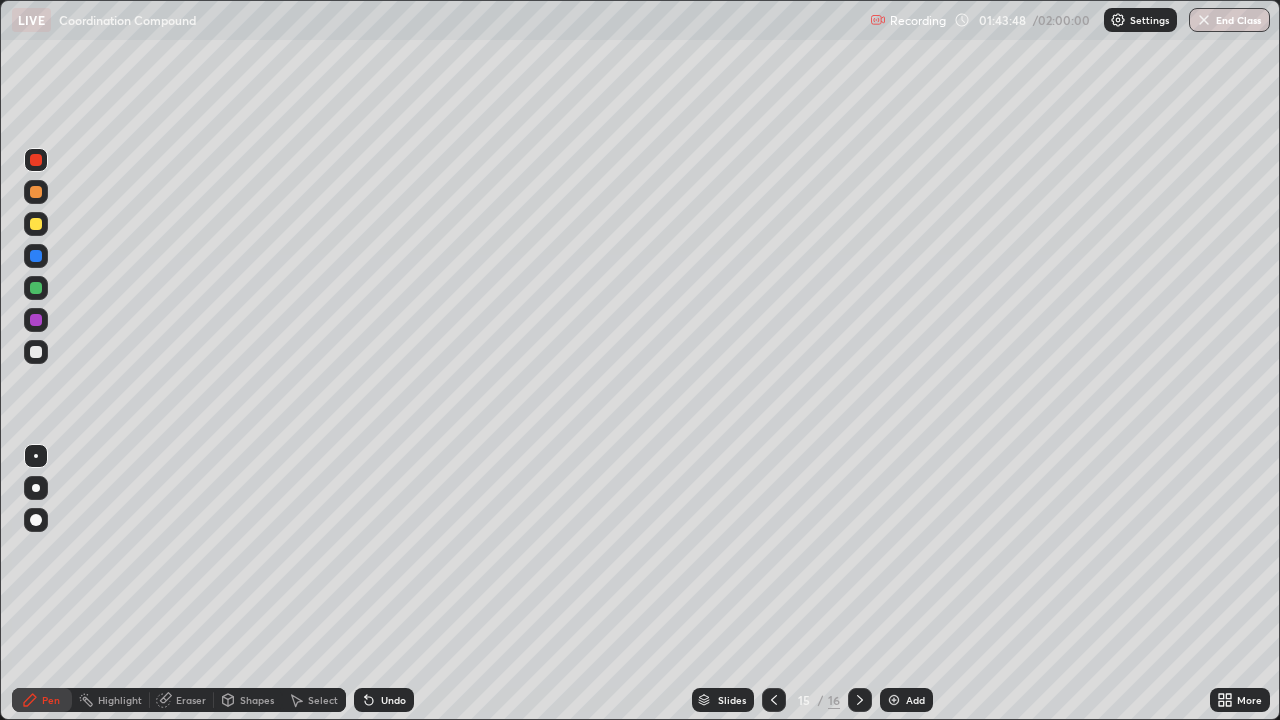 click on "Add" at bounding box center (915, 700) 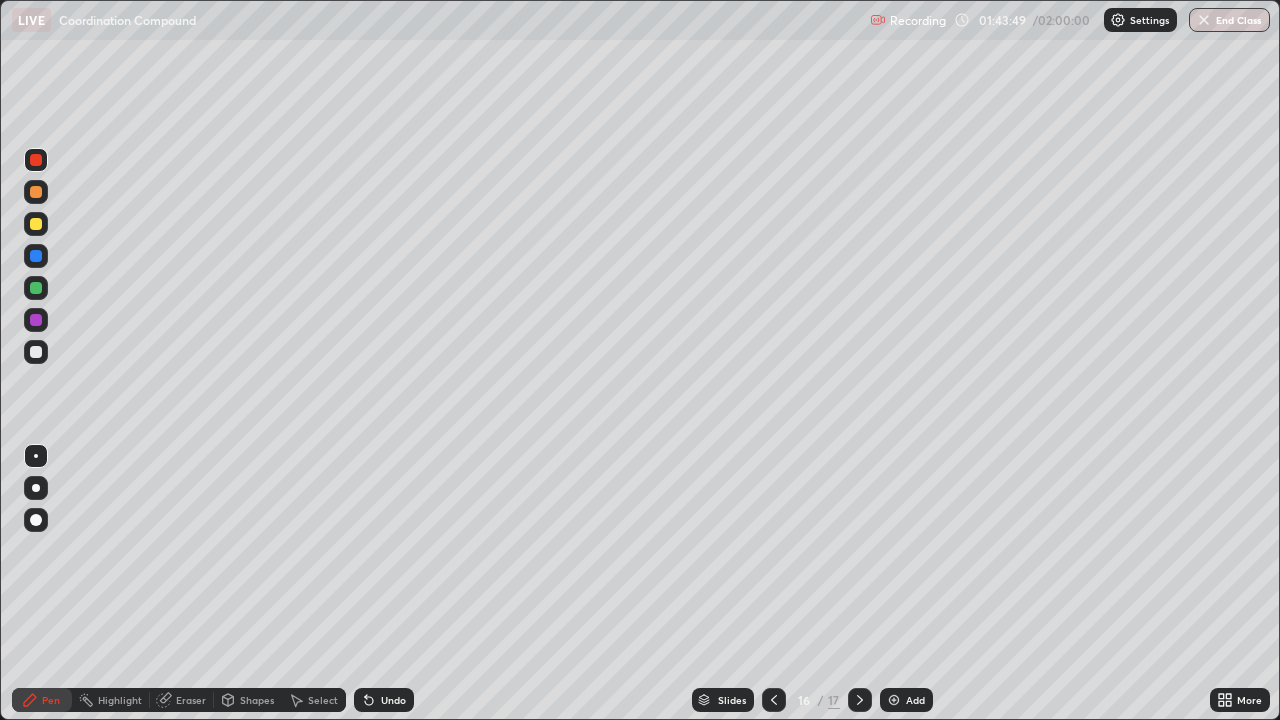 click 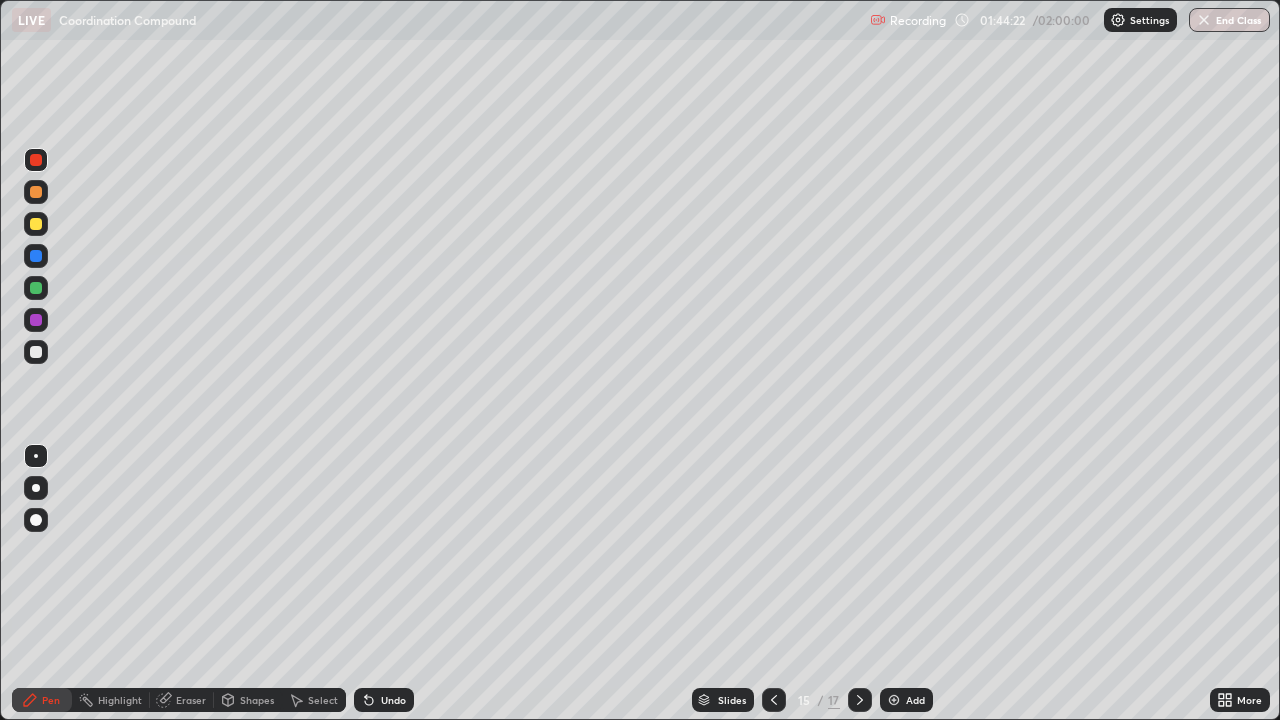 click at bounding box center [860, 700] 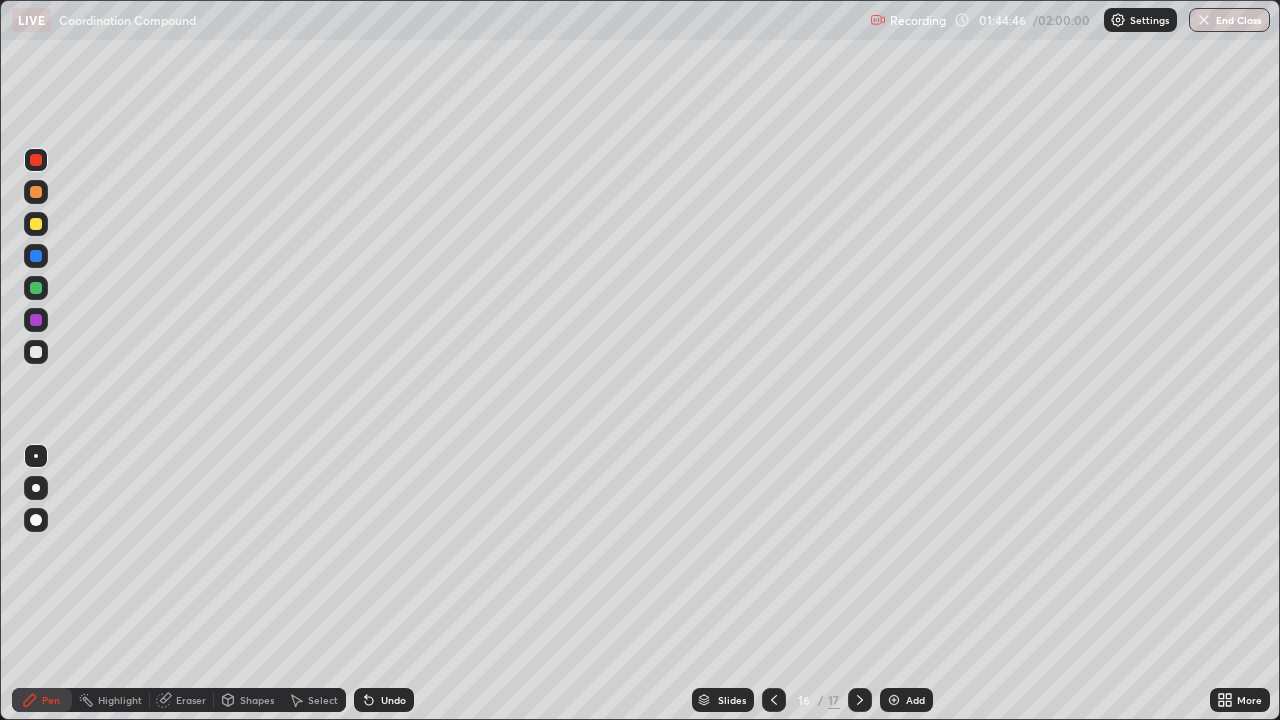 click at bounding box center [36, 352] 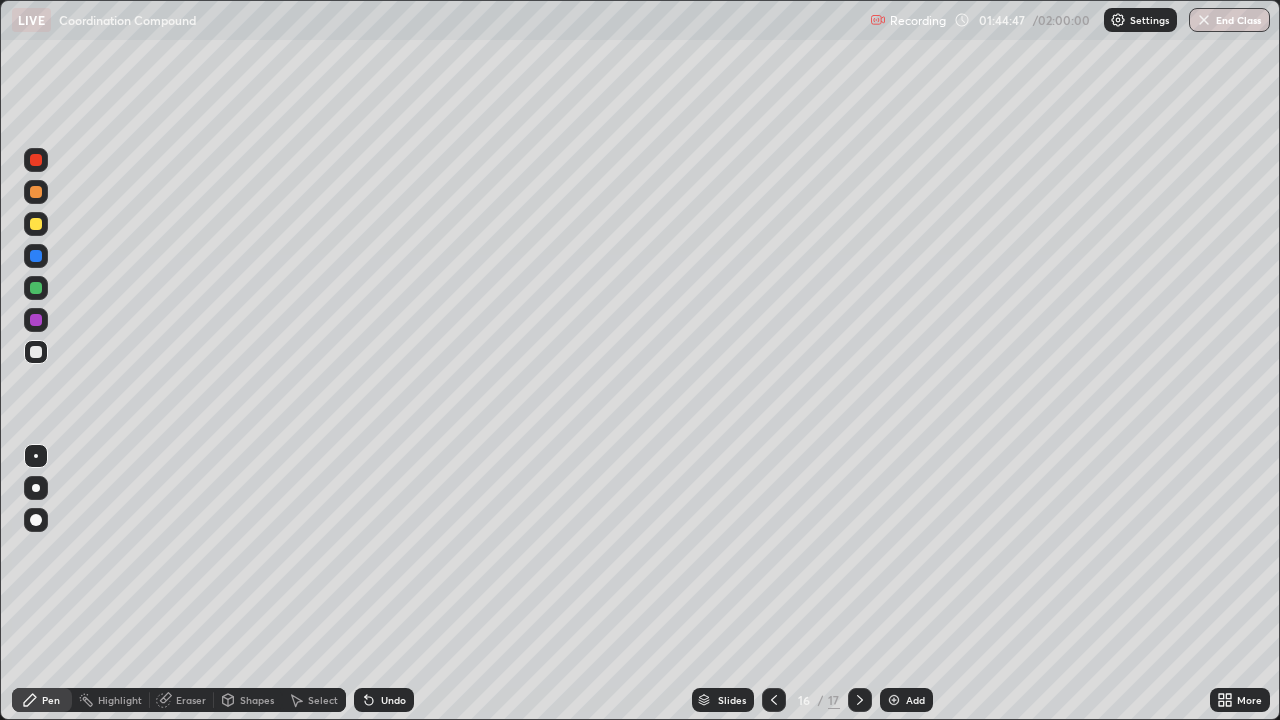 click at bounding box center (36, 224) 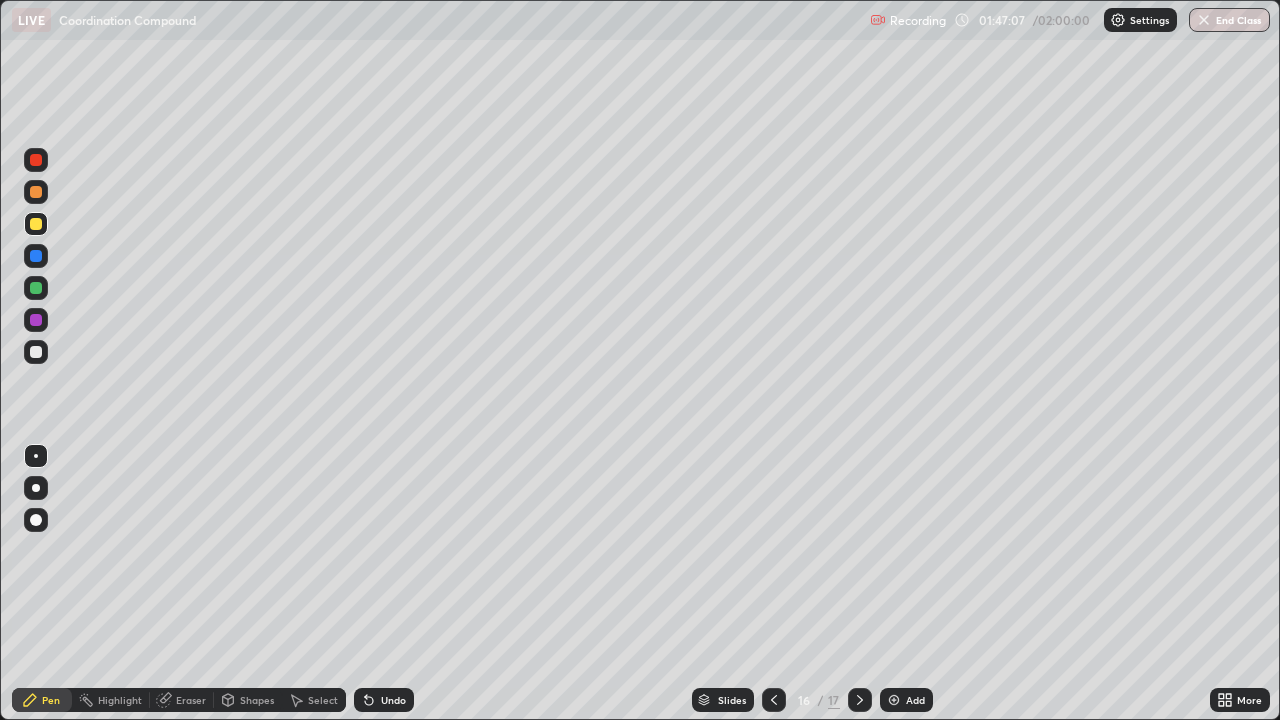 click at bounding box center (36, 352) 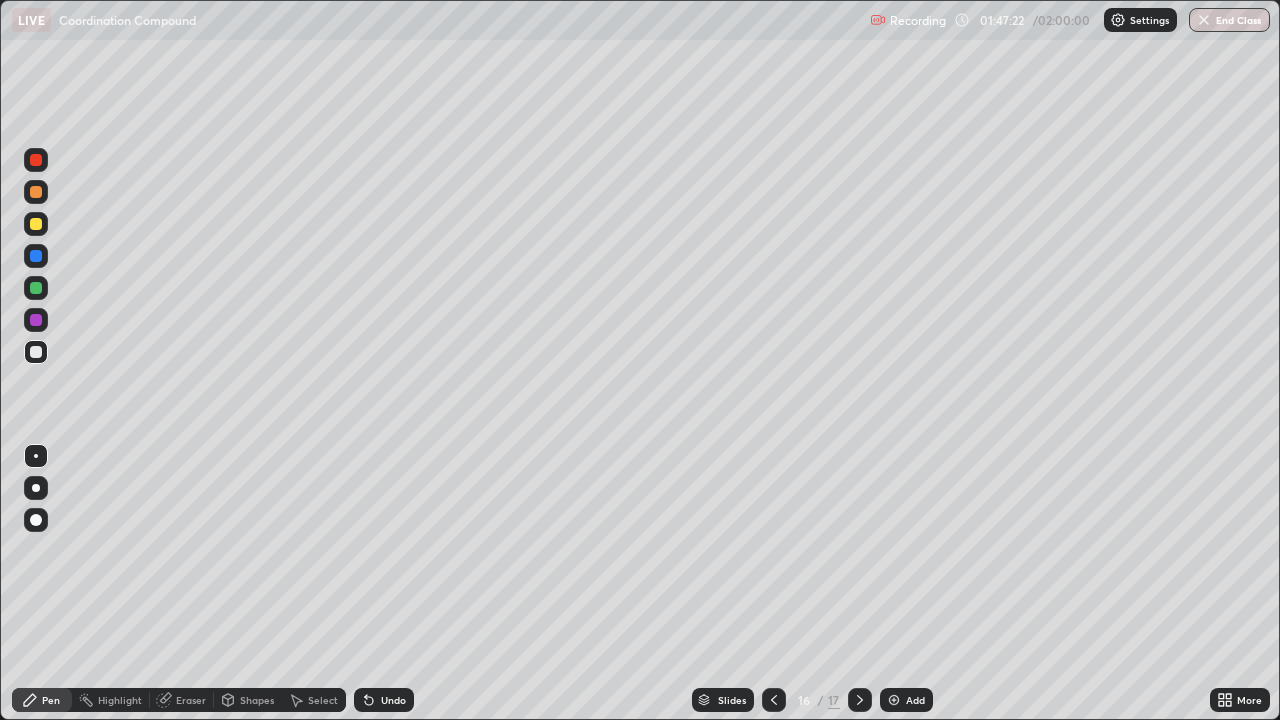 click 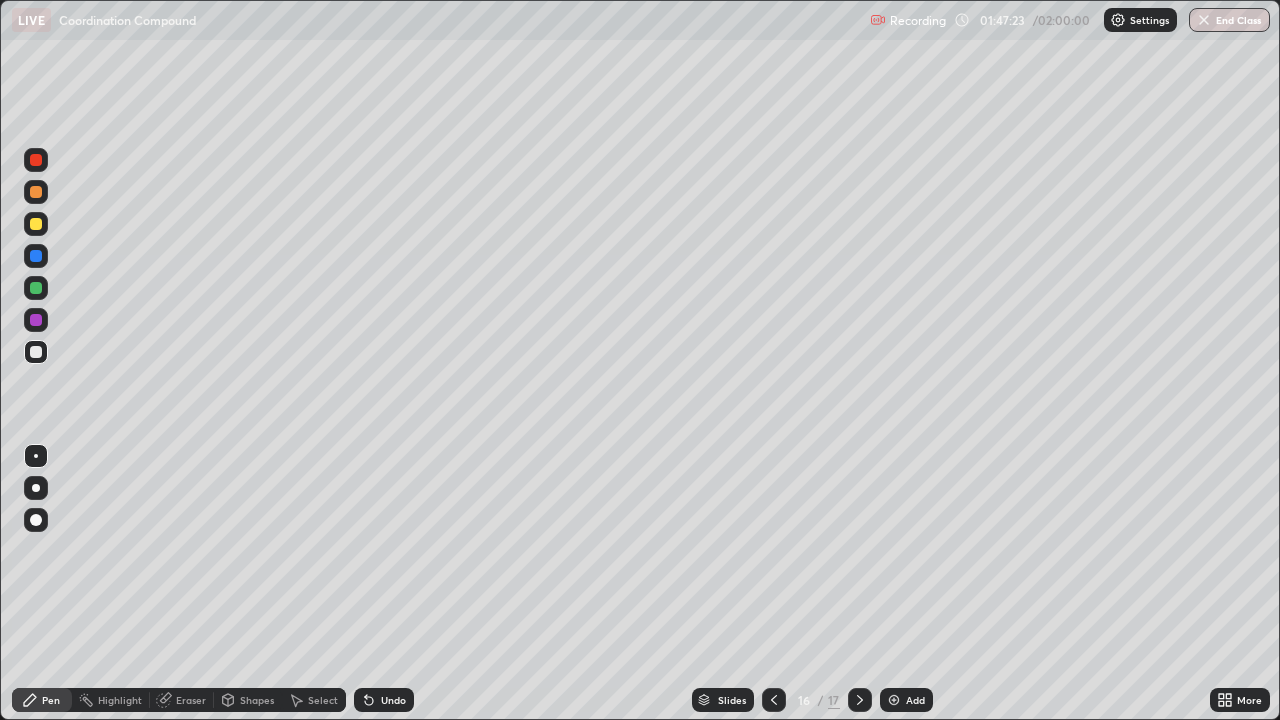 click on "Undo" at bounding box center (393, 700) 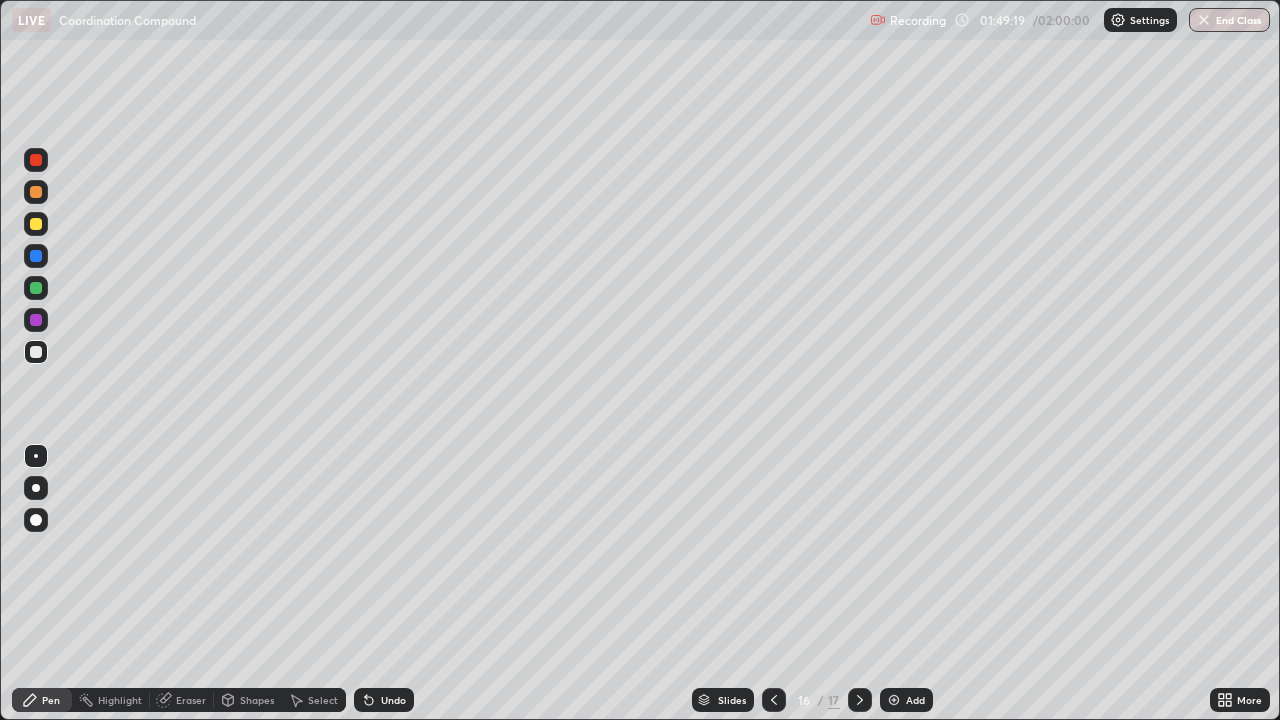 click on "Eraser" at bounding box center (191, 700) 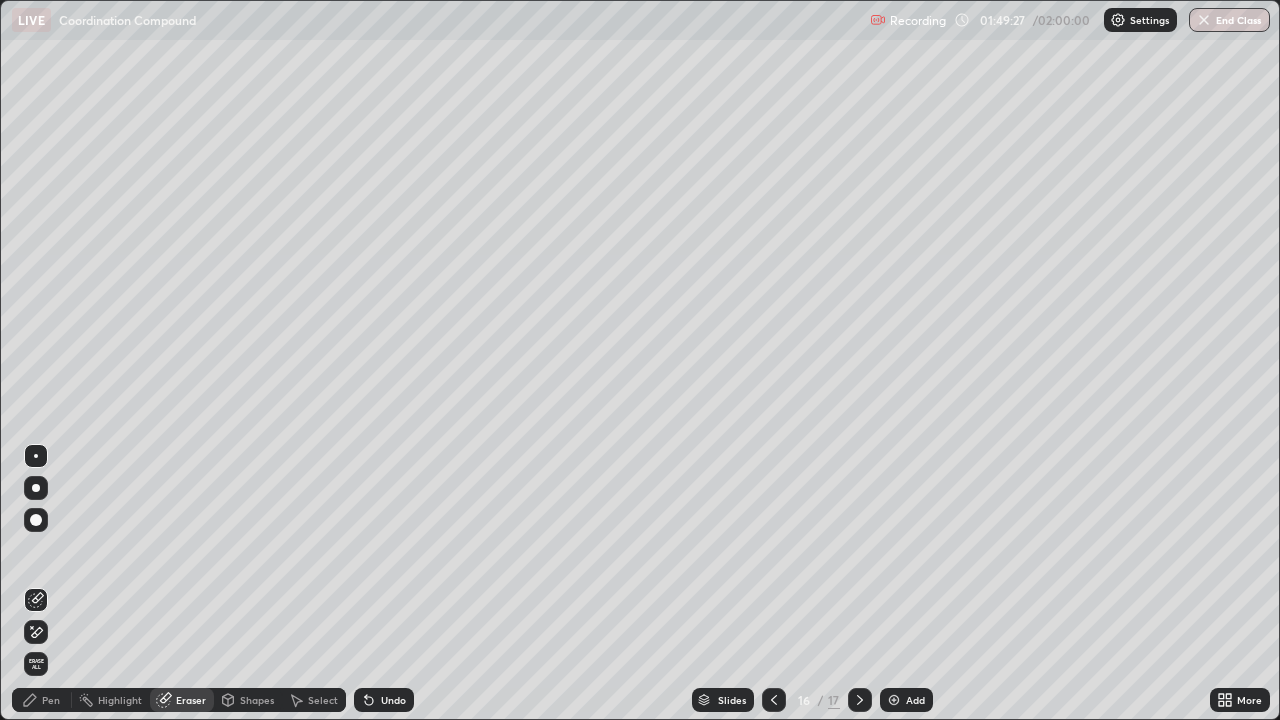 click on "Pen" at bounding box center (51, 700) 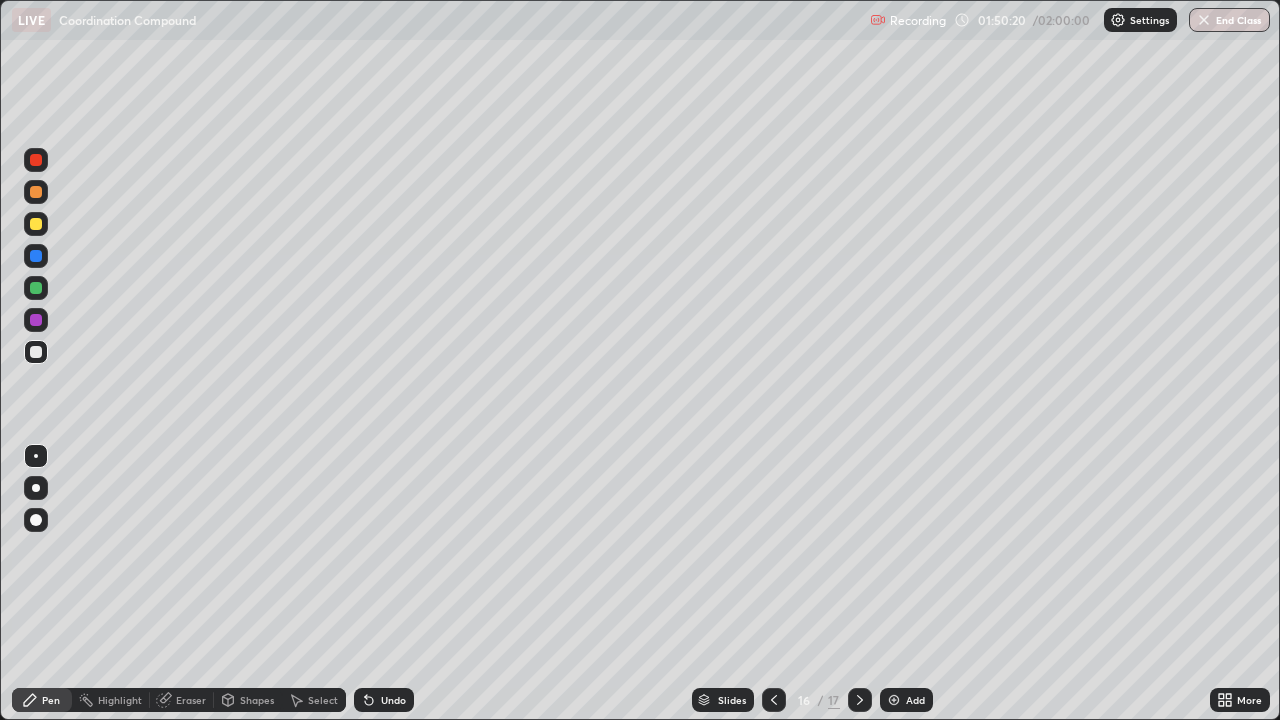 click at bounding box center [36, 224] 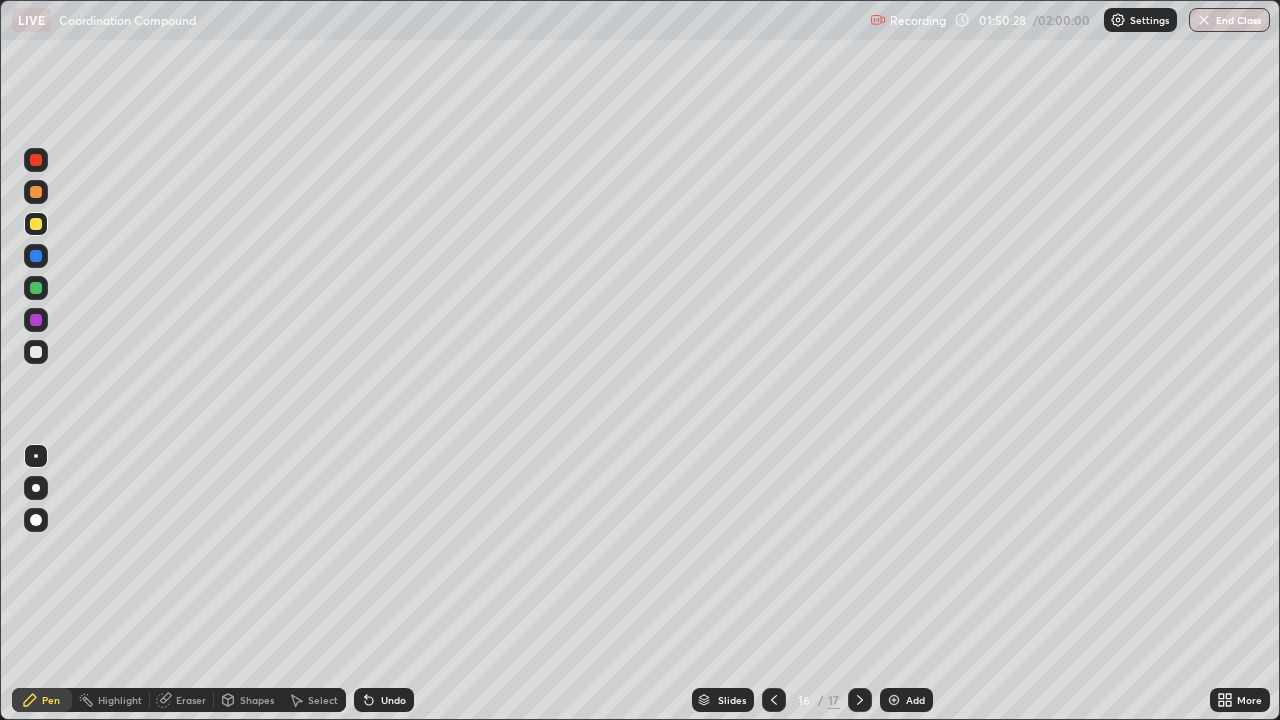 click on "Add" at bounding box center [906, 700] 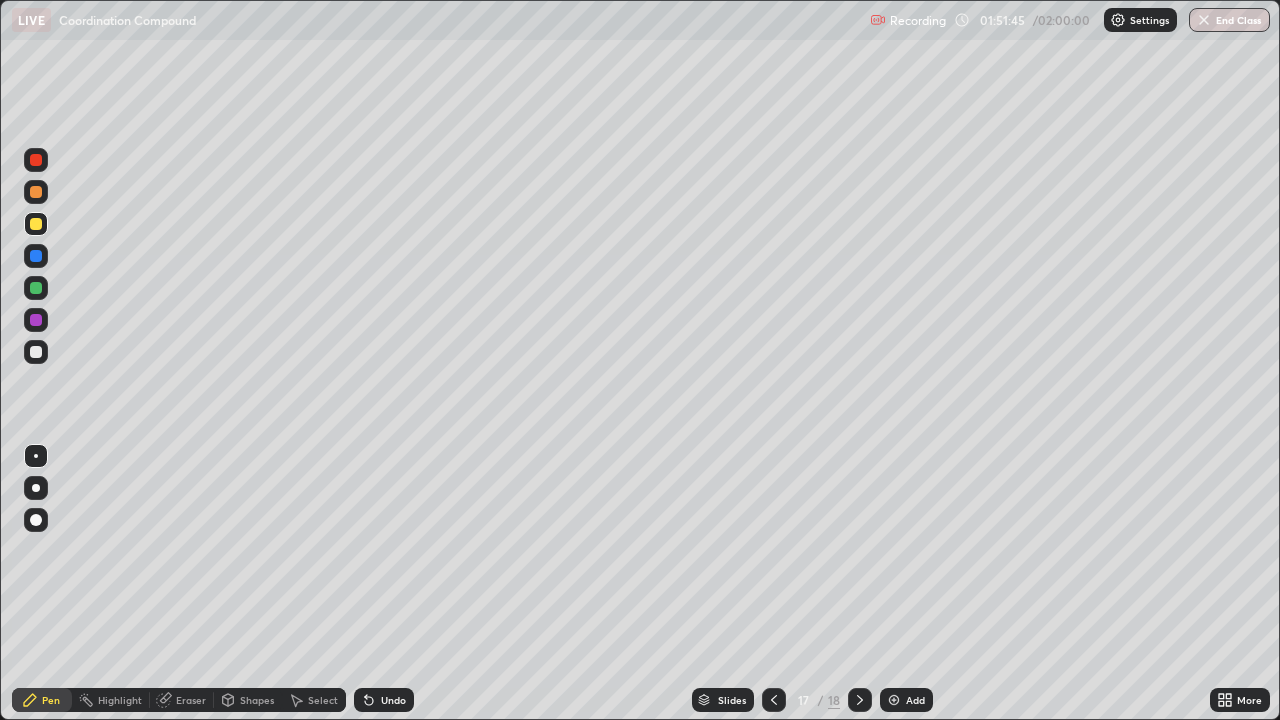 click at bounding box center (36, 352) 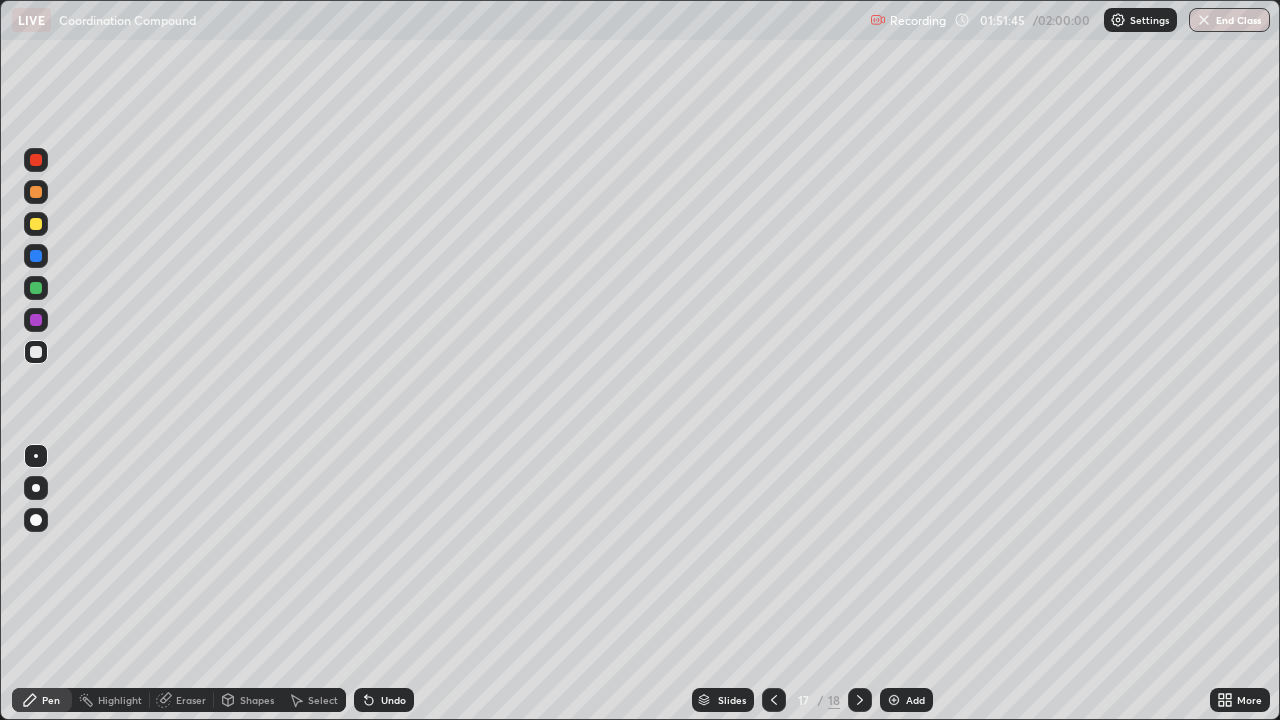 click at bounding box center [36, 352] 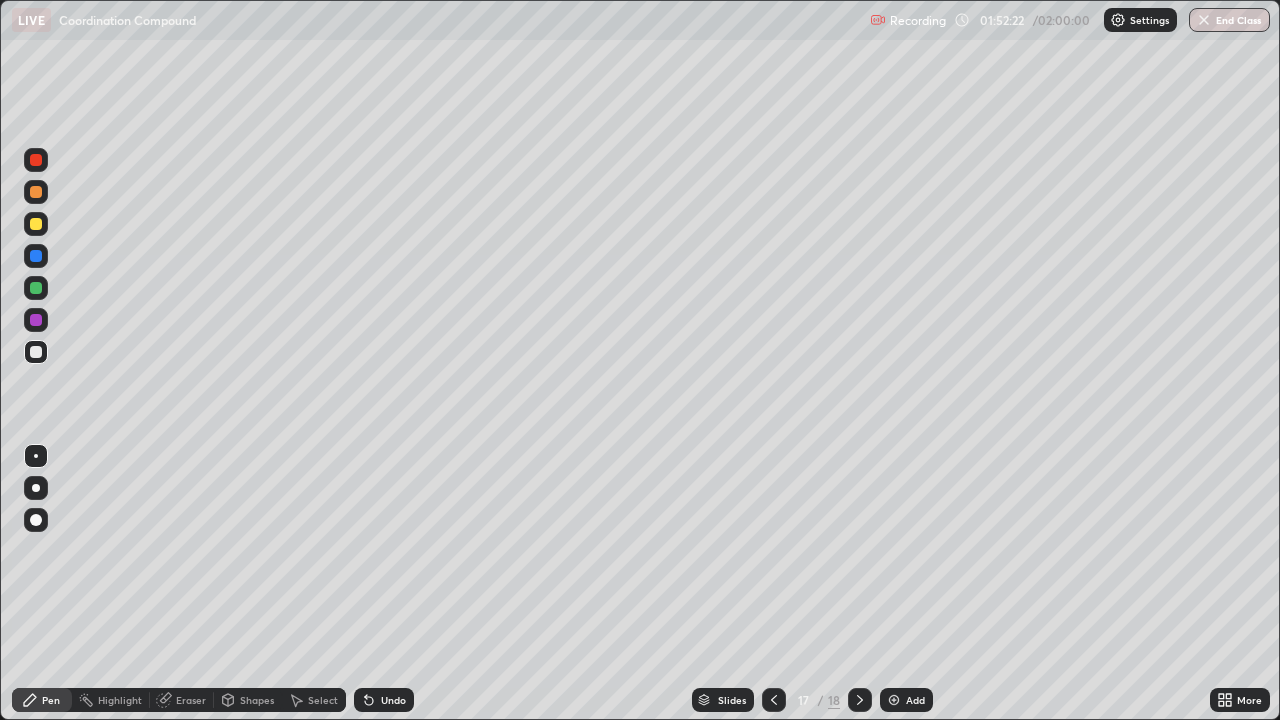 click on "Undo" at bounding box center [393, 700] 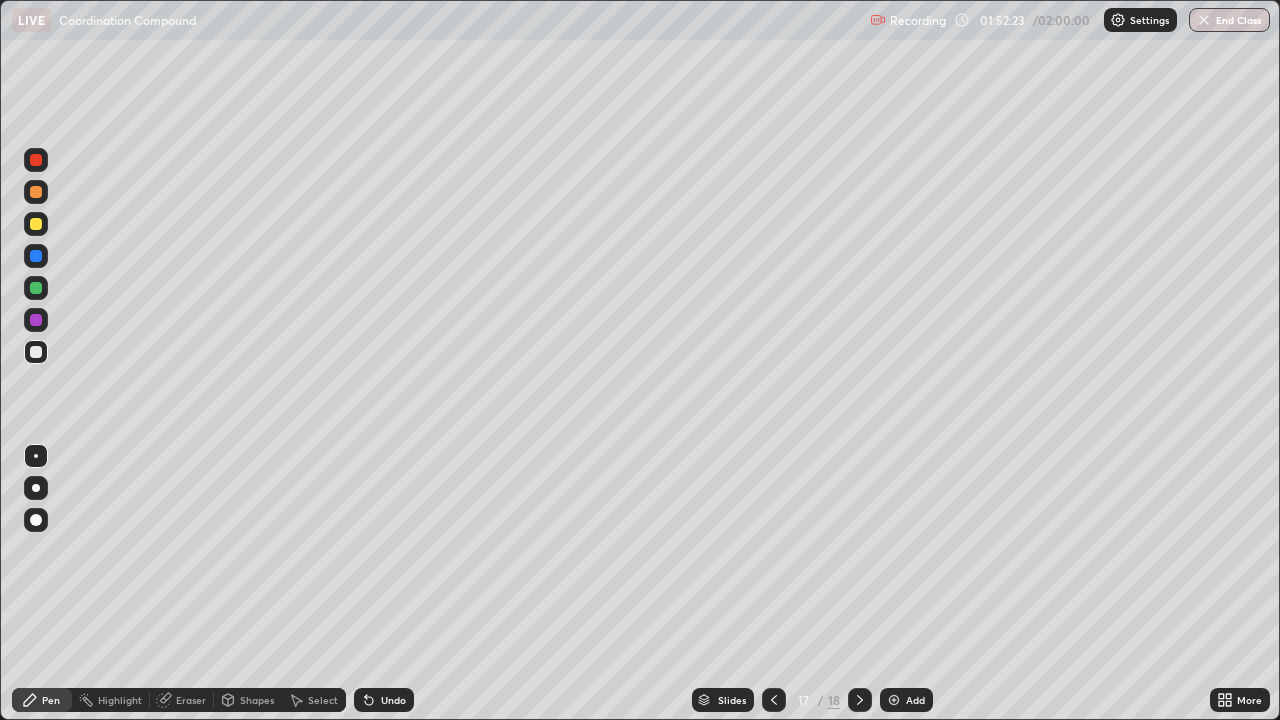 click on "Undo" at bounding box center (393, 700) 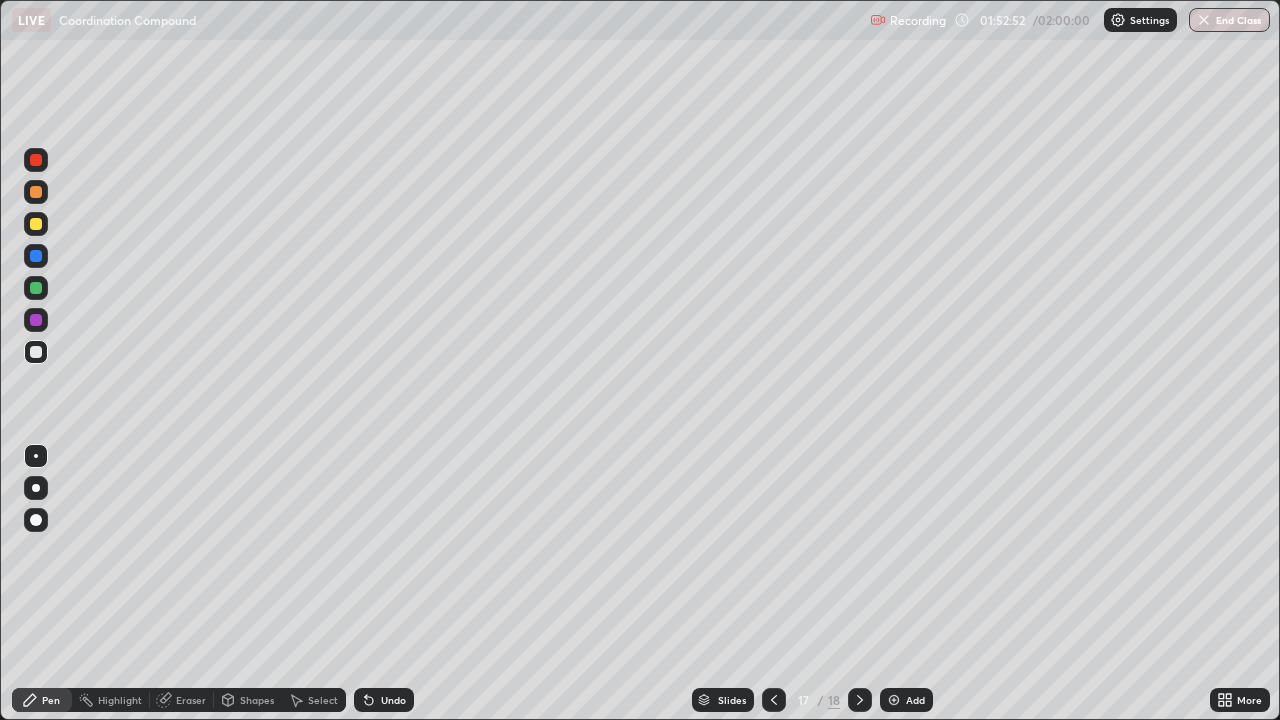click on "Add" at bounding box center (915, 700) 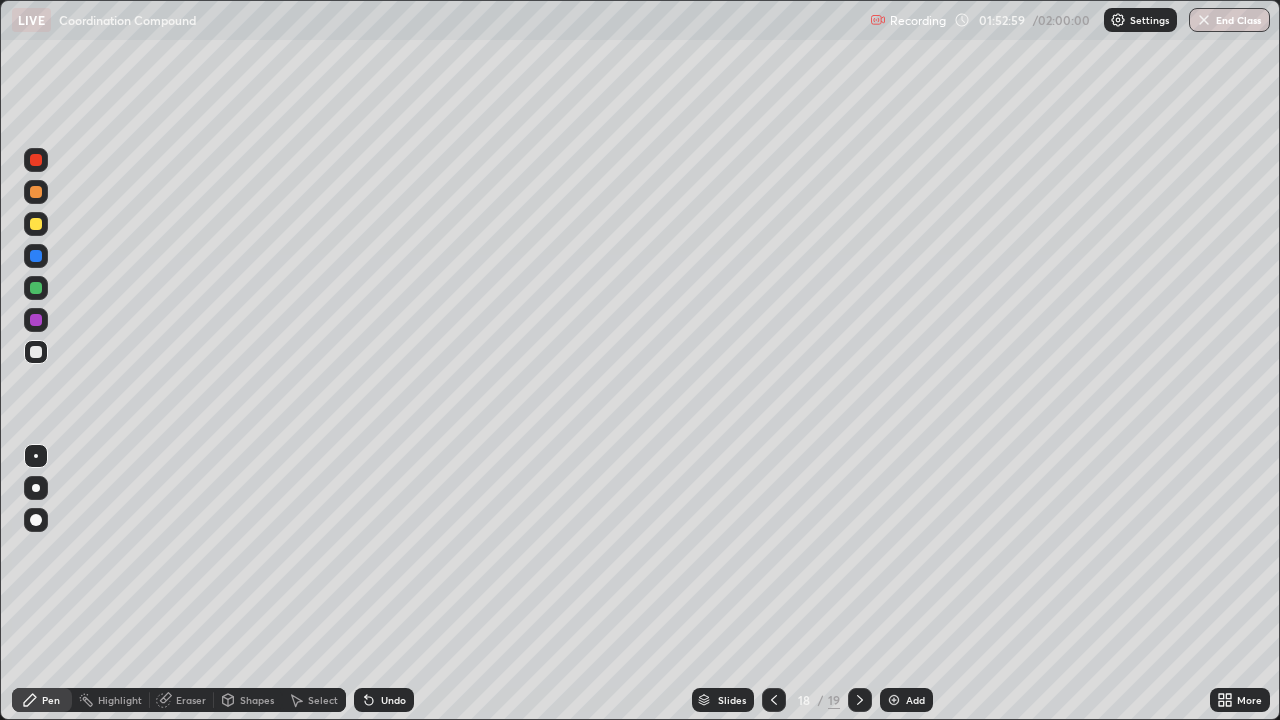 click on "Undo" at bounding box center (384, 700) 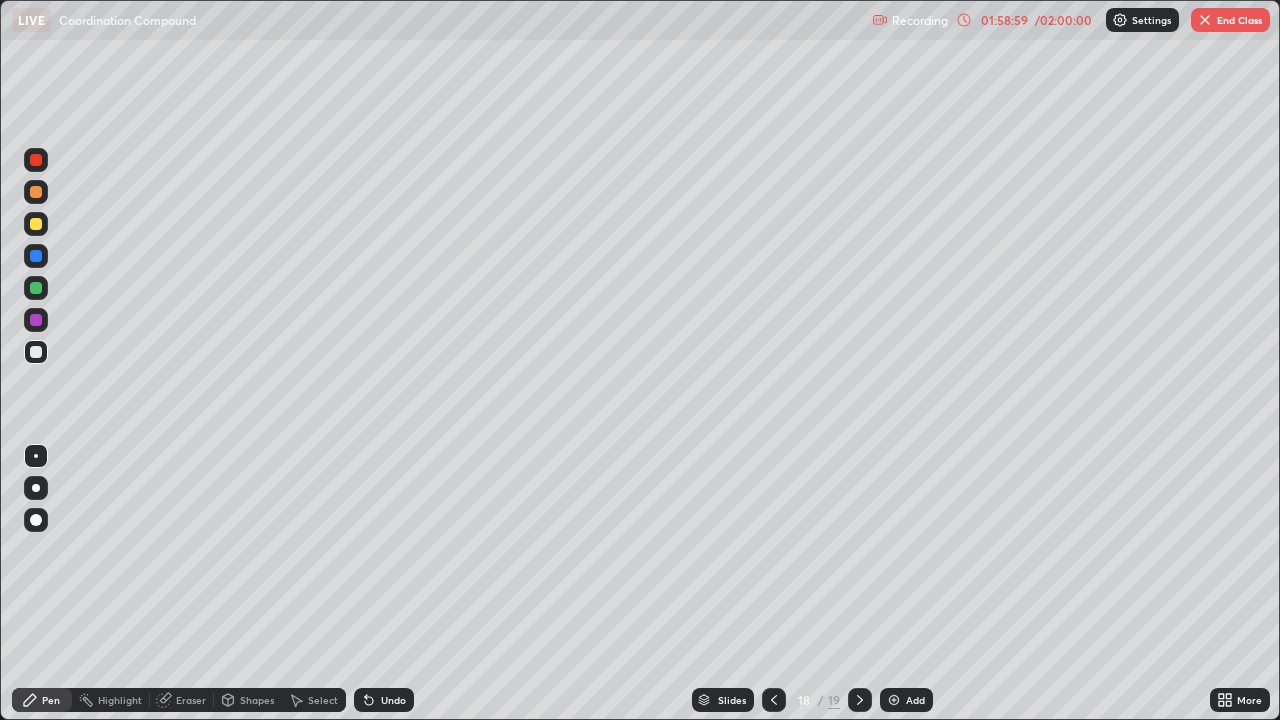 click at bounding box center [36, 224] 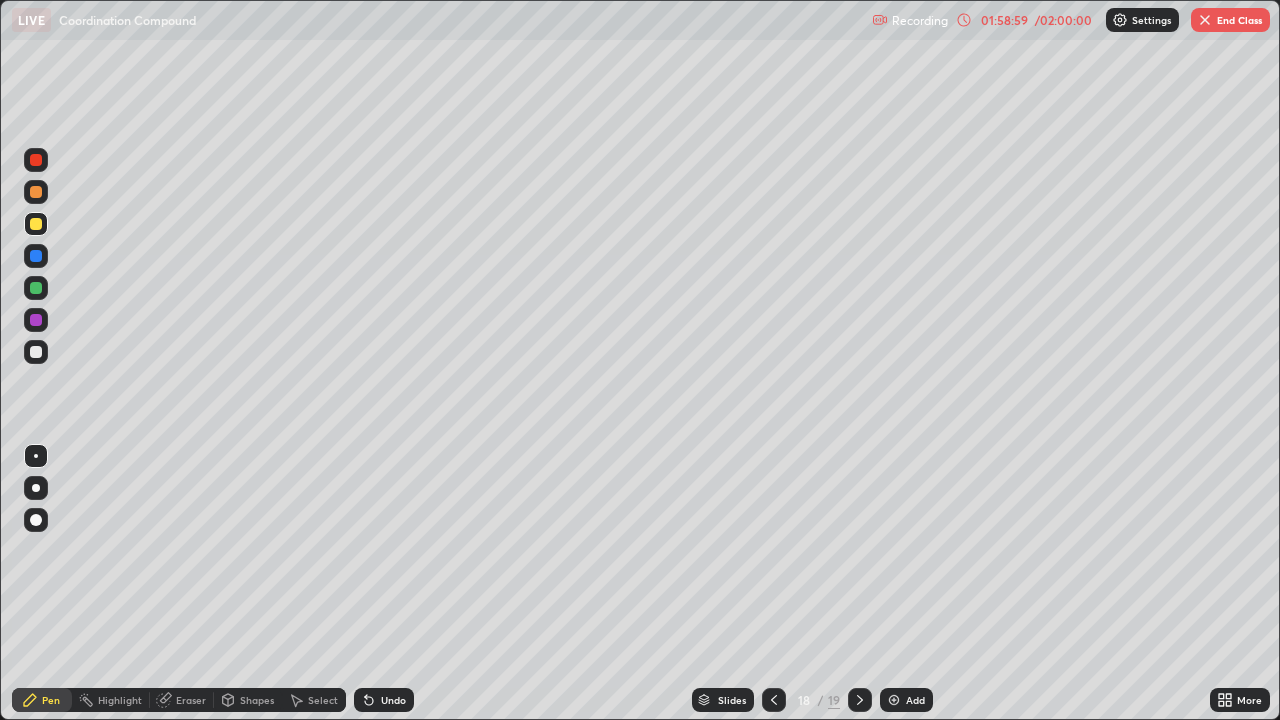 click at bounding box center (36, 224) 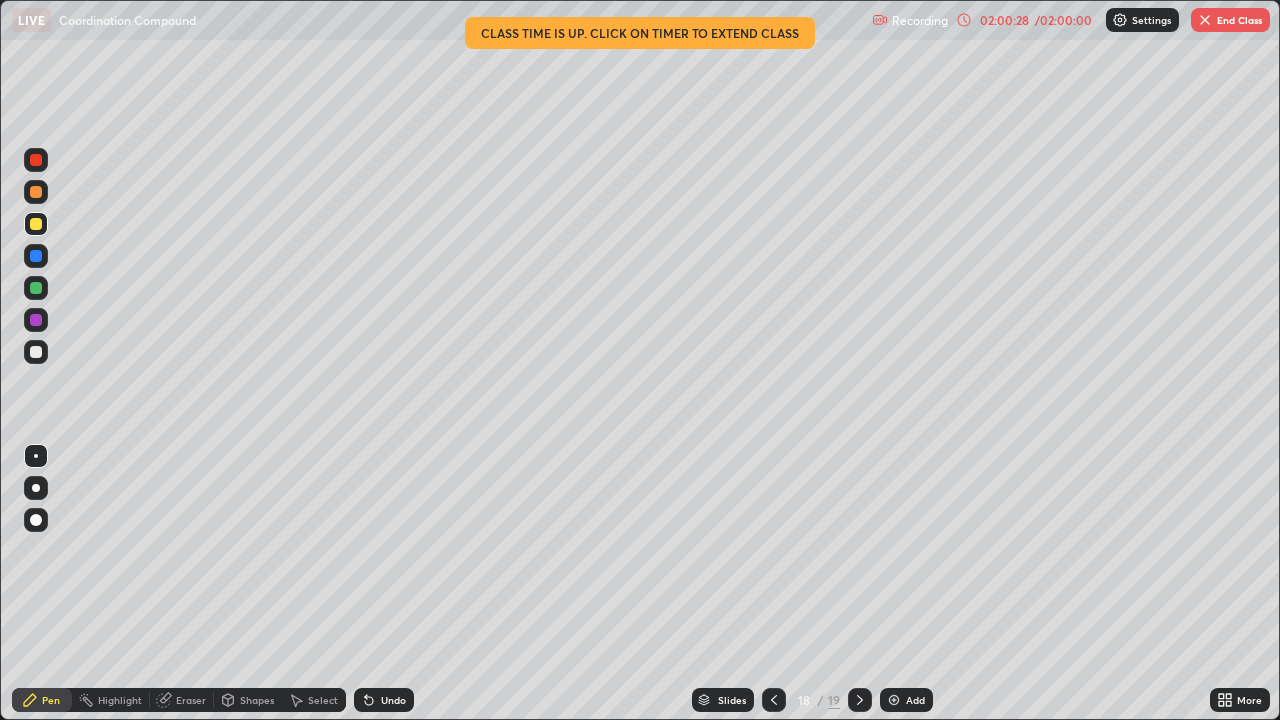 click on "02:00:28" at bounding box center (1004, 20) 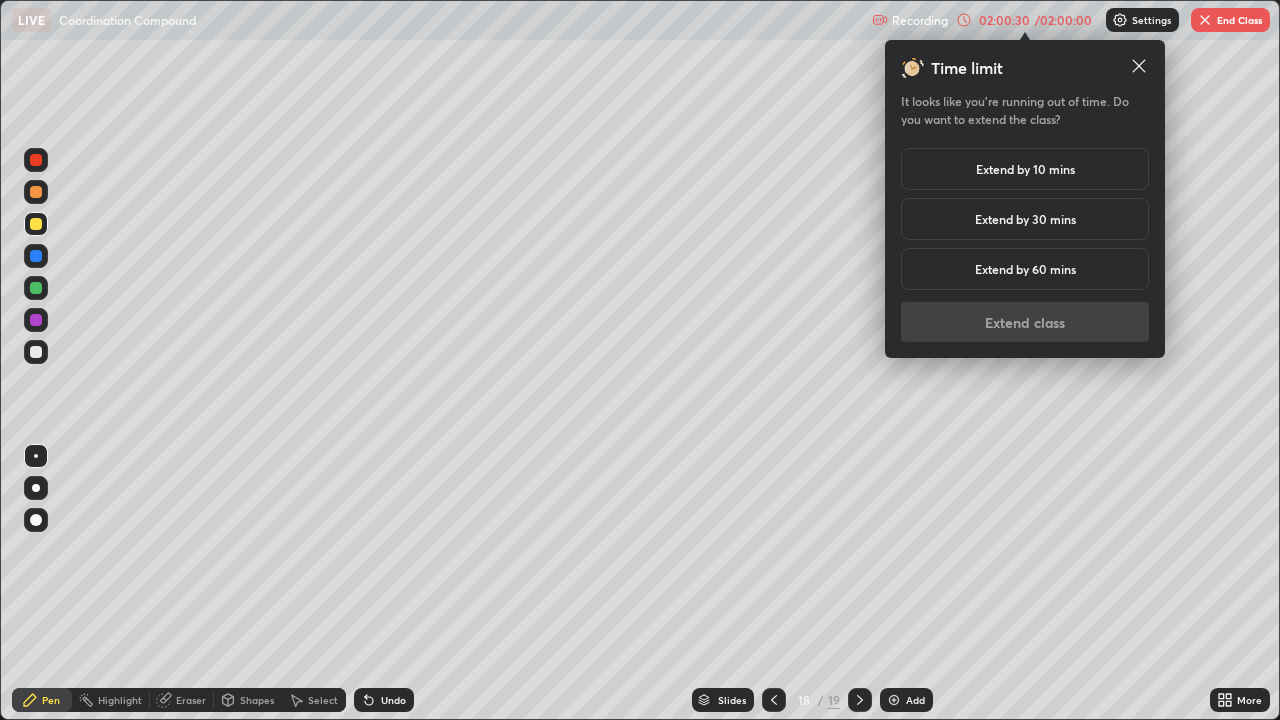 click on "Extend by 10 mins" at bounding box center (1025, 169) 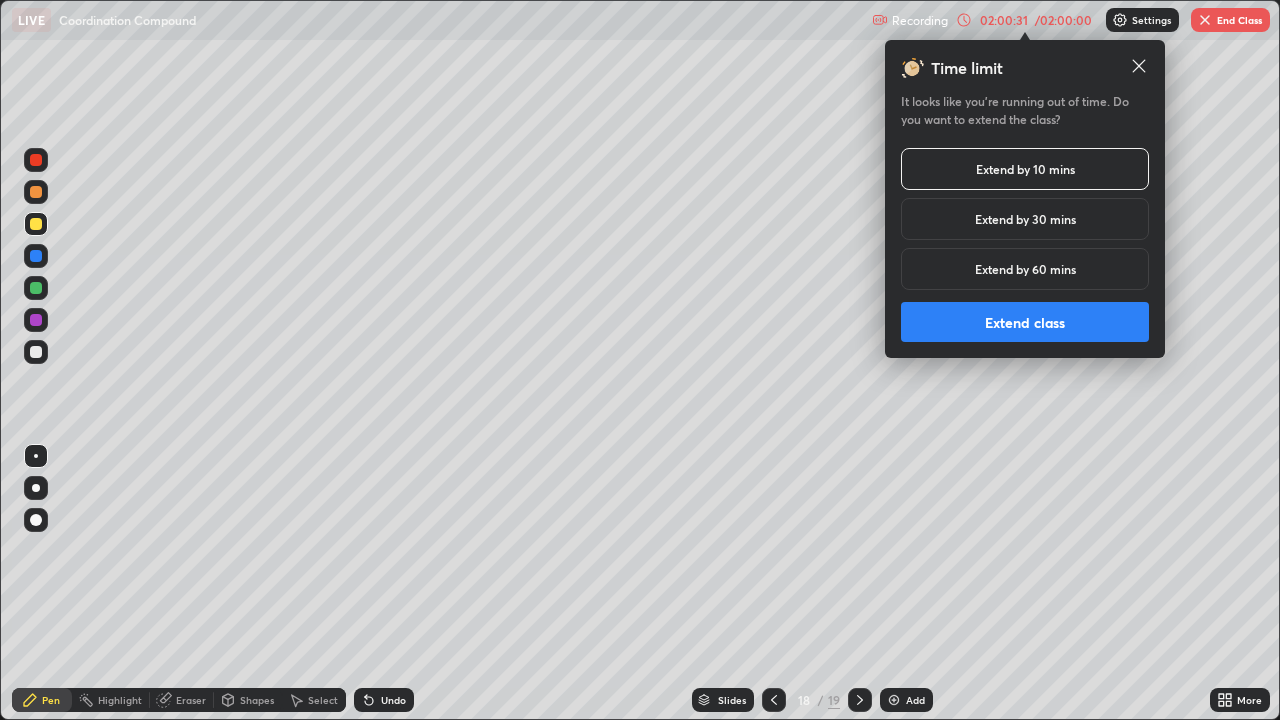 click on "Extend class" at bounding box center [1025, 322] 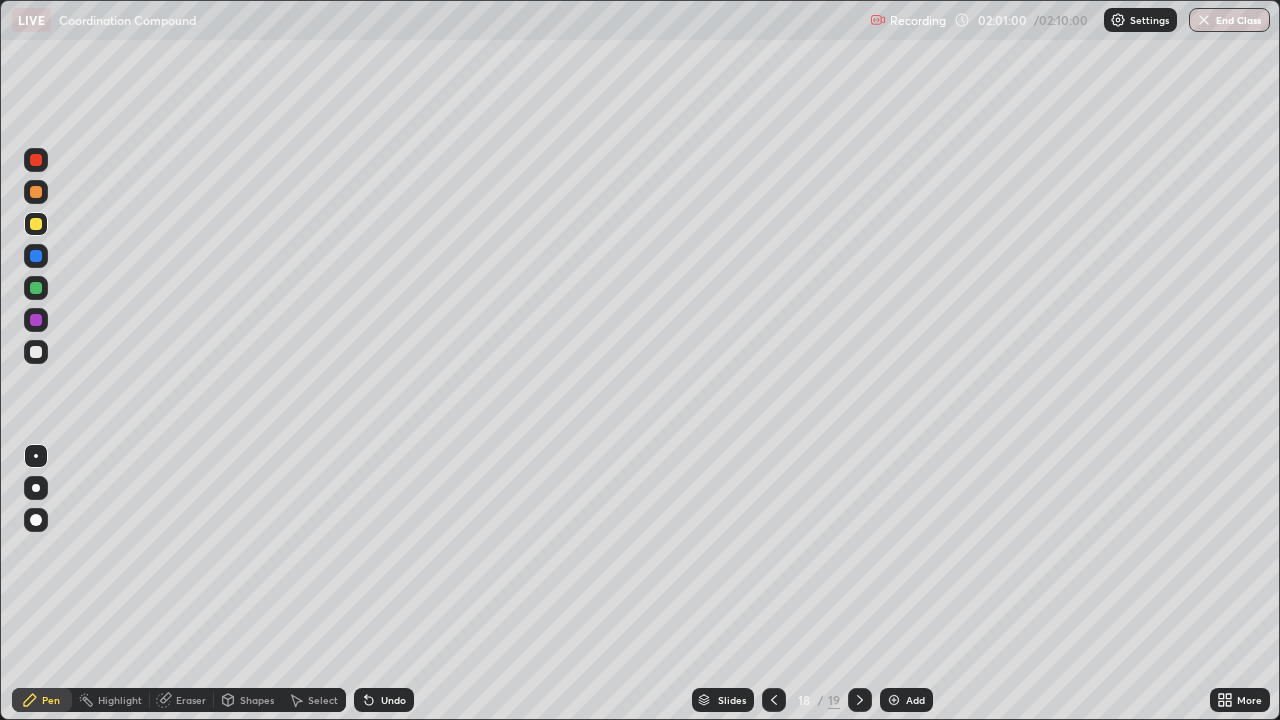 click on "Add" at bounding box center (906, 700) 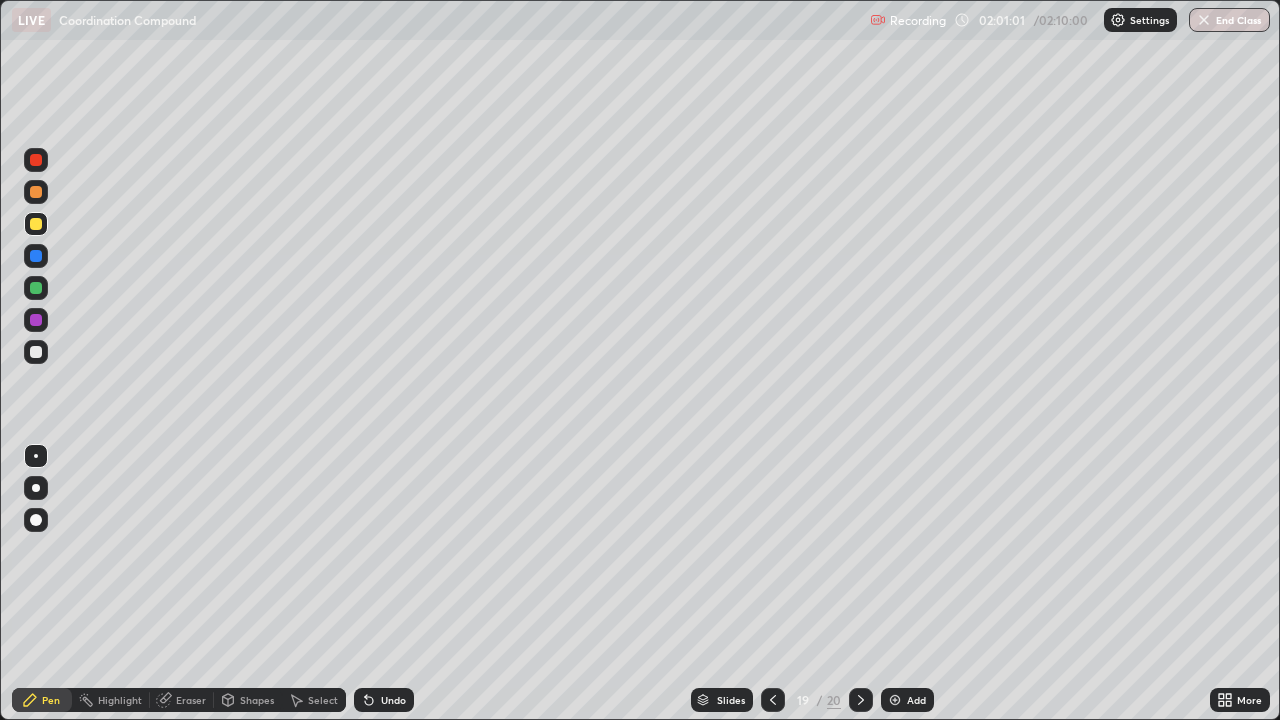 click 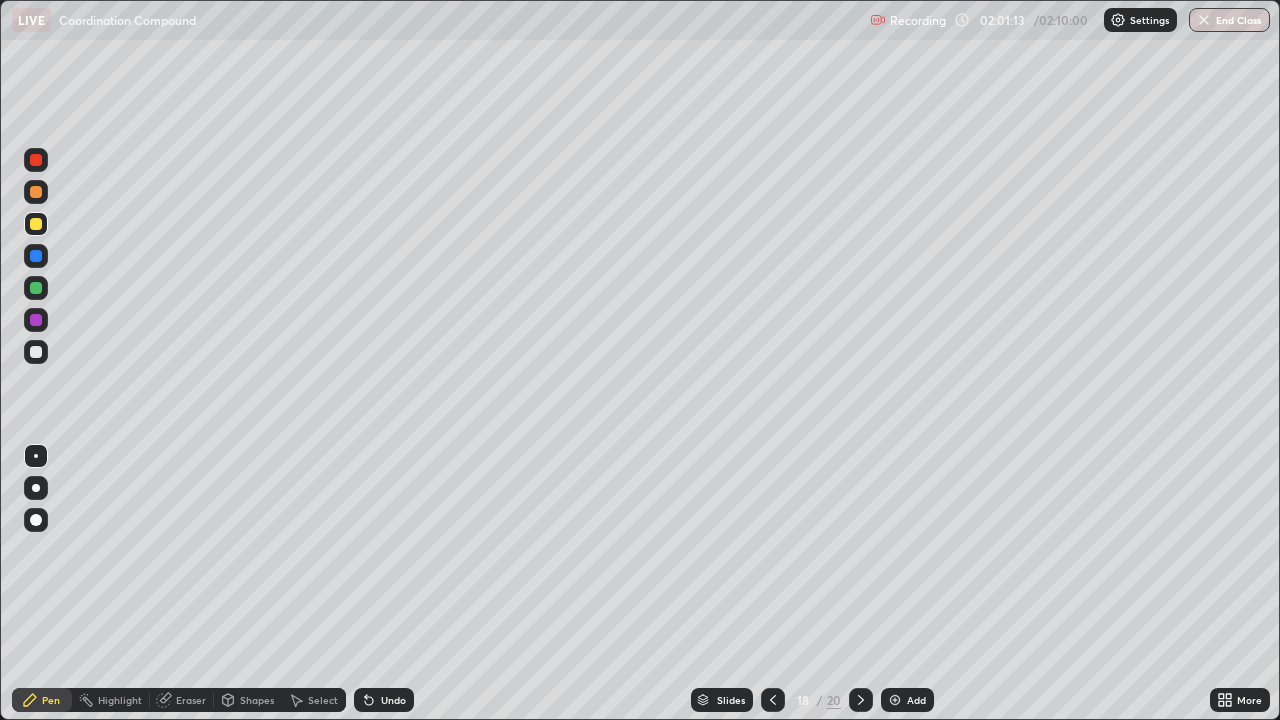 click on "Add" at bounding box center [907, 700] 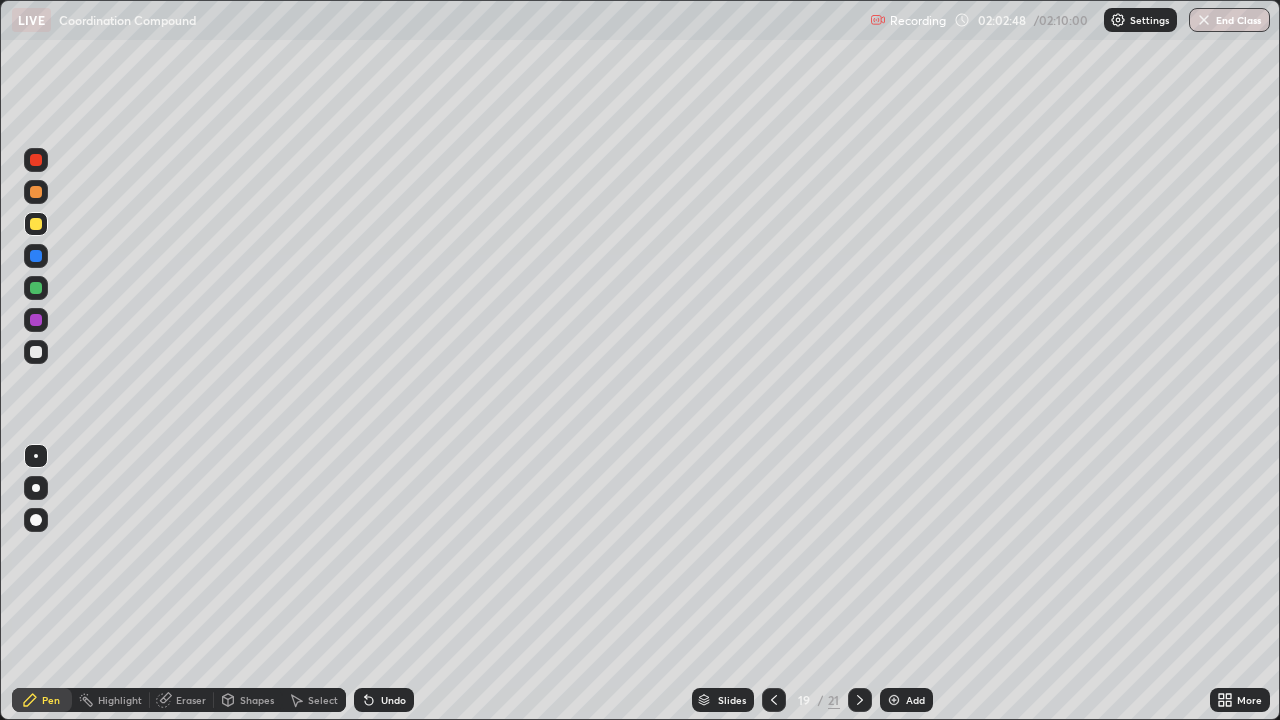 click on "Add" at bounding box center (906, 700) 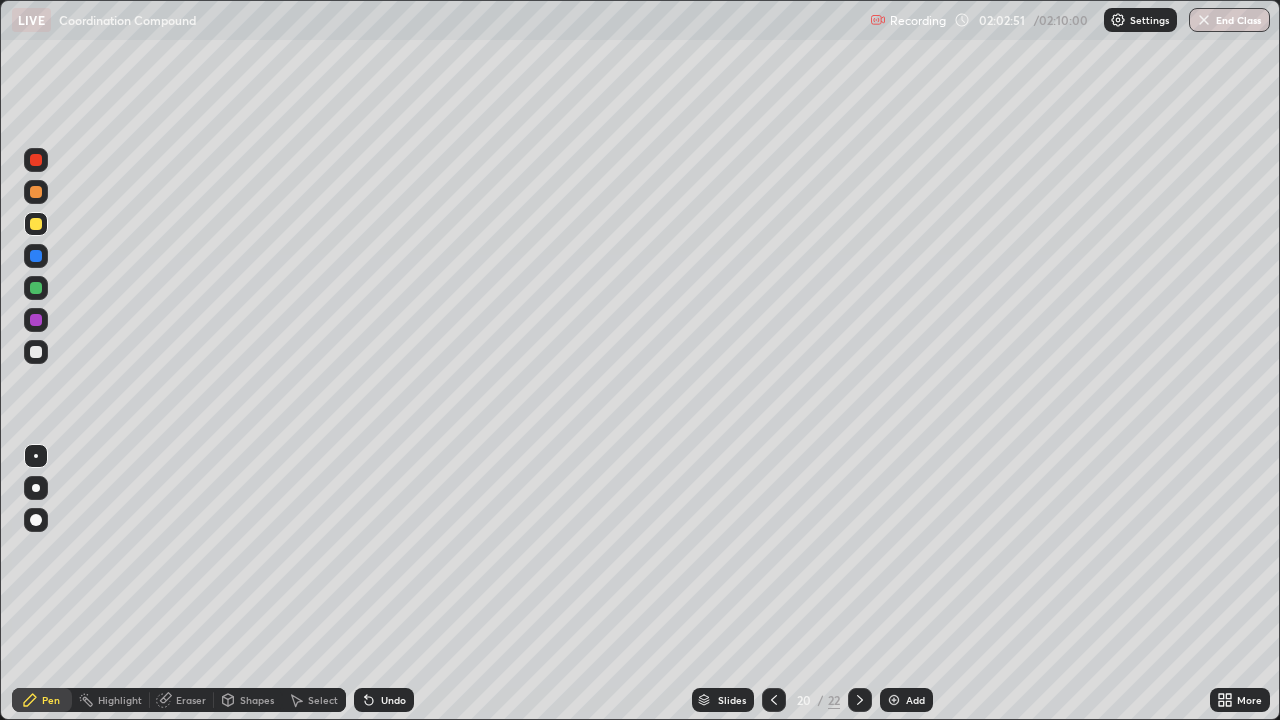 click at bounding box center [774, 700] 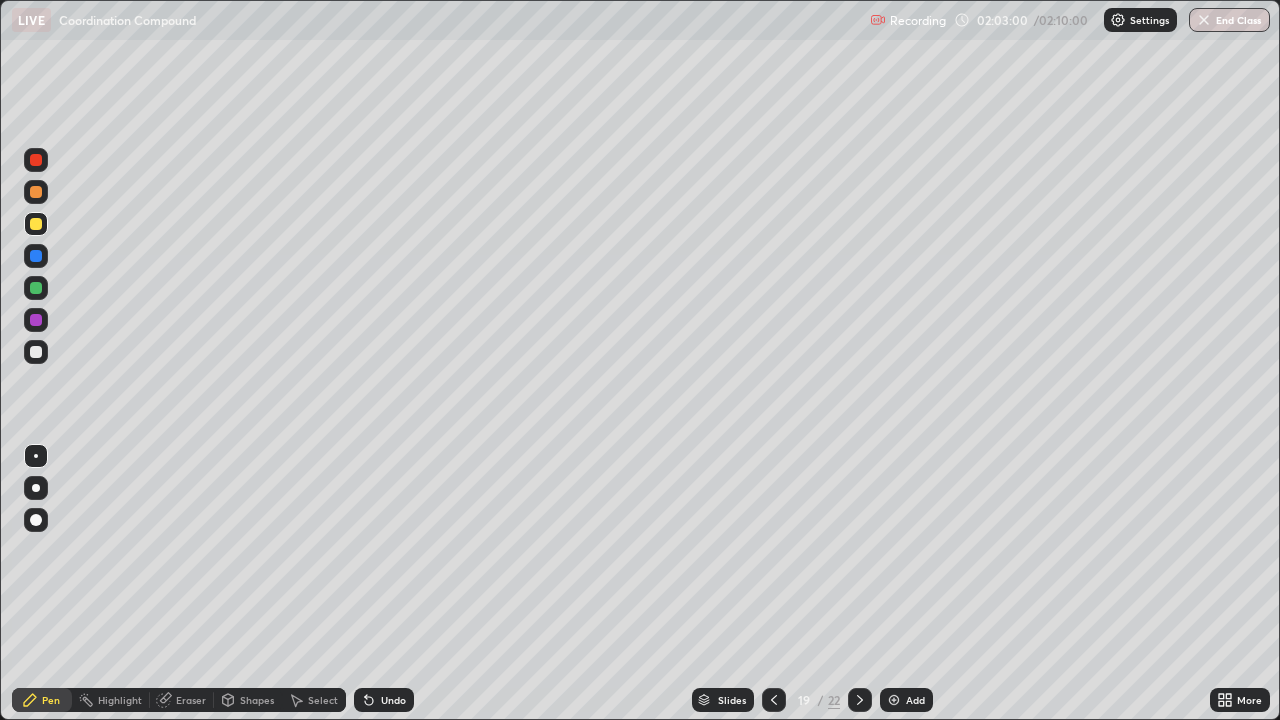 click at bounding box center (860, 700) 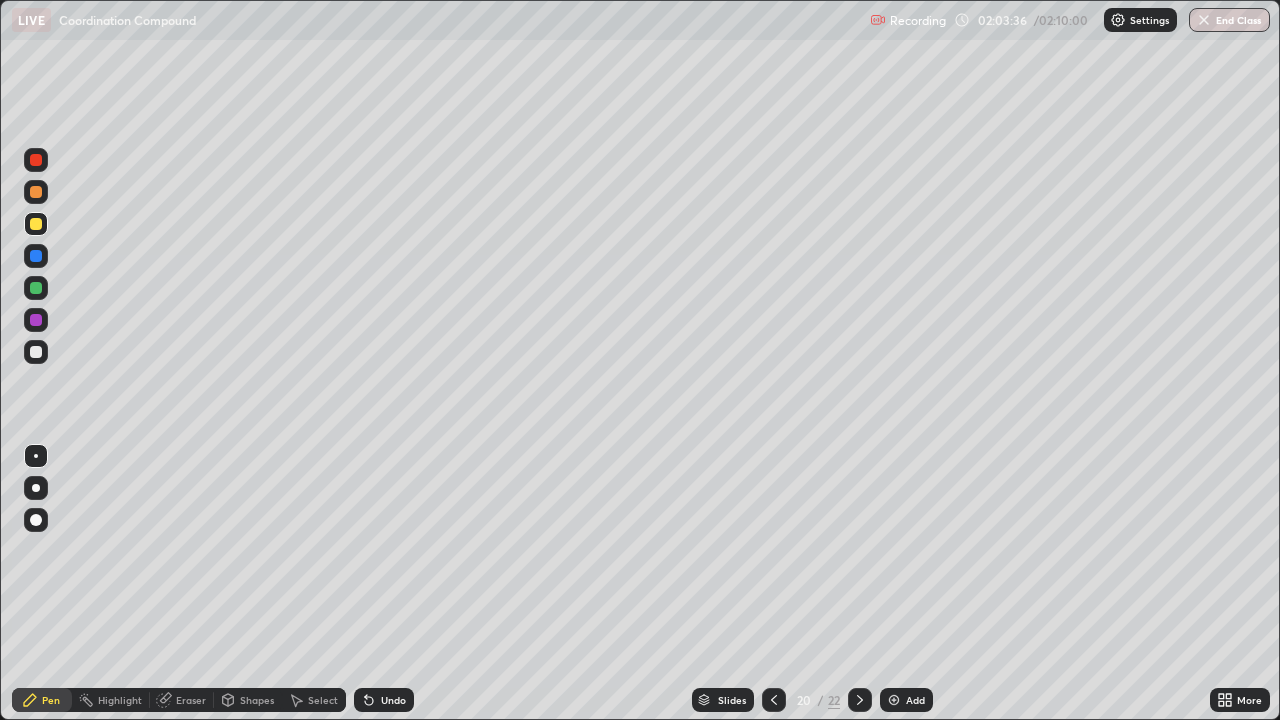 click at bounding box center (36, 160) 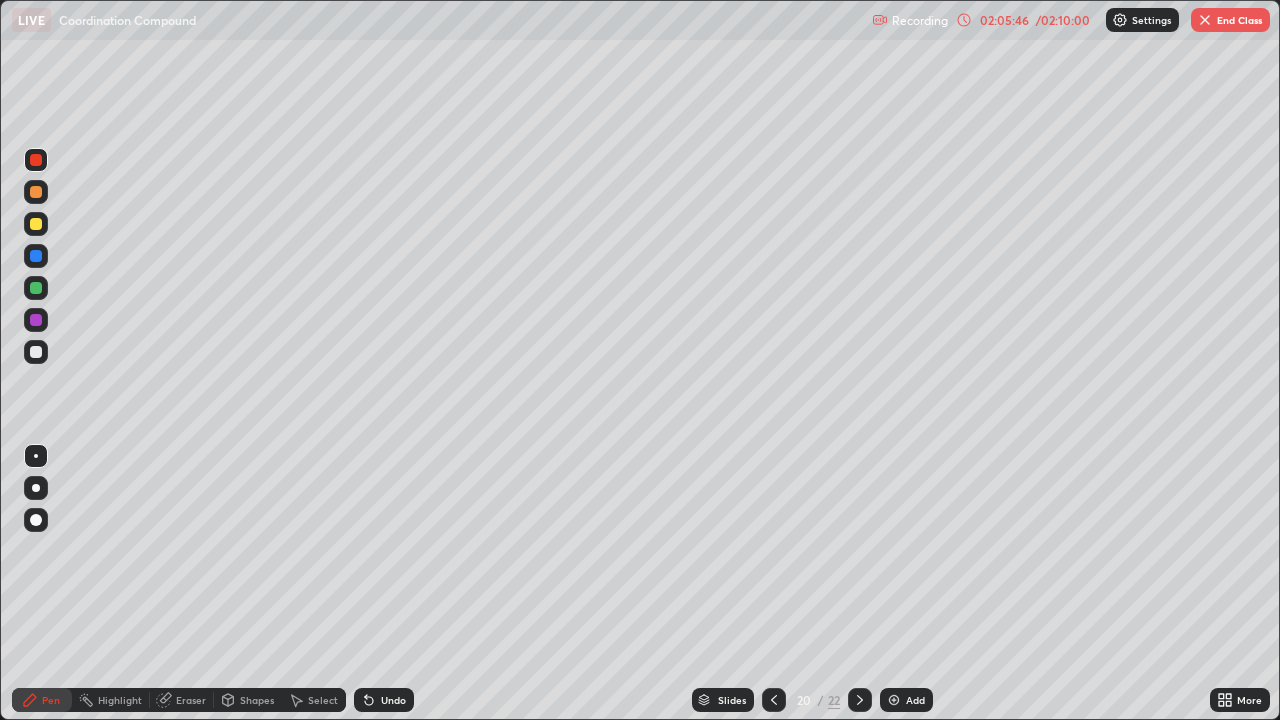 click at bounding box center (36, 352) 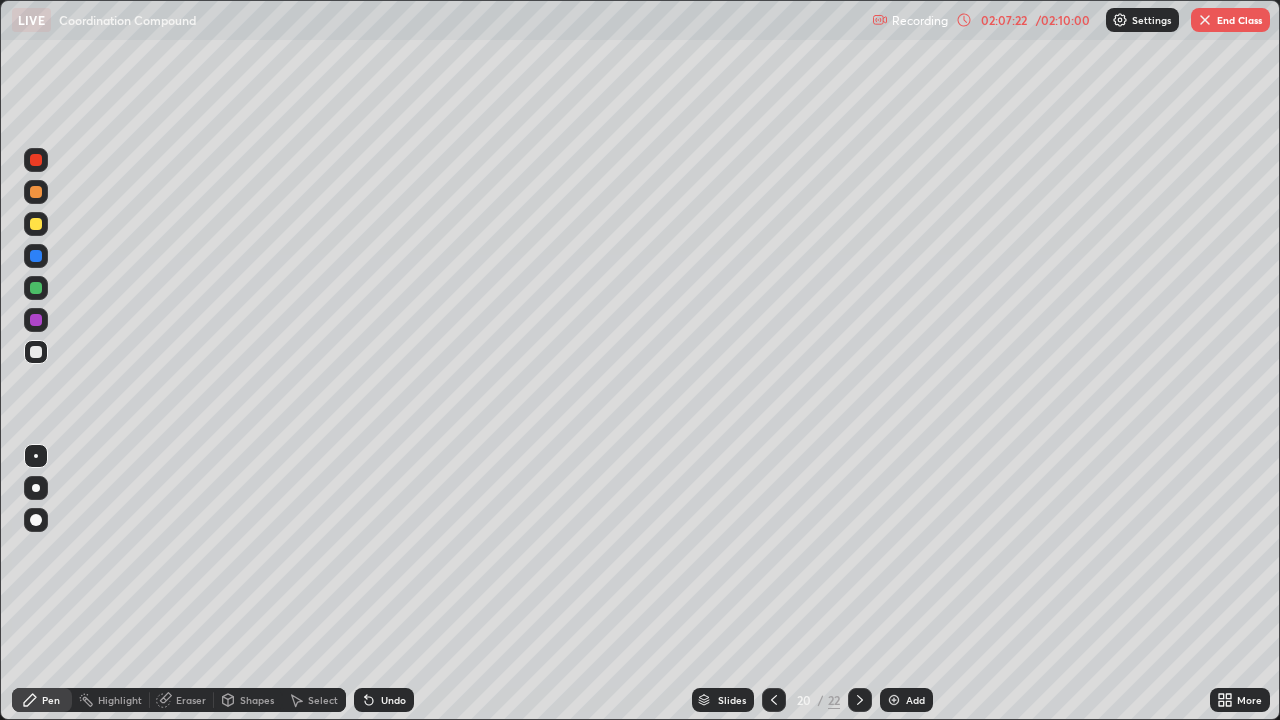 click on "Add" at bounding box center [915, 700] 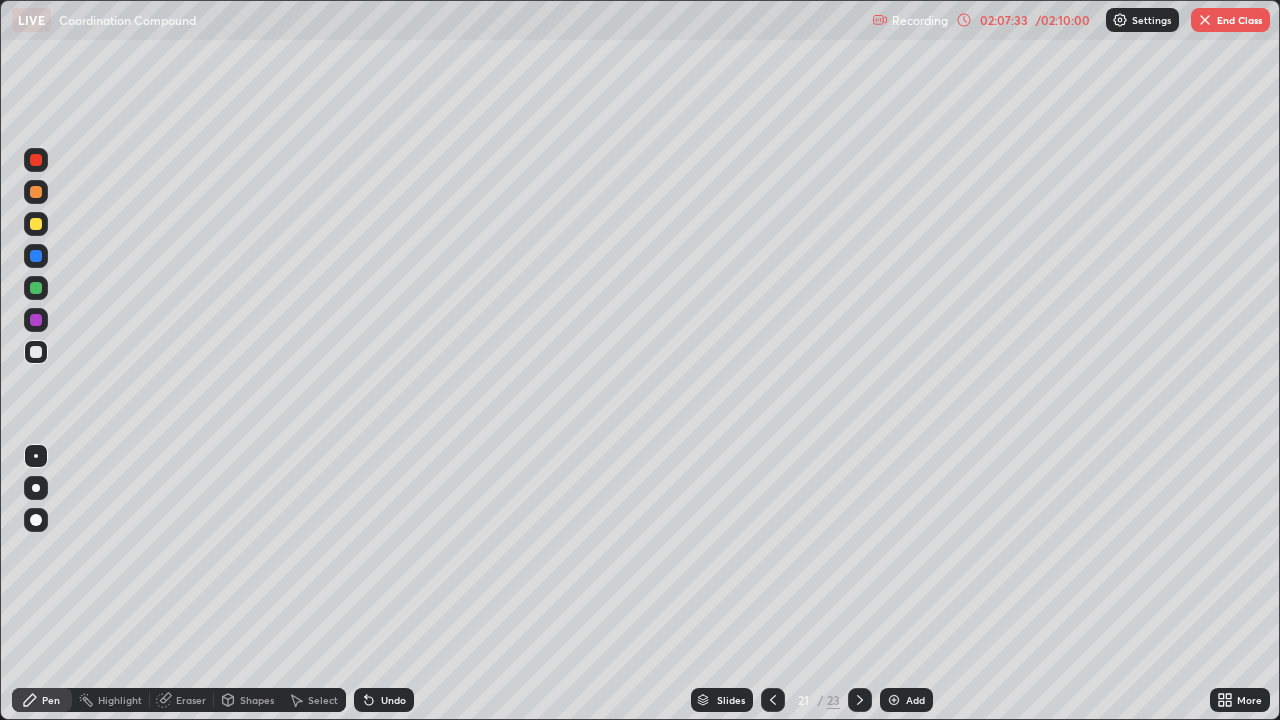 click on "Undo" at bounding box center (393, 700) 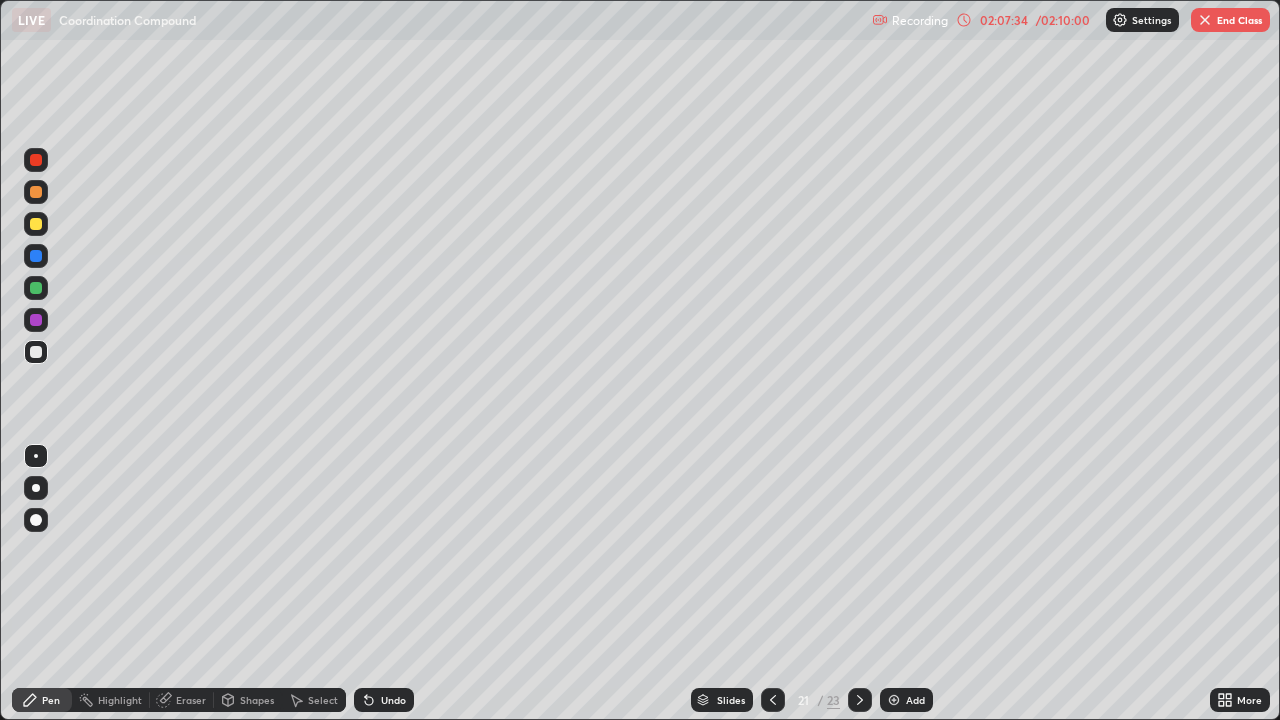 click on "Undo" at bounding box center [393, 700] 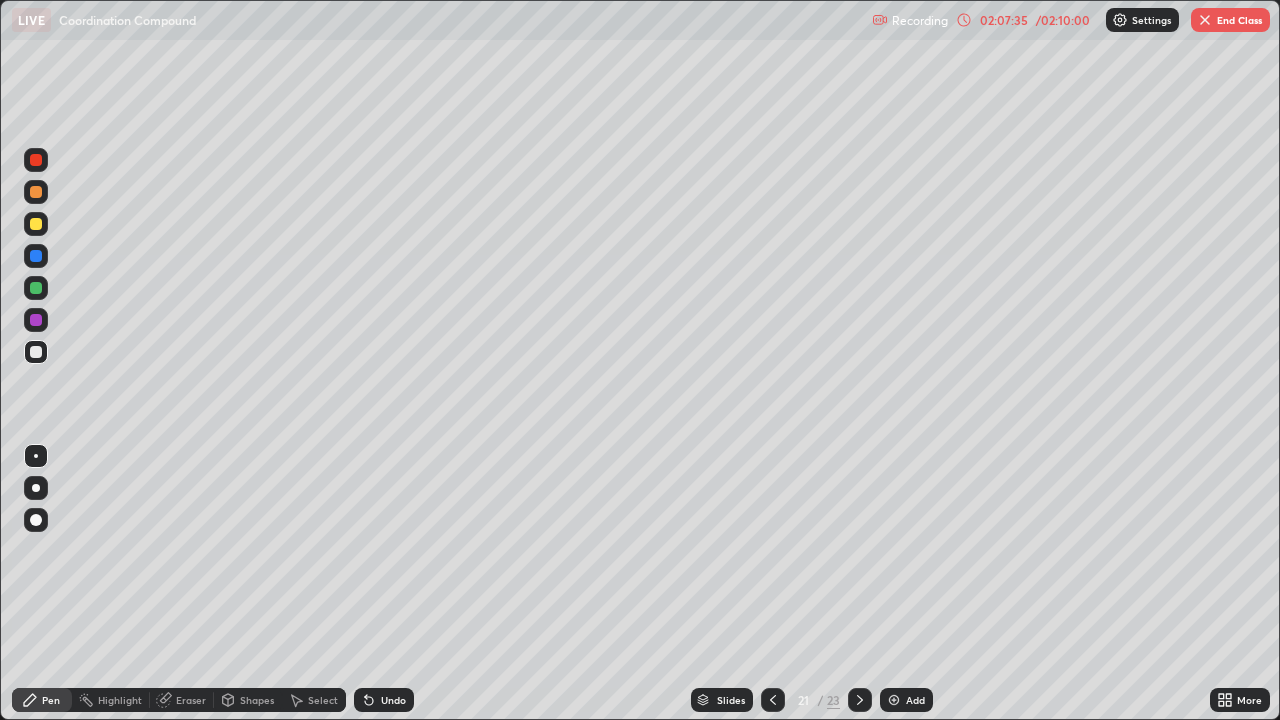 click 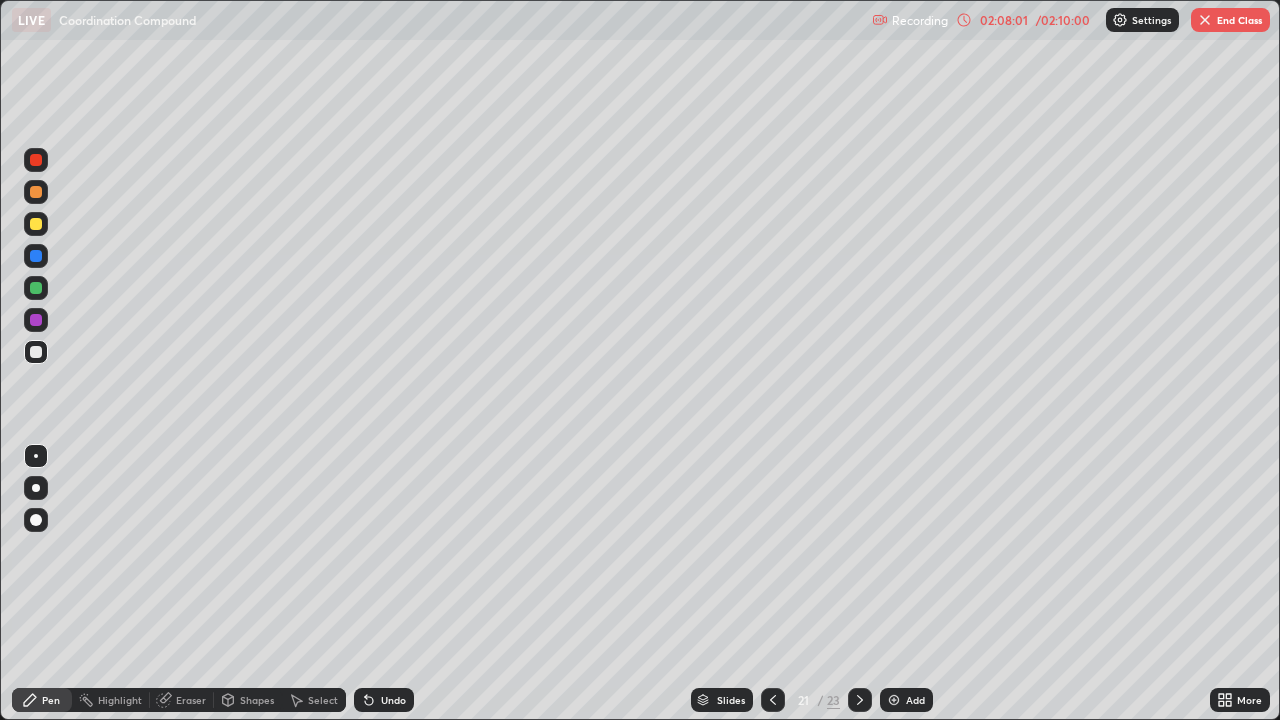 click at bounding box center [36, 160] 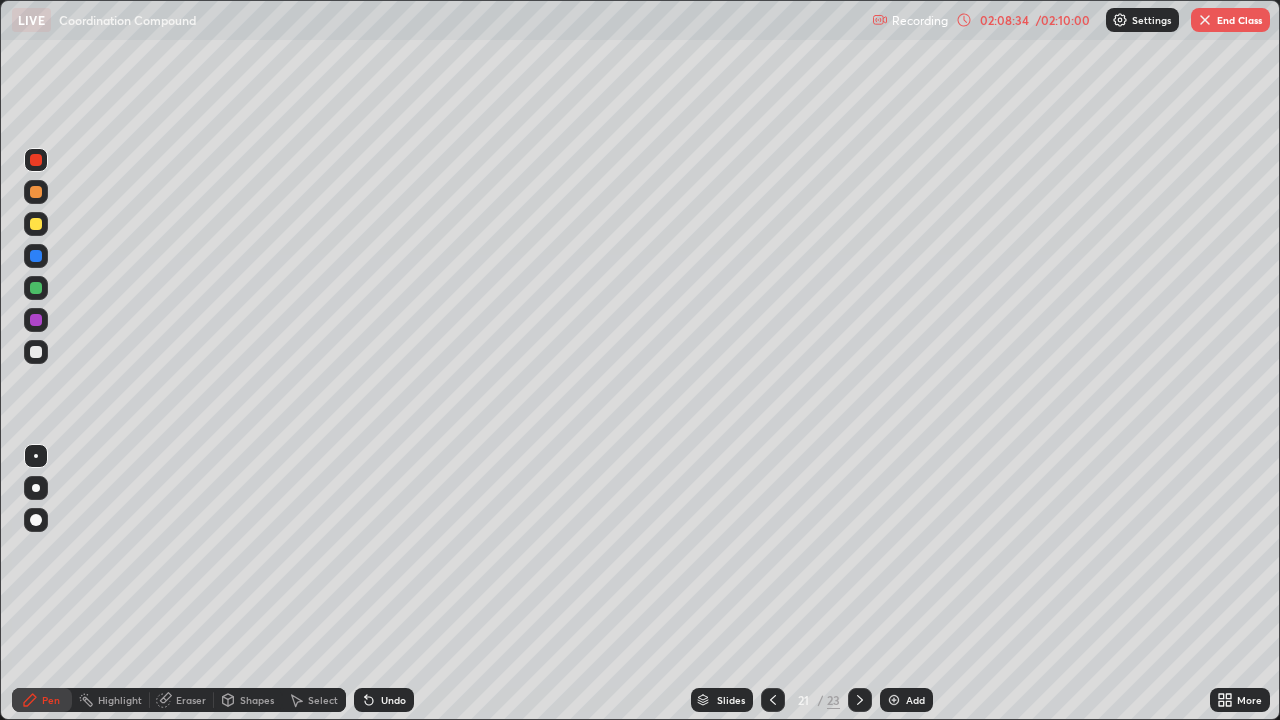 click at bounding box center [36, 352] 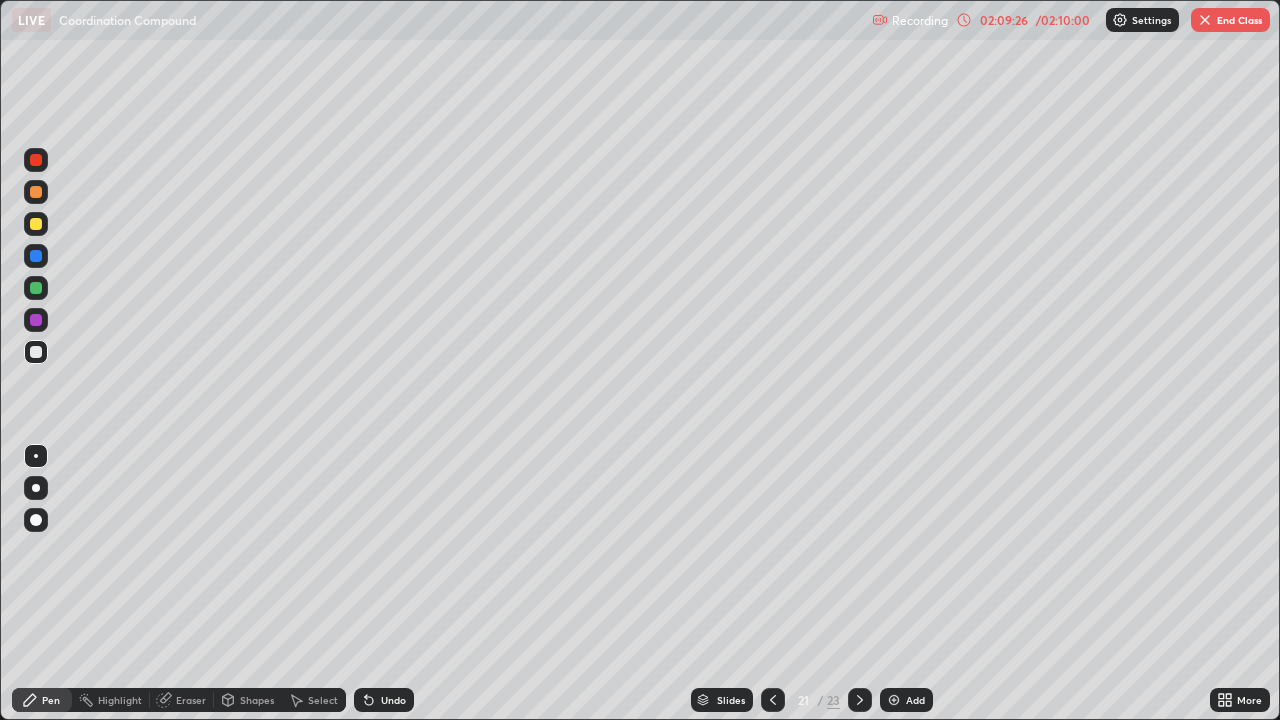 click on "Undo" at bounding box center [384, 700] 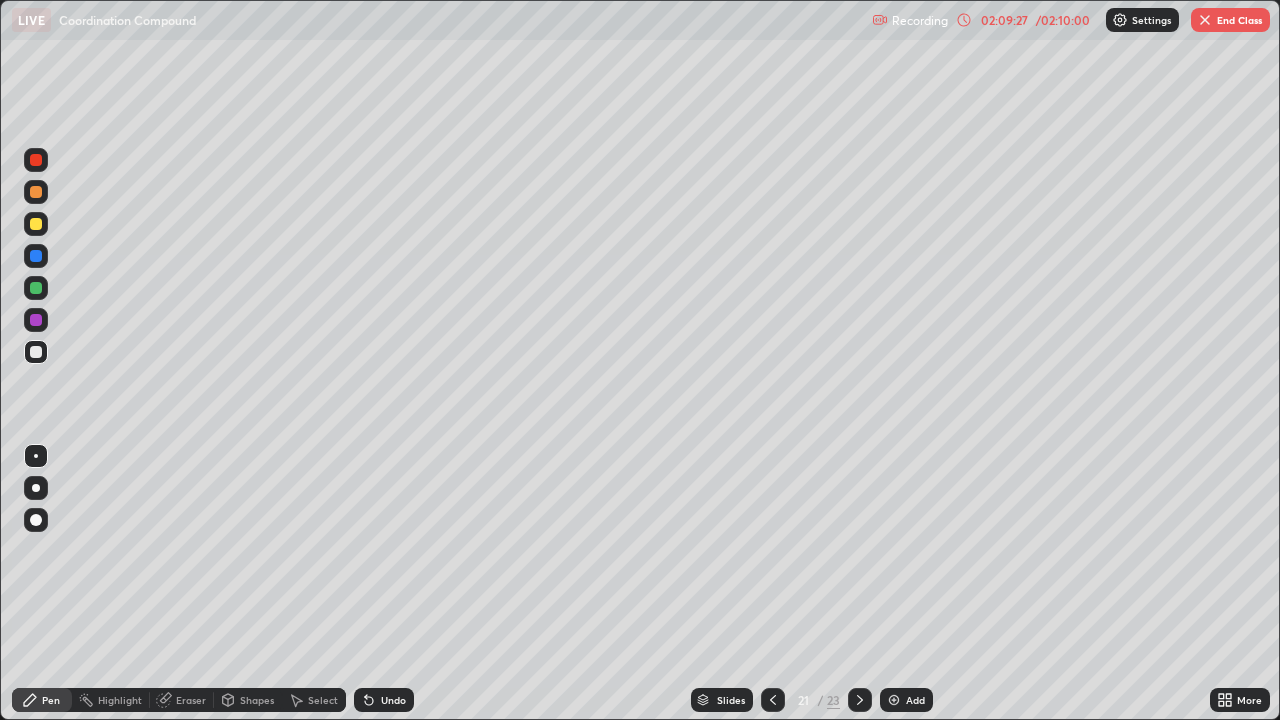 click on "Undo" at bounding box center [393, 700] 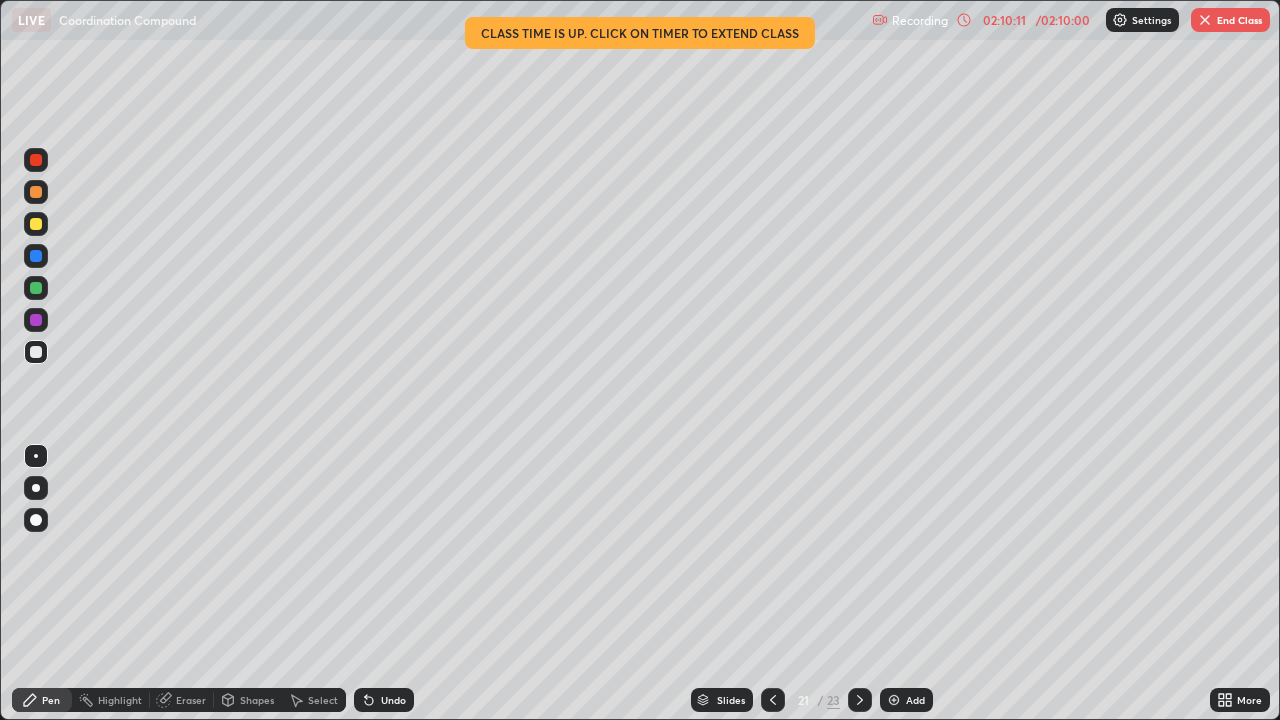 click on "02:10:11" at bounding box center [1004, 20] 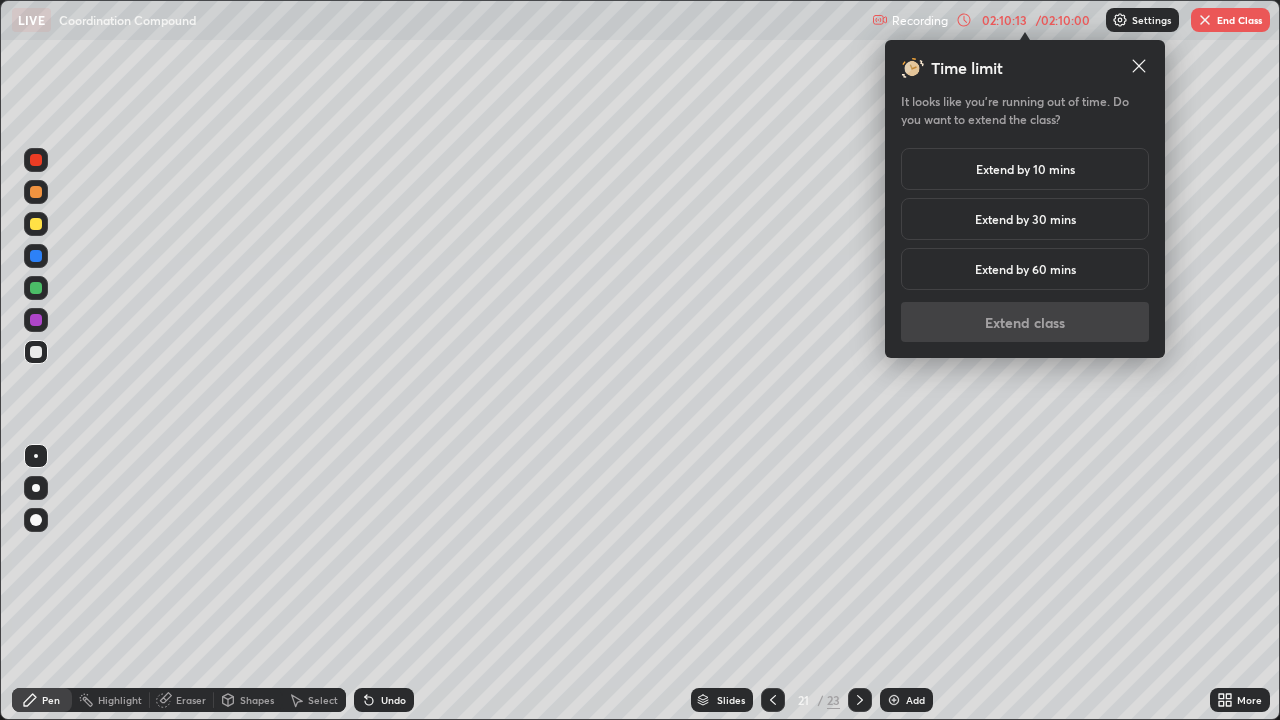 click on "Time limit It looks like you’re running out of time. Do you want to extend the class? Extend by 10 mins Extend by 30 mins Extend by 60 mins Extend class" at bounding box center (1025, 199) 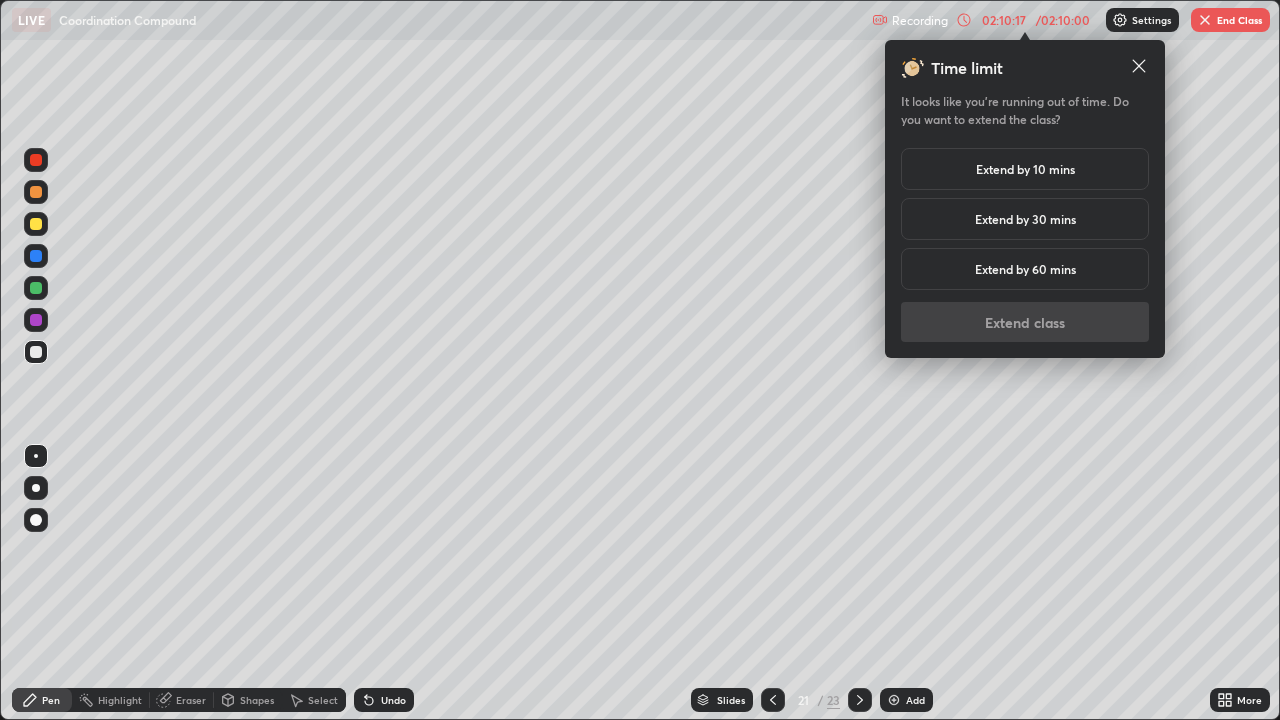 click on "Time limit It looks like you’re running out of time. Do you want to extend the class? Extend by 10 mins Extend by 30 mins Extend by 60 mins Extend class" at bounding box center (1025, 199) 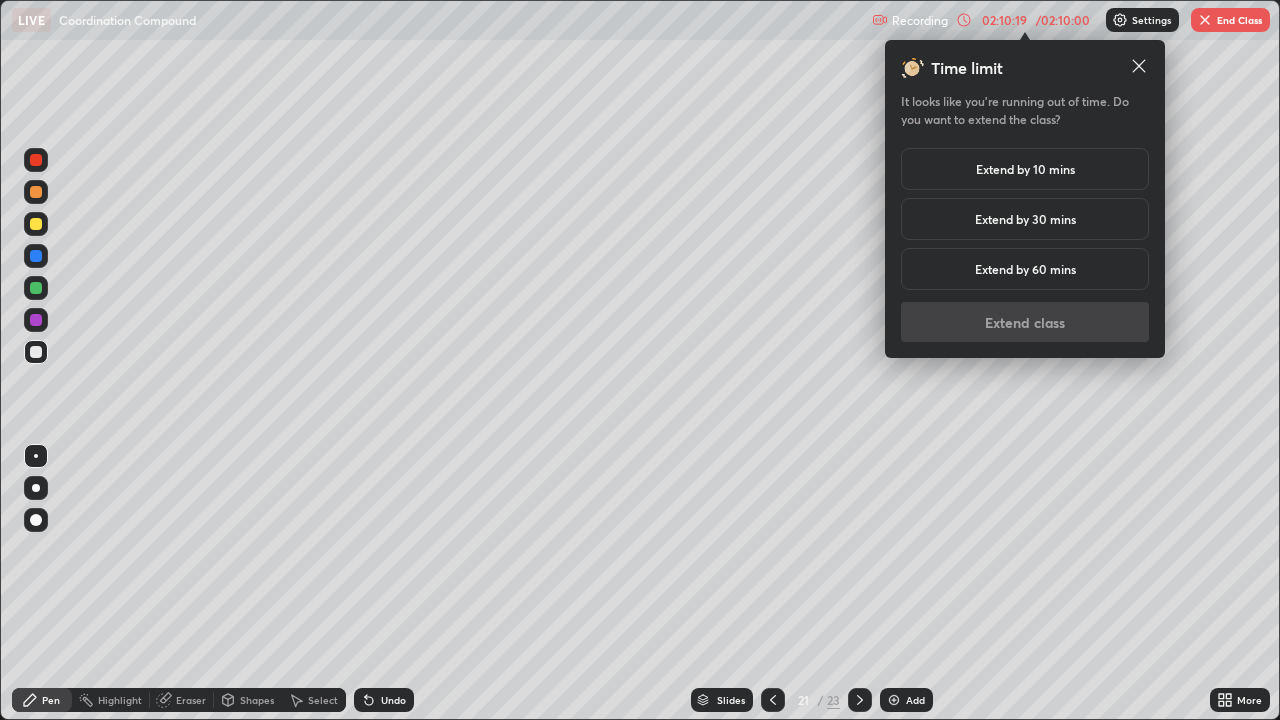 click on "02:10:19" at bounding box center (1004, 20) 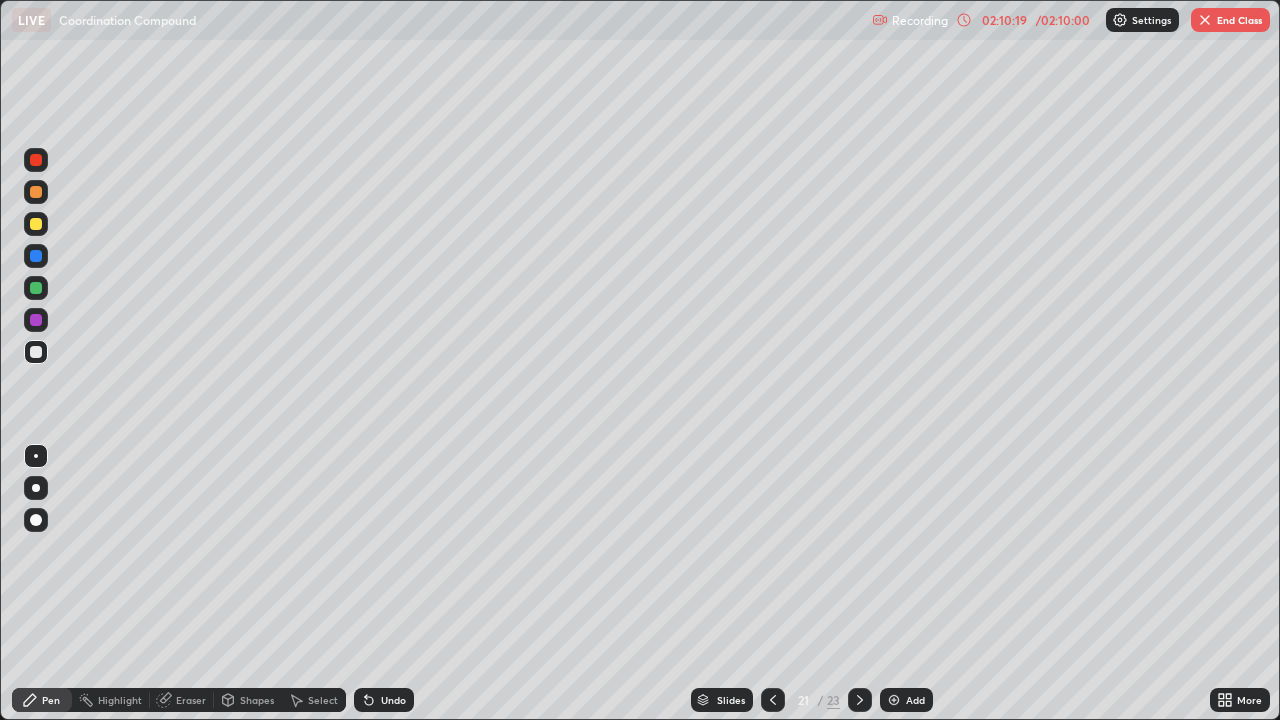 click on "02:10:19" at bounding box center [1004, 20] 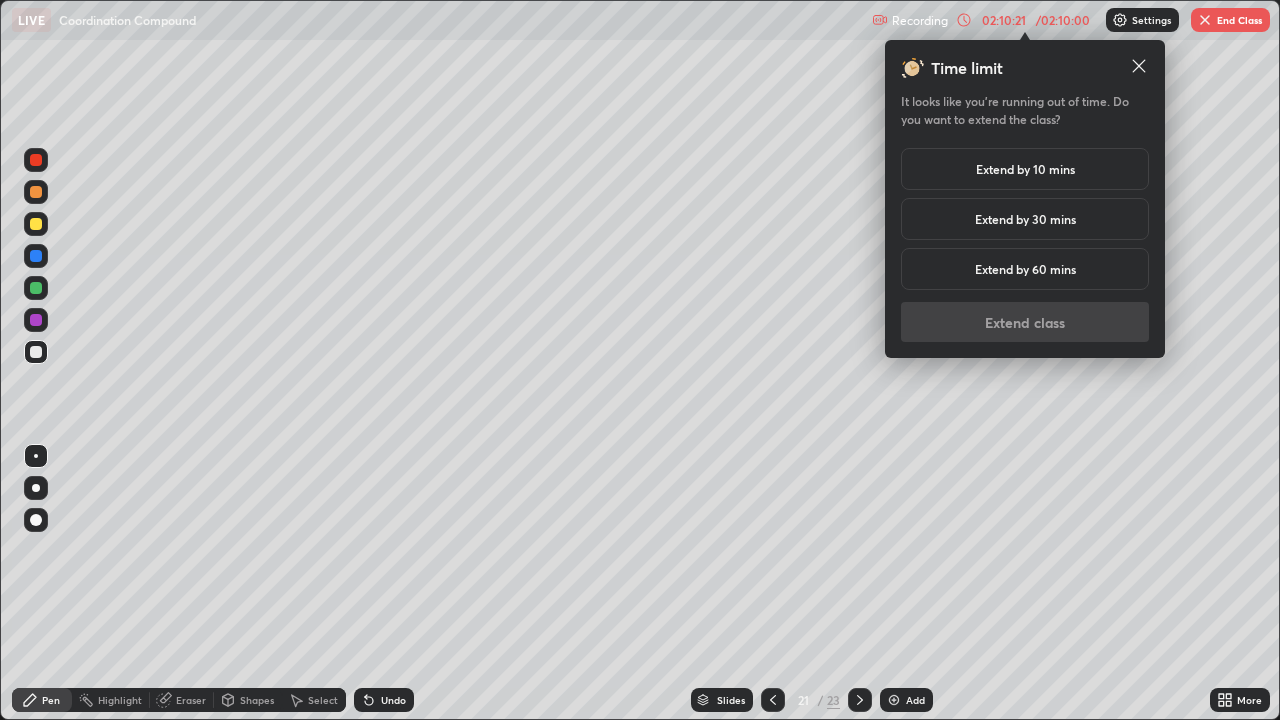 click on "Extend by 10 mins" at bounding box center (1025, 169) 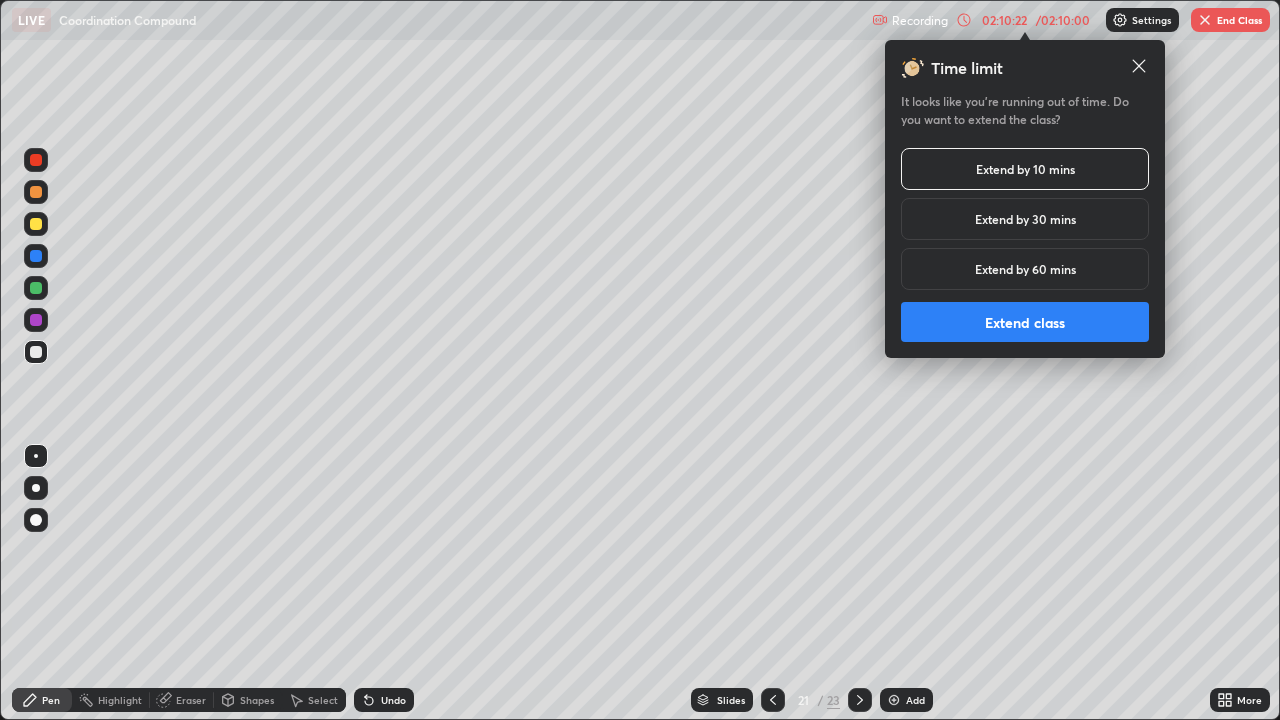 click on "Extend class" at bounding box center (1025, 322) 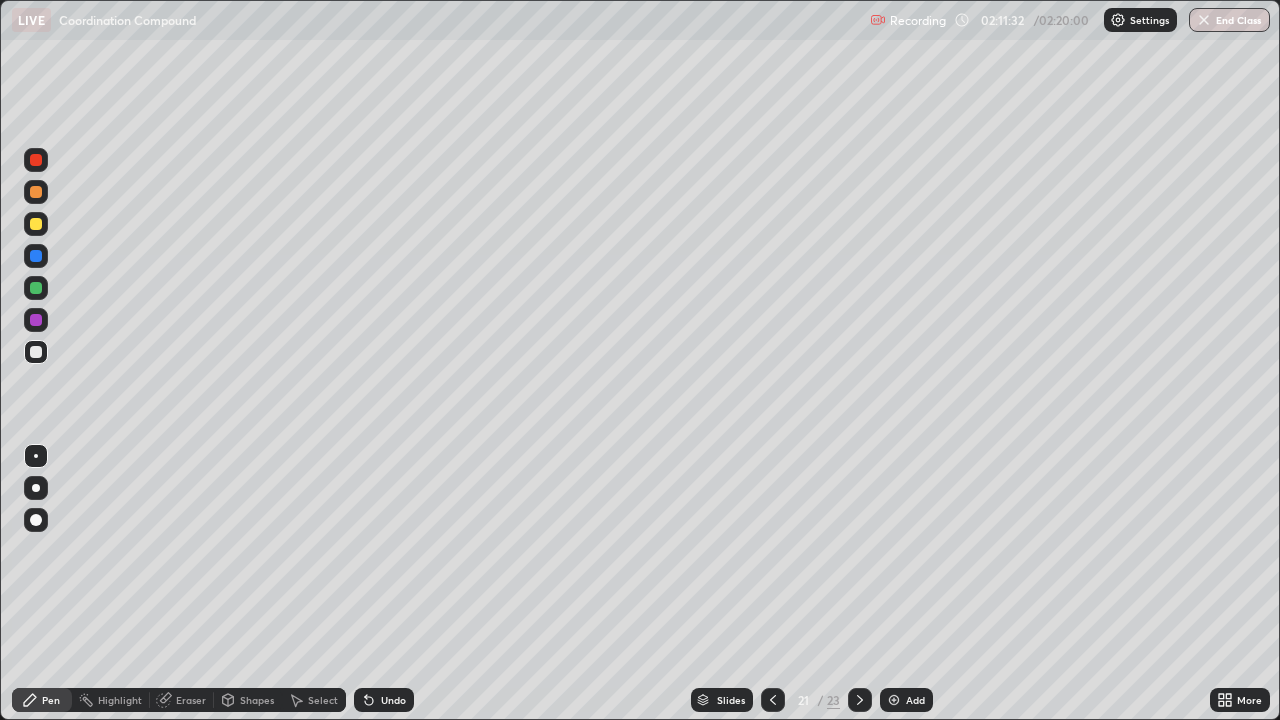 click on "Undo" at bounding box center [393, 700] 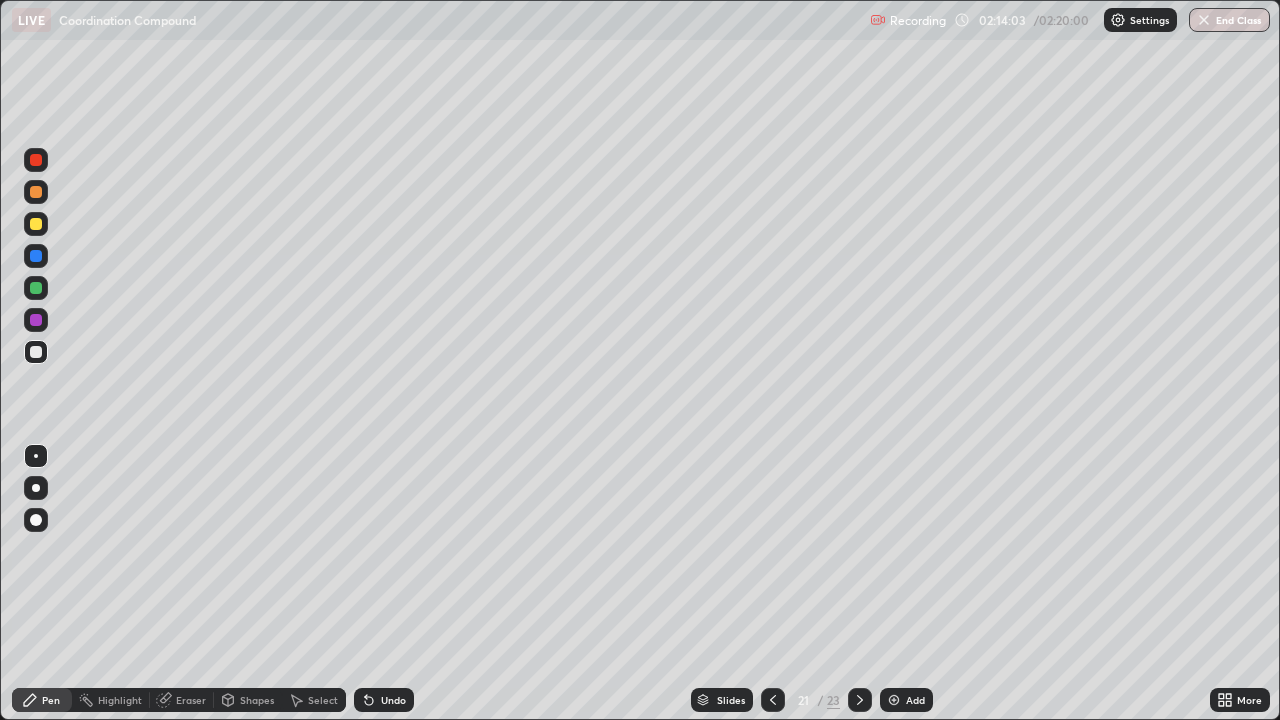 click at bounding box center (1204, 20) 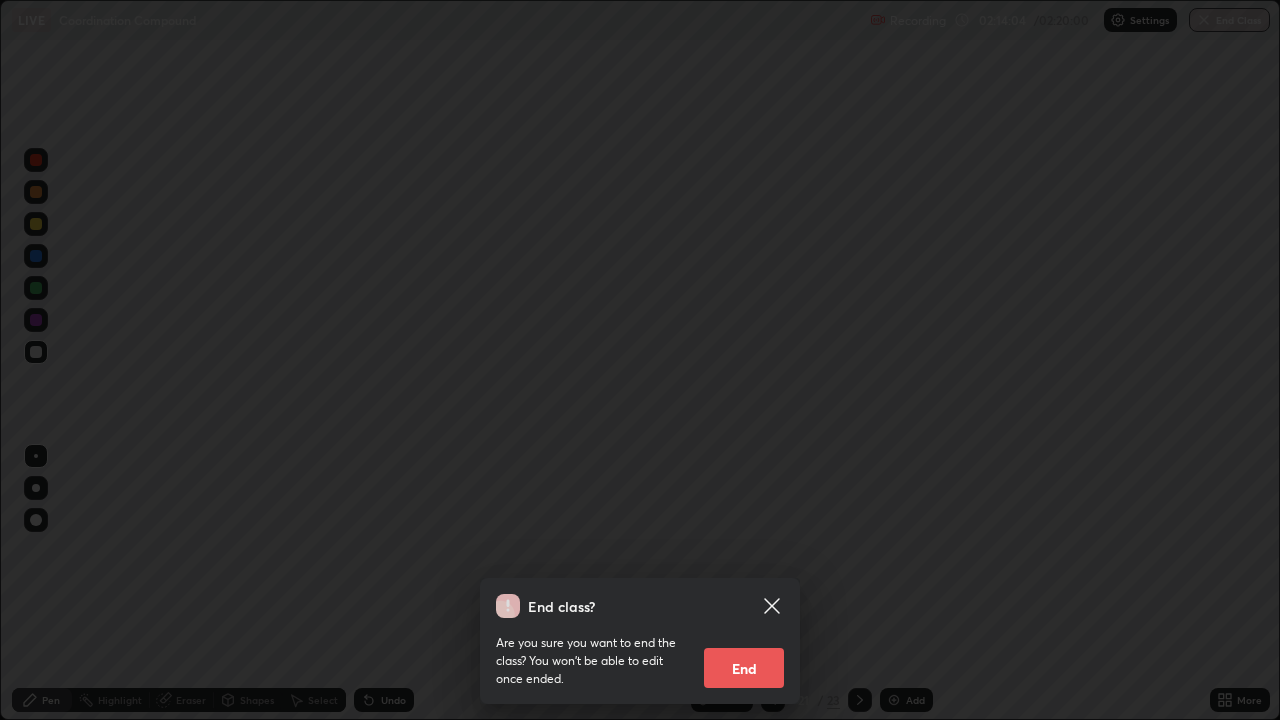 click on "End" at bounding box center (744, 668) 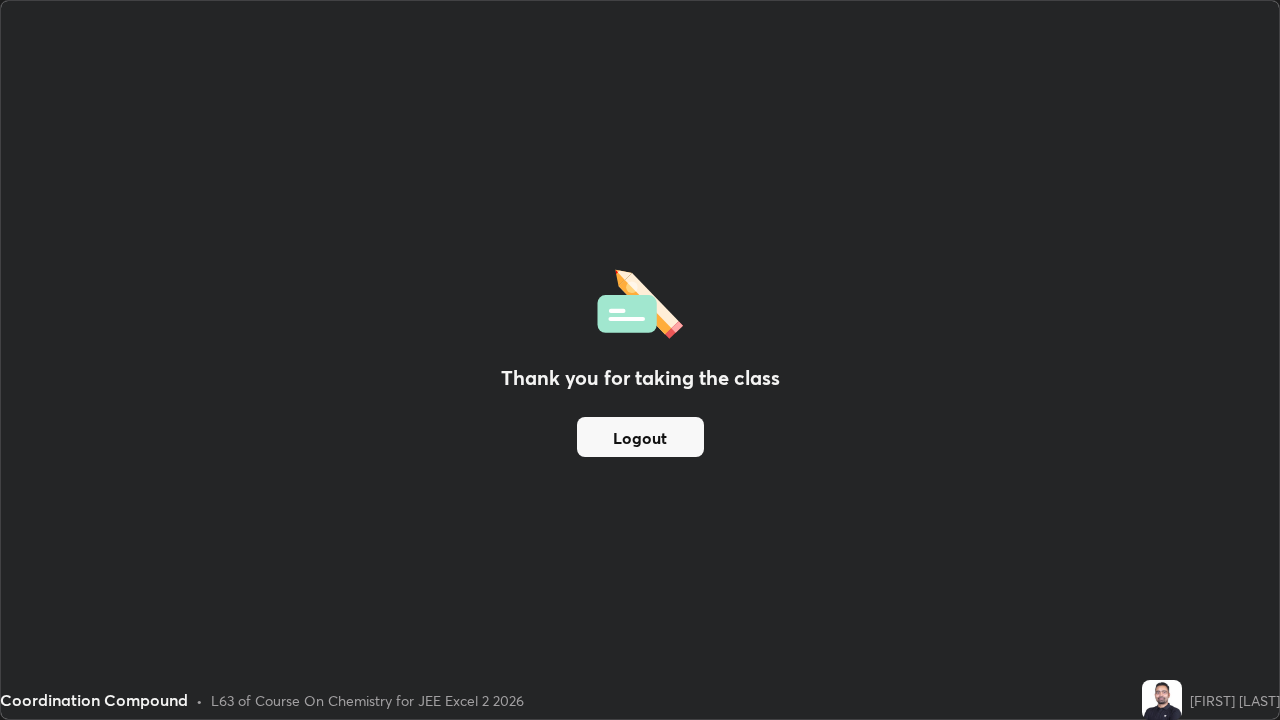 click on "Logout" at bounding box center (640, 437) 